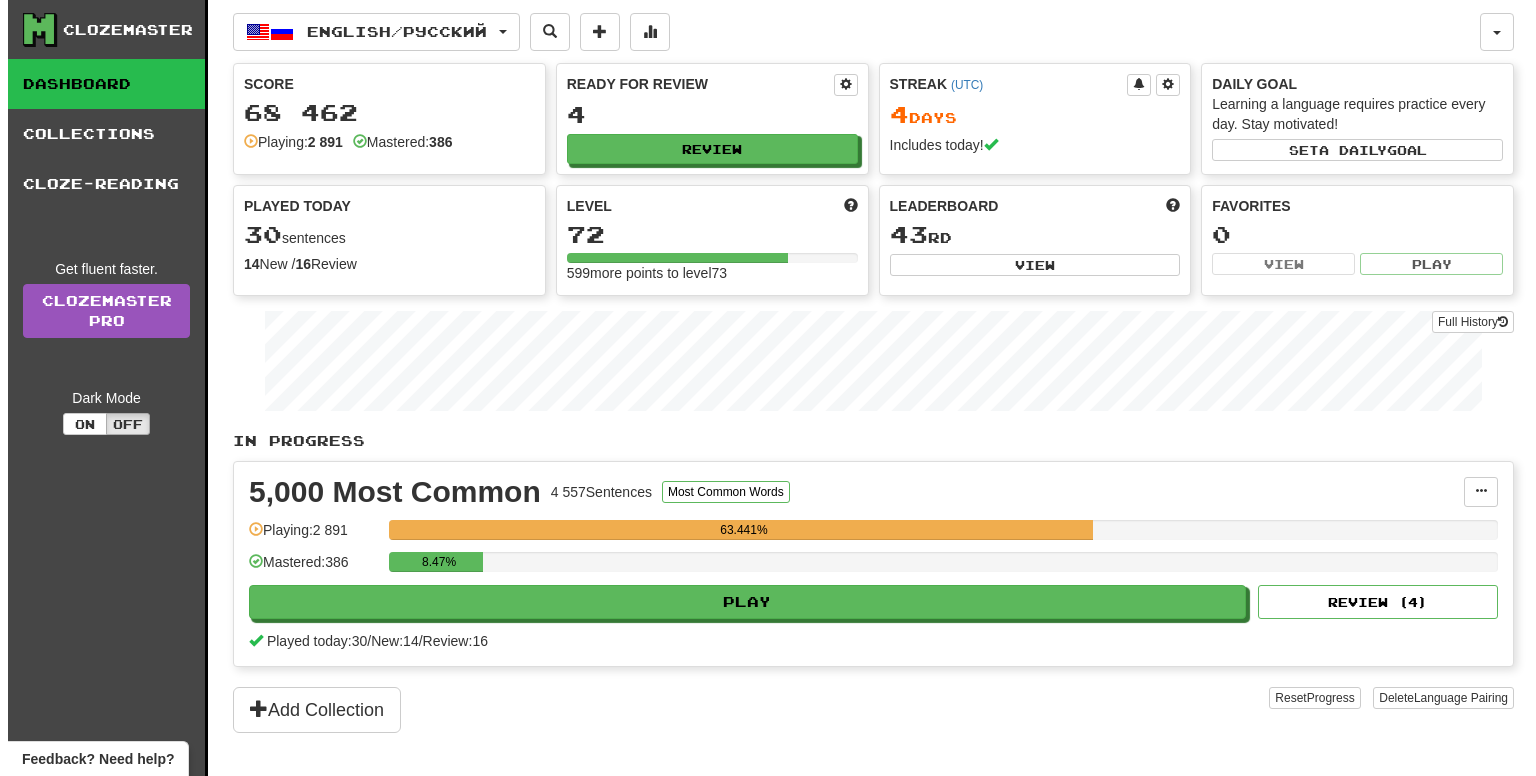 scroll, scrollTop: 0, scrollLeft: 0, axis: both 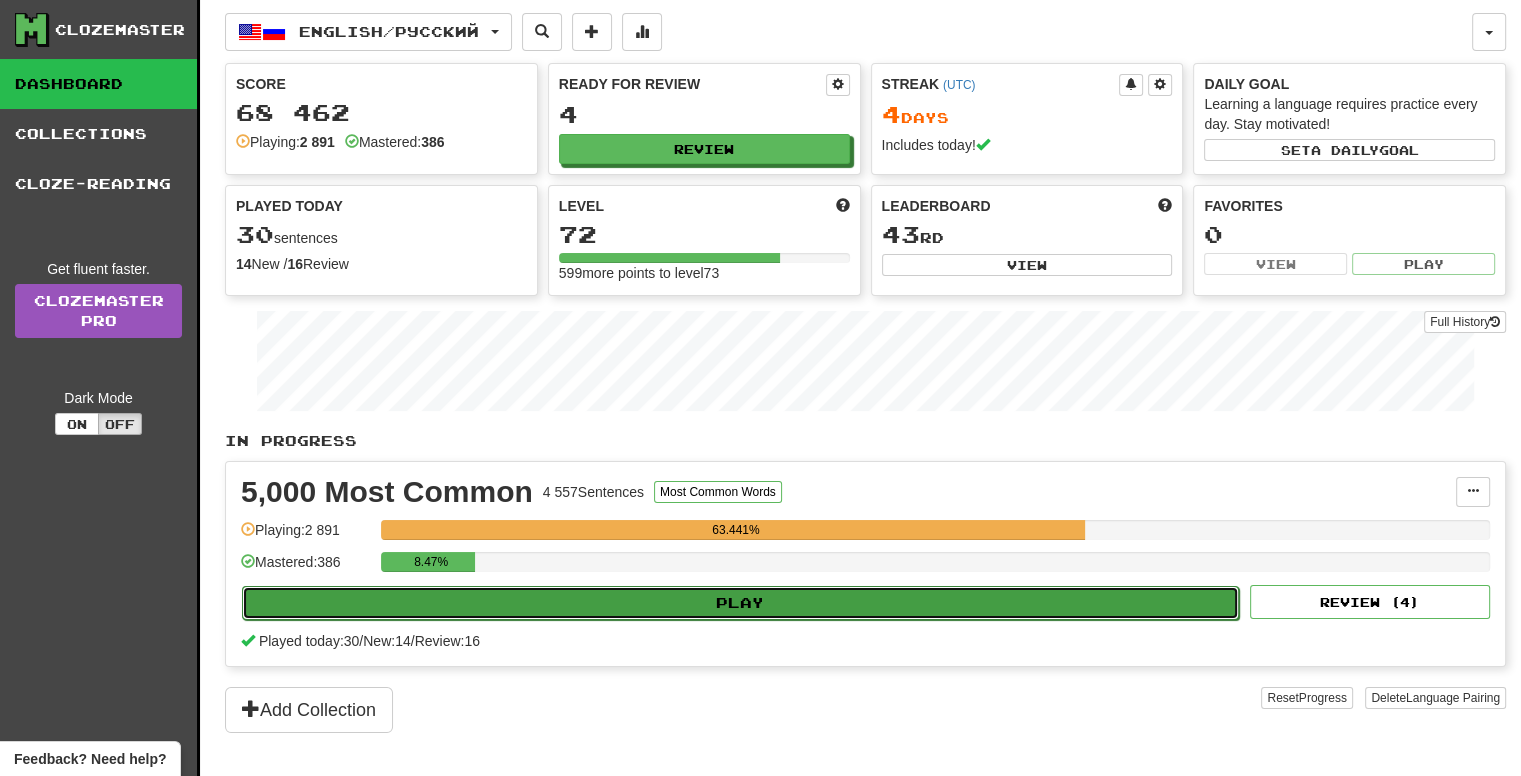 click on "Play" at bounding box center (740, 603) 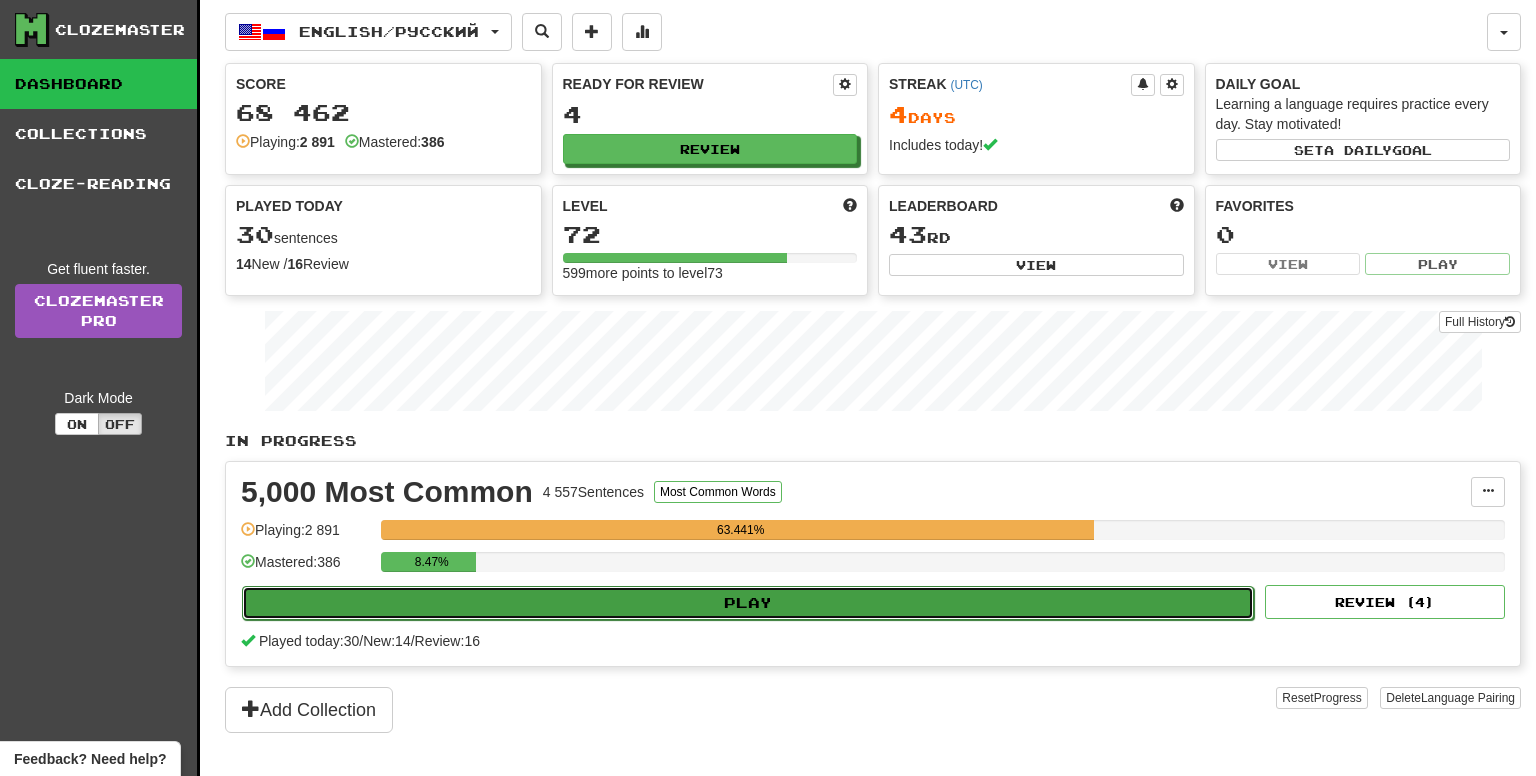 select on "**" 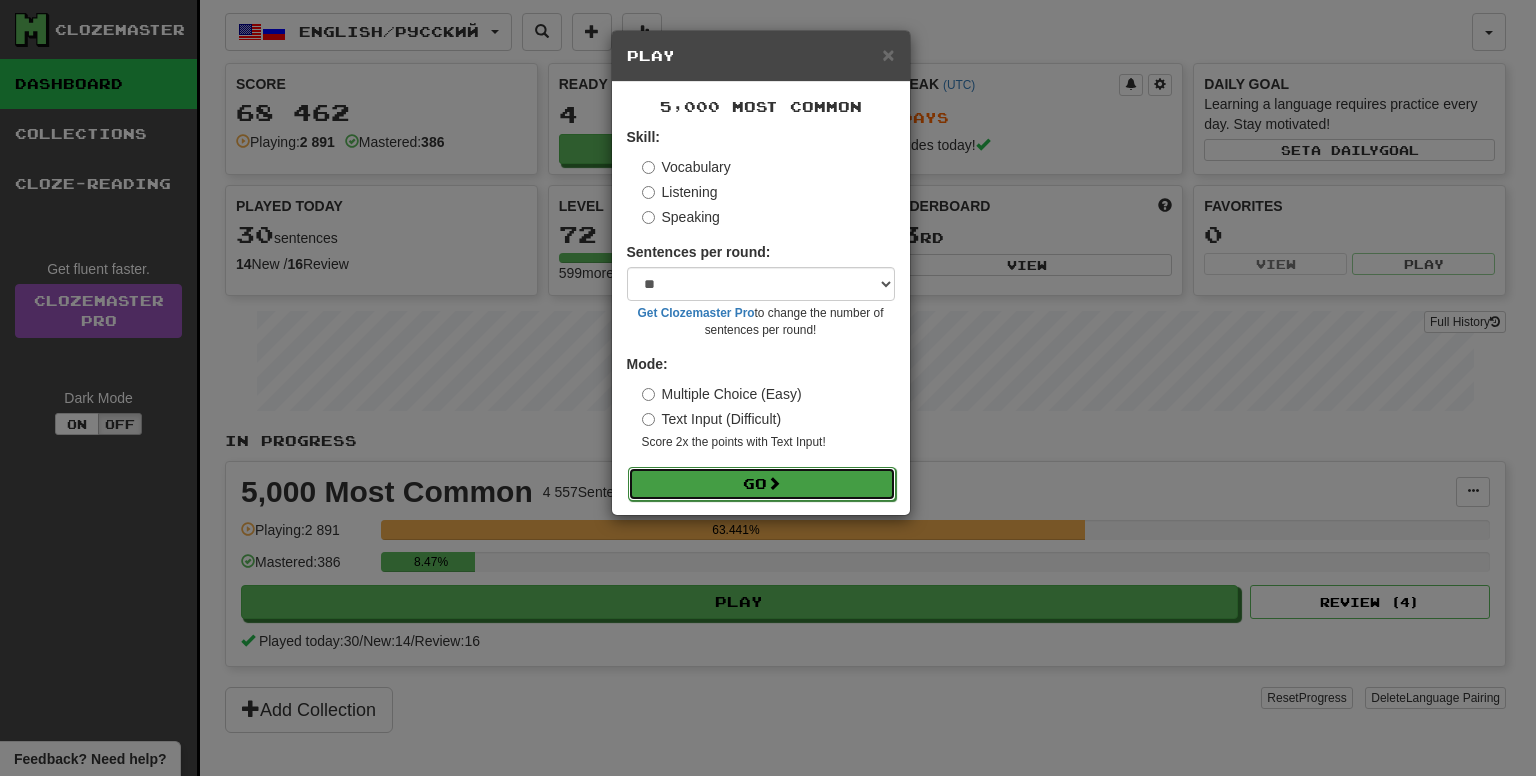 click on "Go" at bounding box center [762, 484] 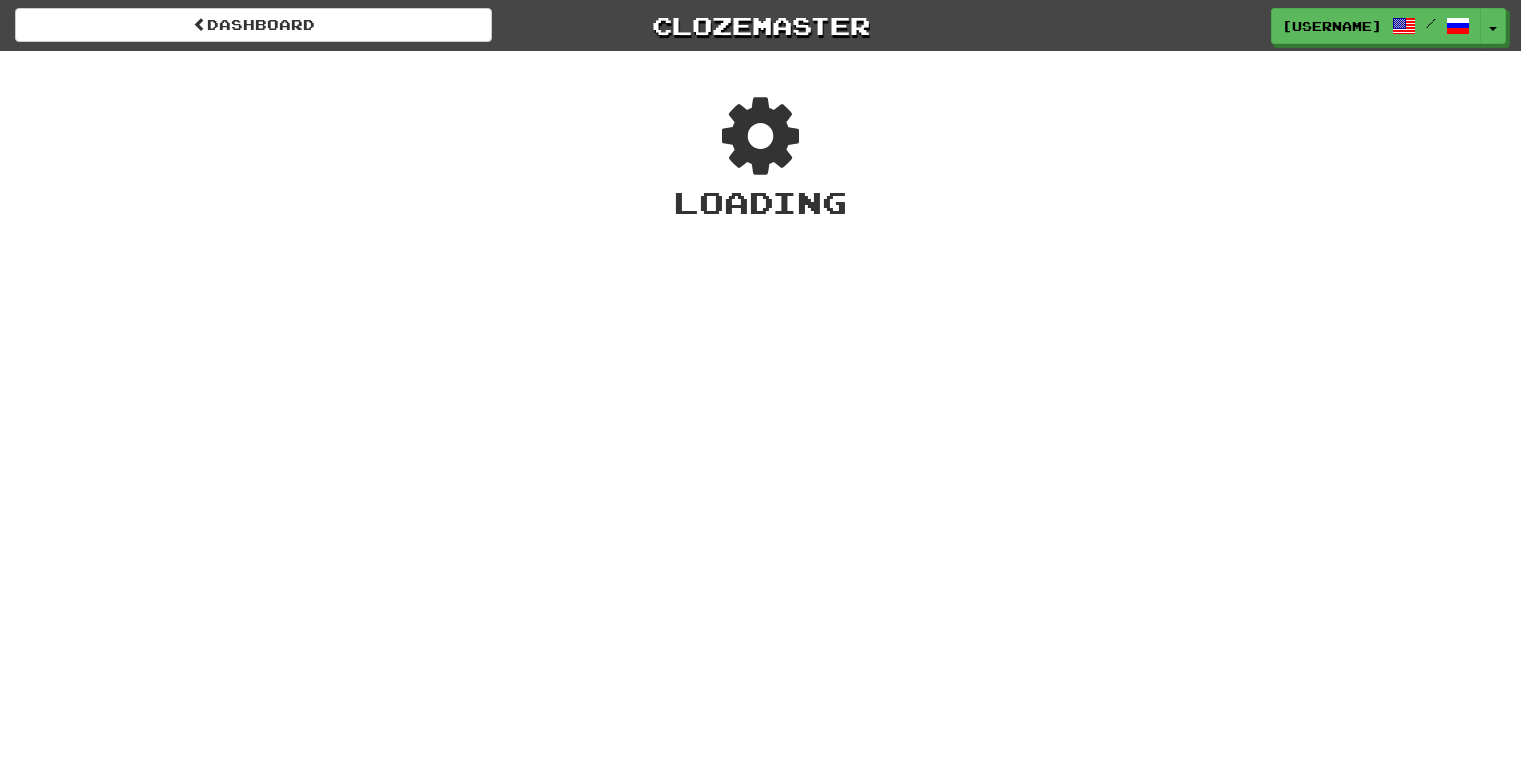 scroll, scrollTop: 0, scrollLeft: 0, axis: both 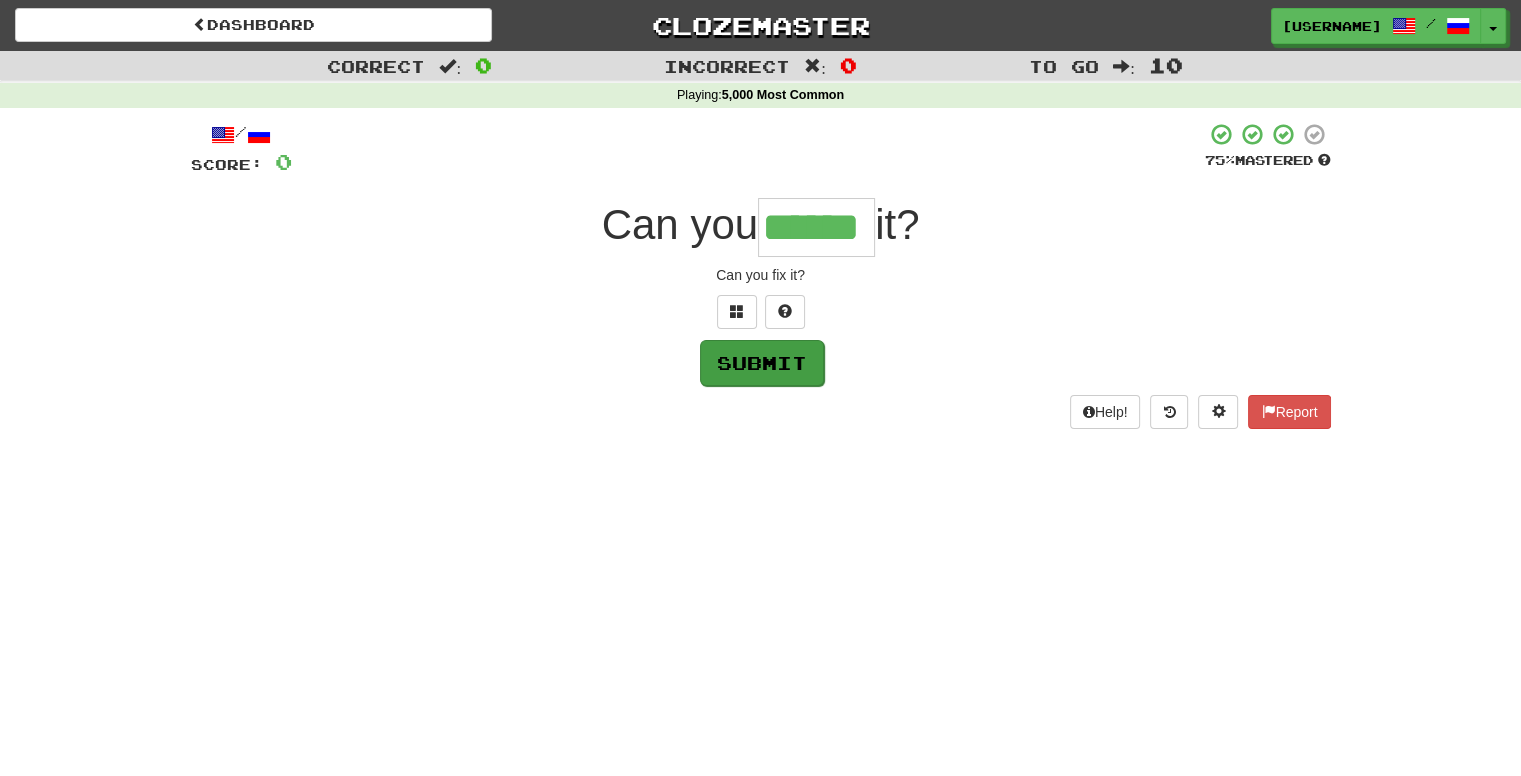 type on "******" 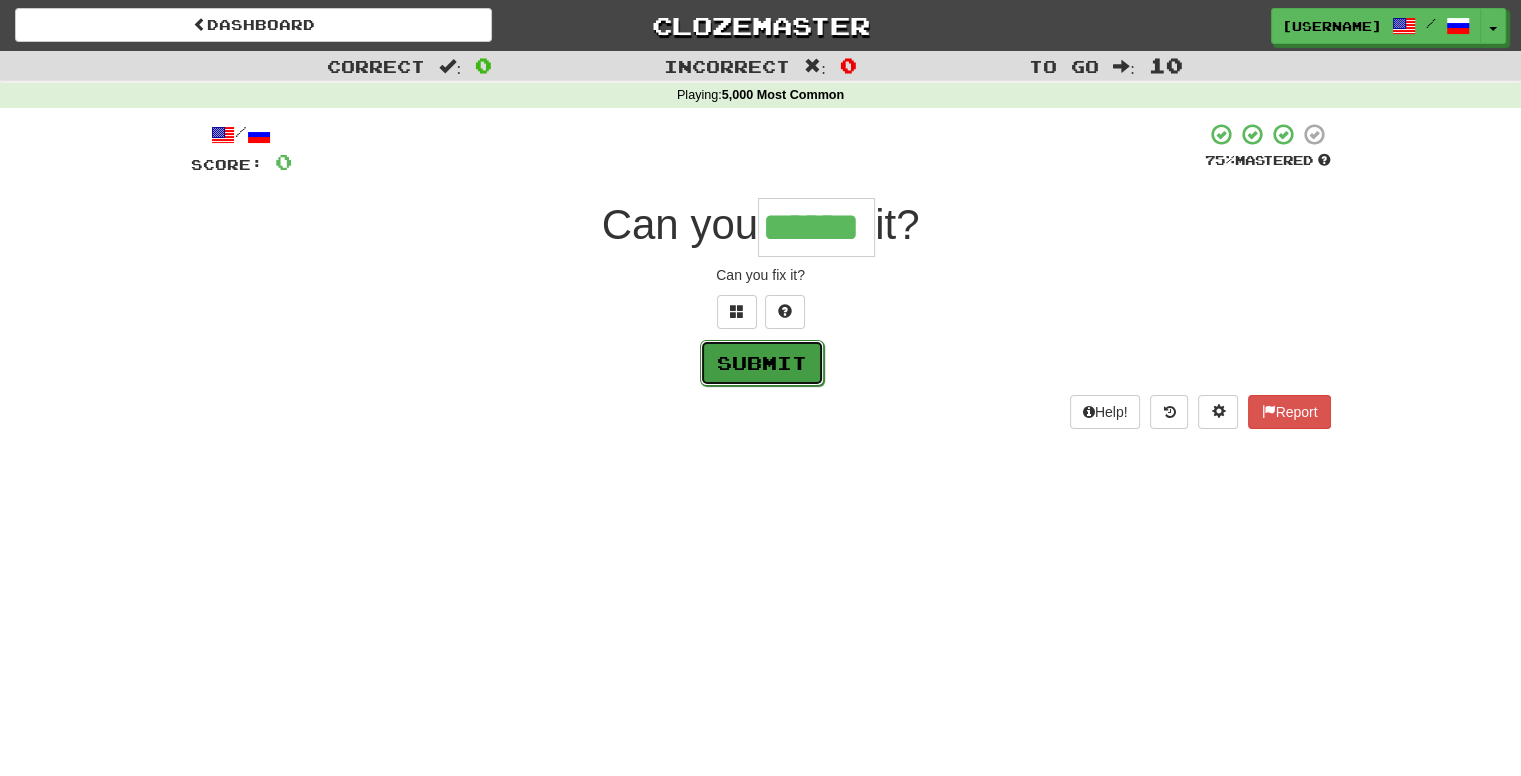 click on "Submit" at bounding box center (762, 363) 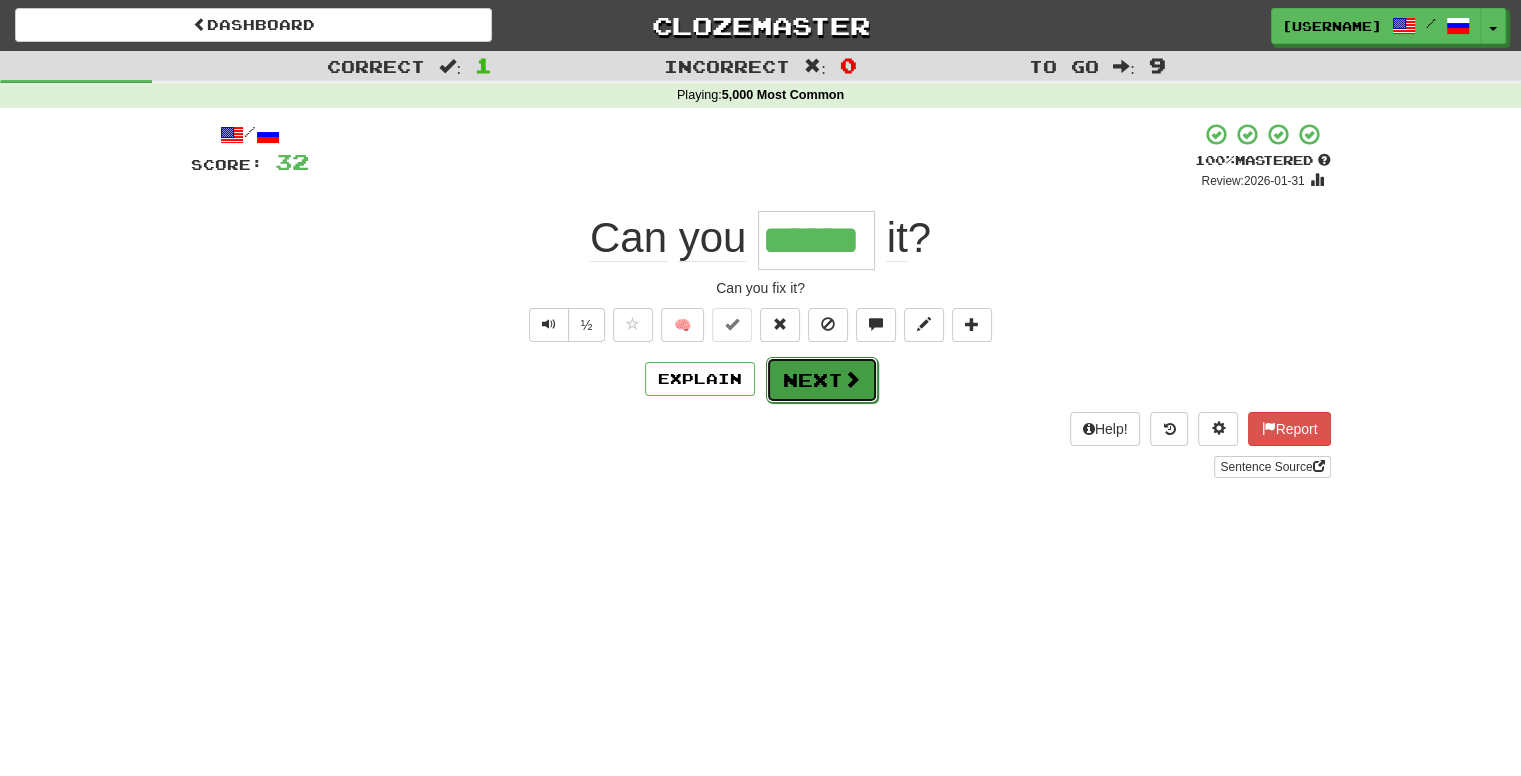click on "Next" at bounding box center [822, 380] 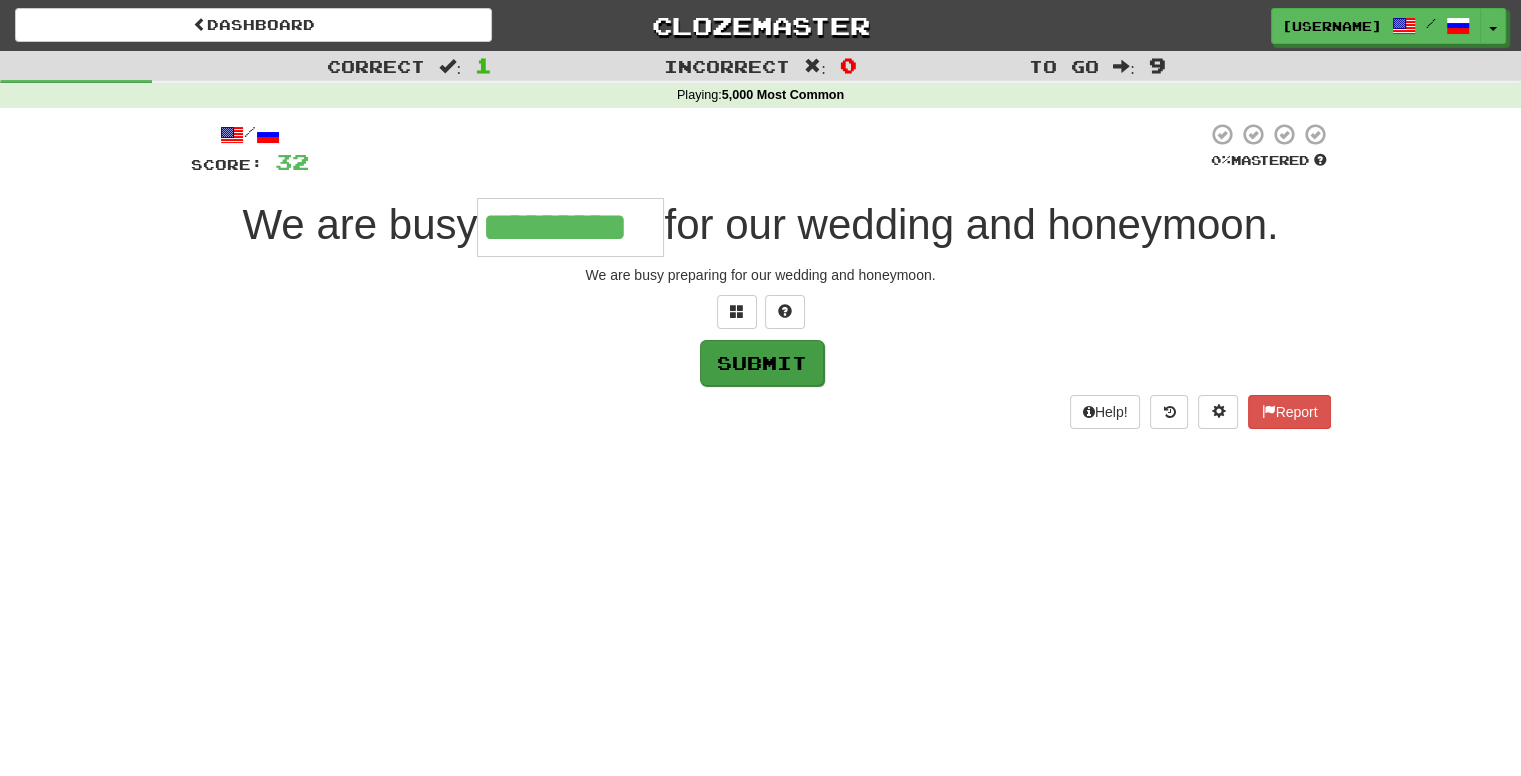 type on "*********" 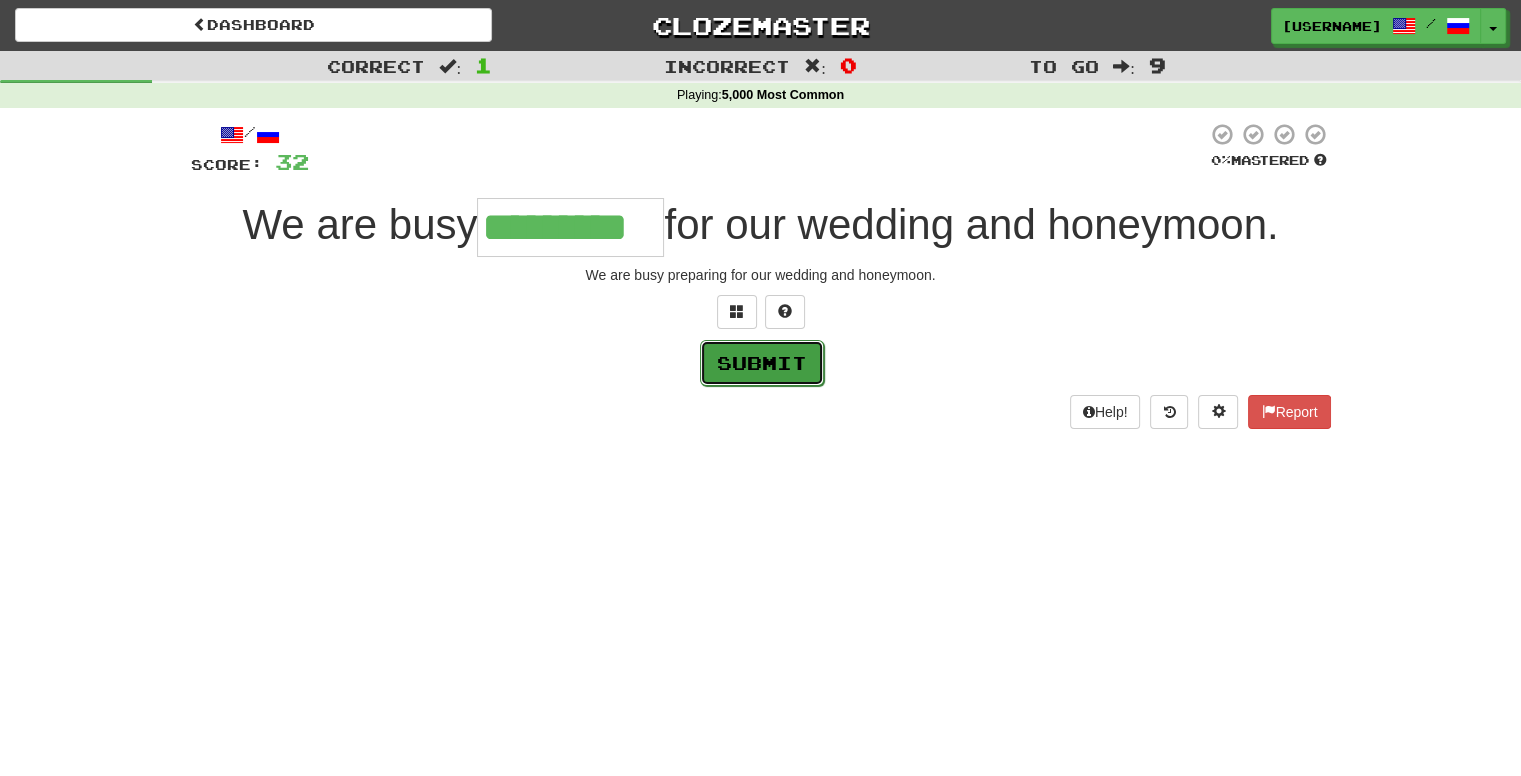 click on "Submit" at bounding box center (762, 363) 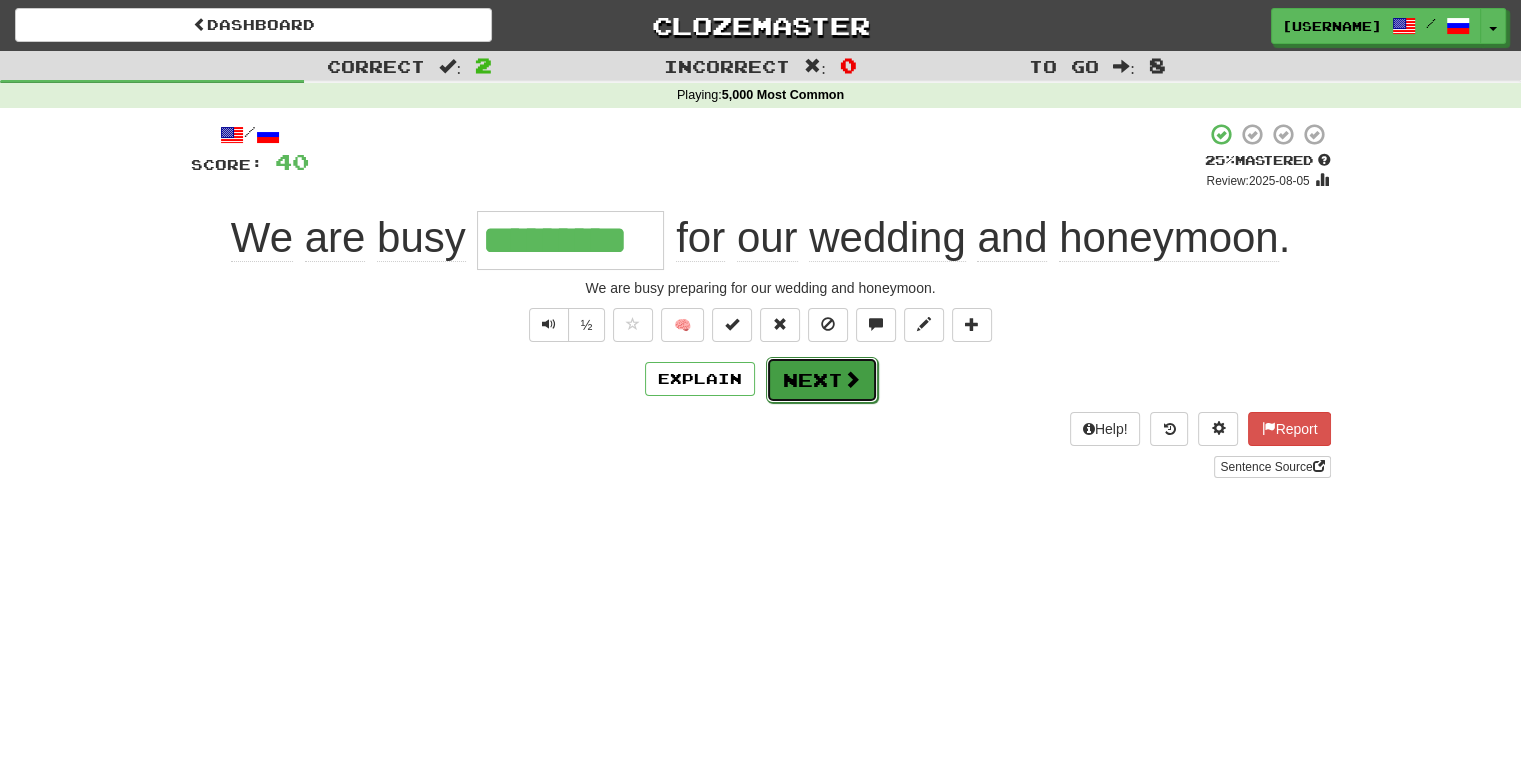 click on "Next" at bounding box center (822, 380) 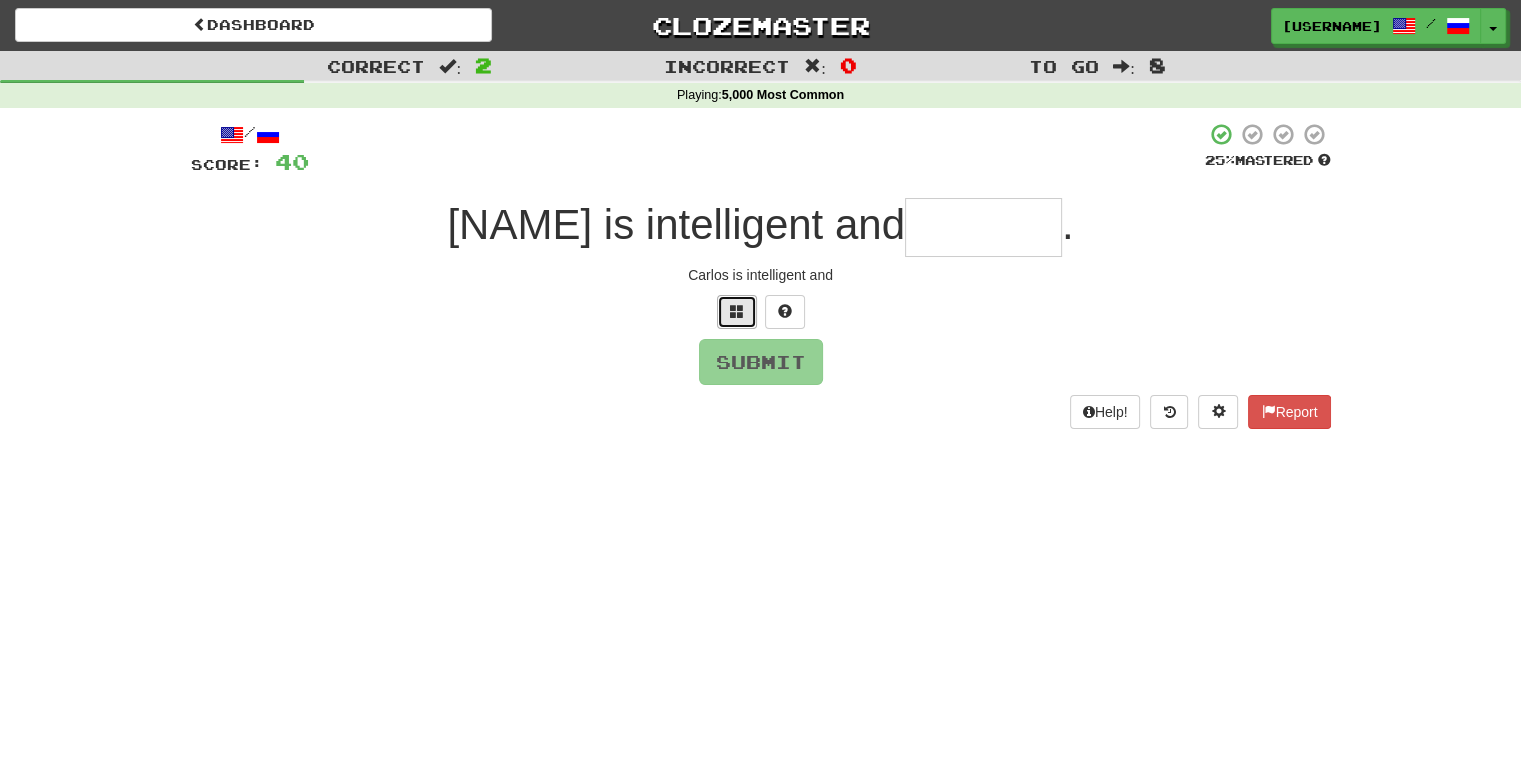 click at bounding box center (737, 312) 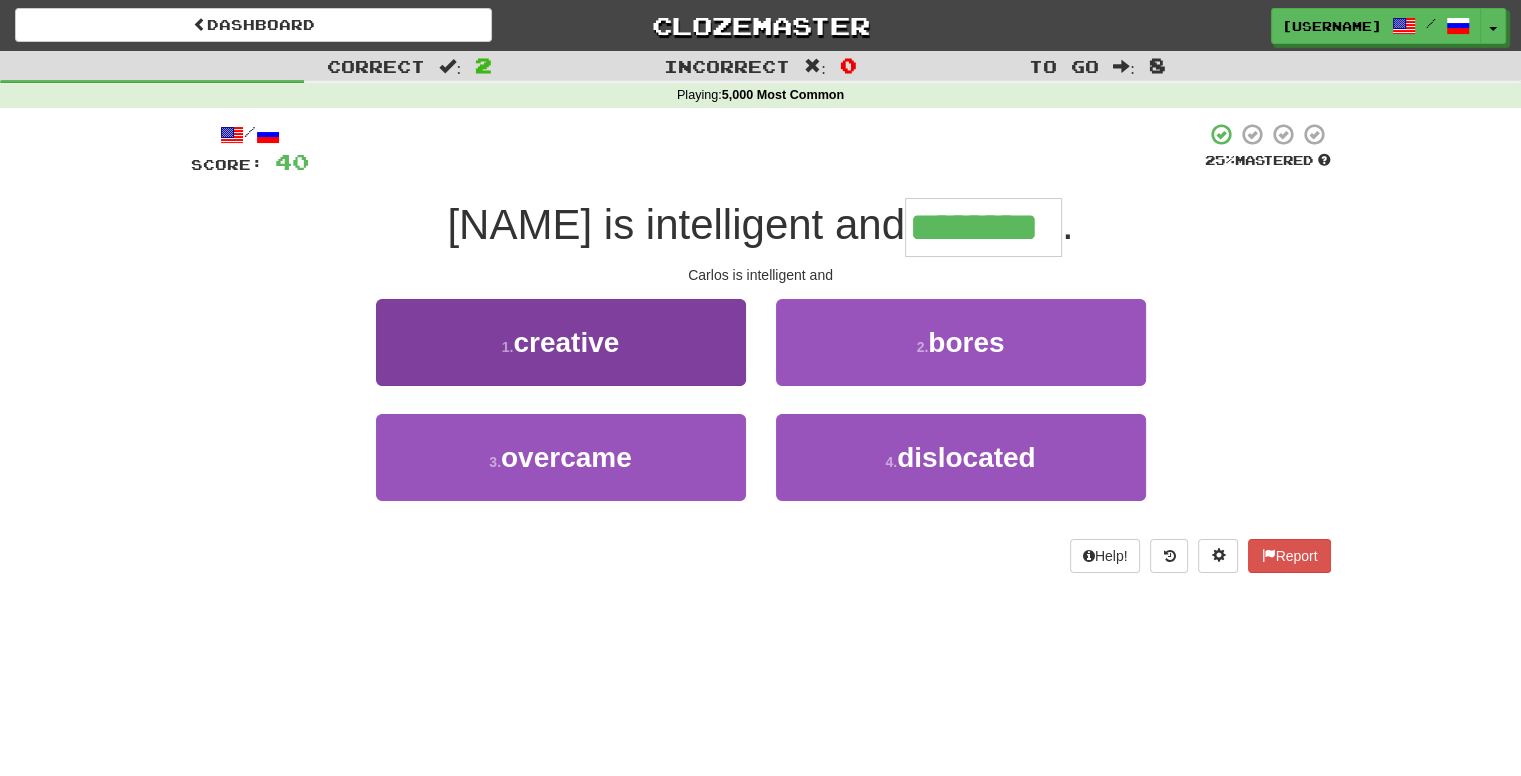 type on "********" 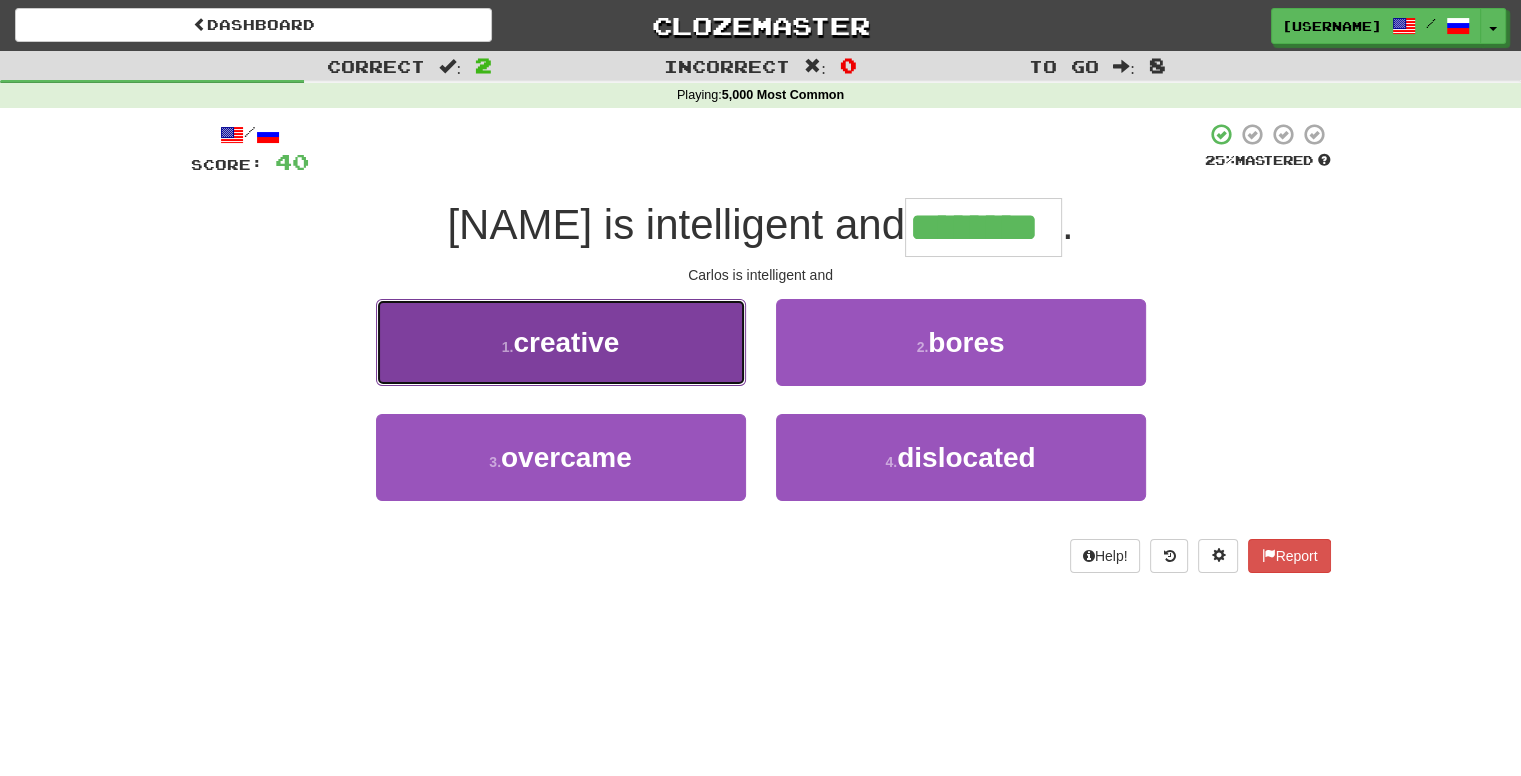 click on "creative" at bounding box center [566, 342] 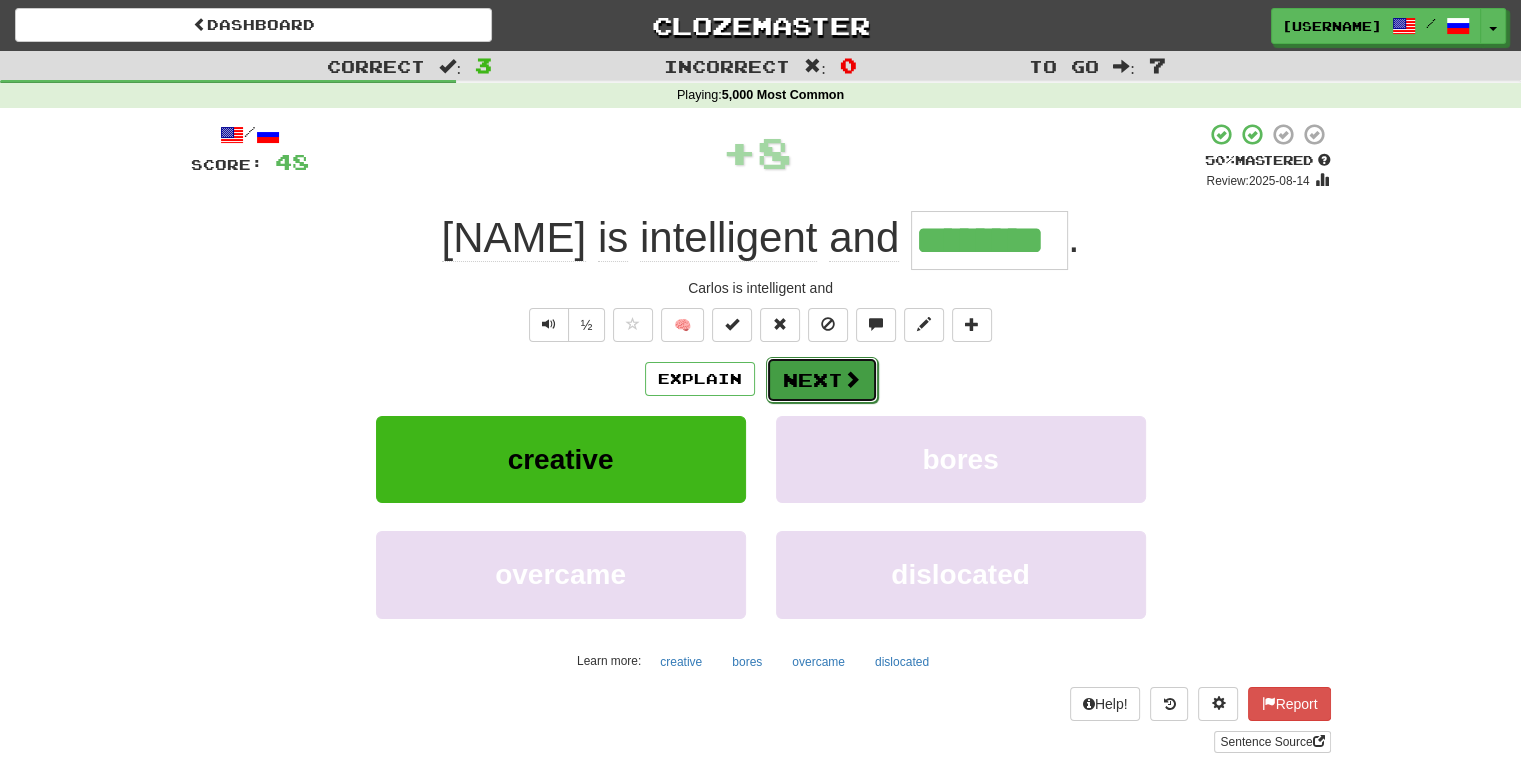 click on "Next" at bounding box center (822, 380) 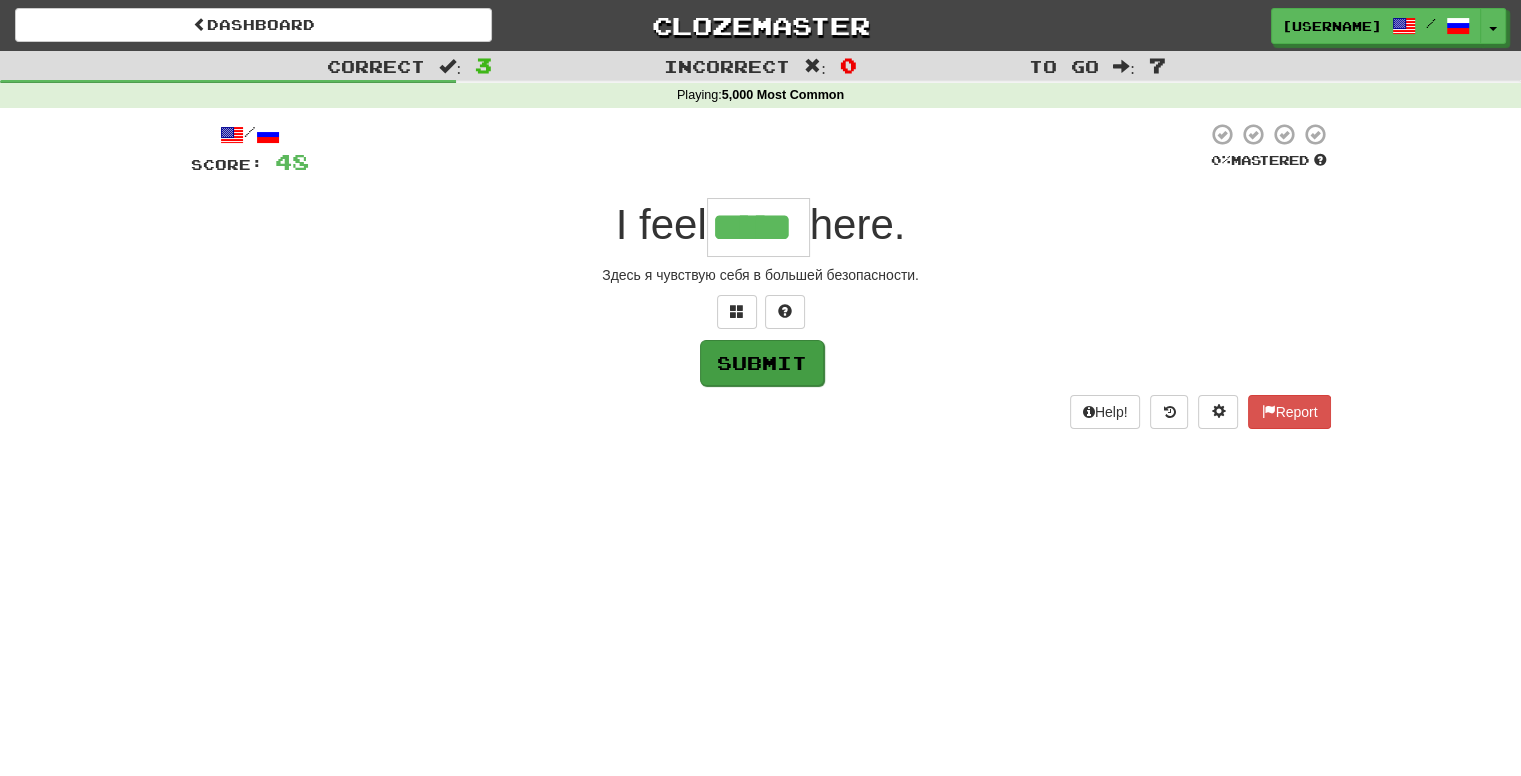 type on "*****" 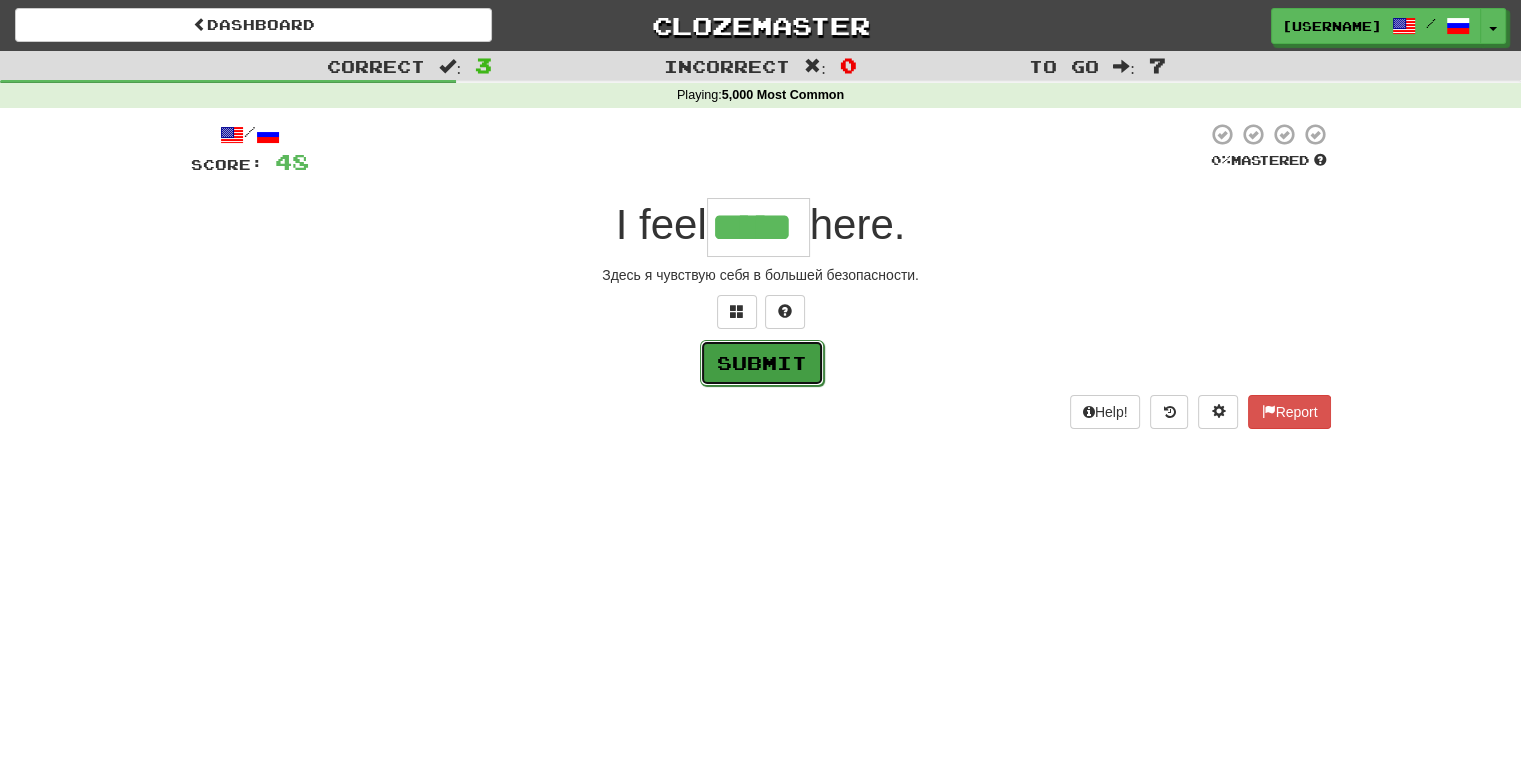 click on "Submit" at bounding box center (762, 363) 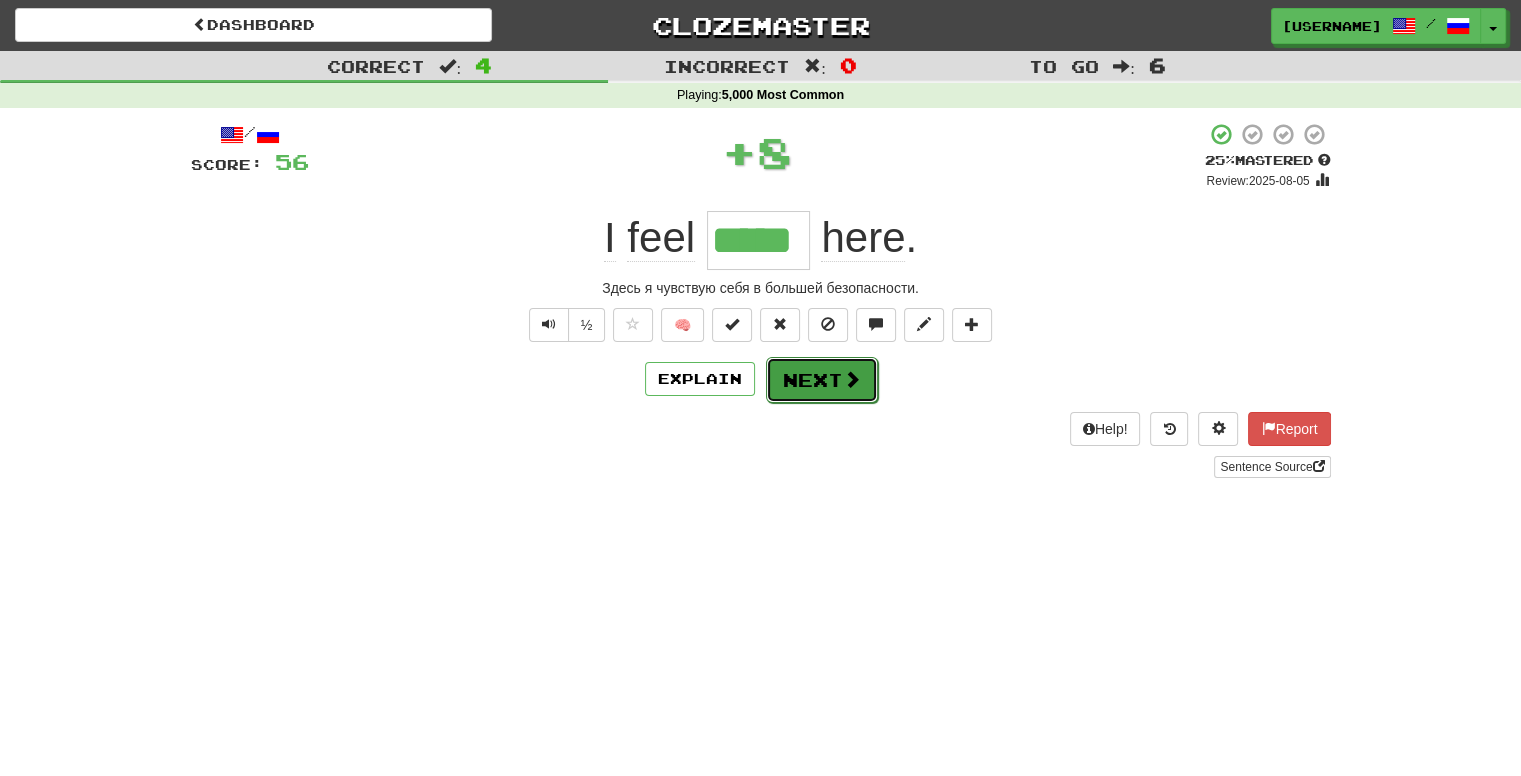 click on "Next" at bounding box center [822, 380] 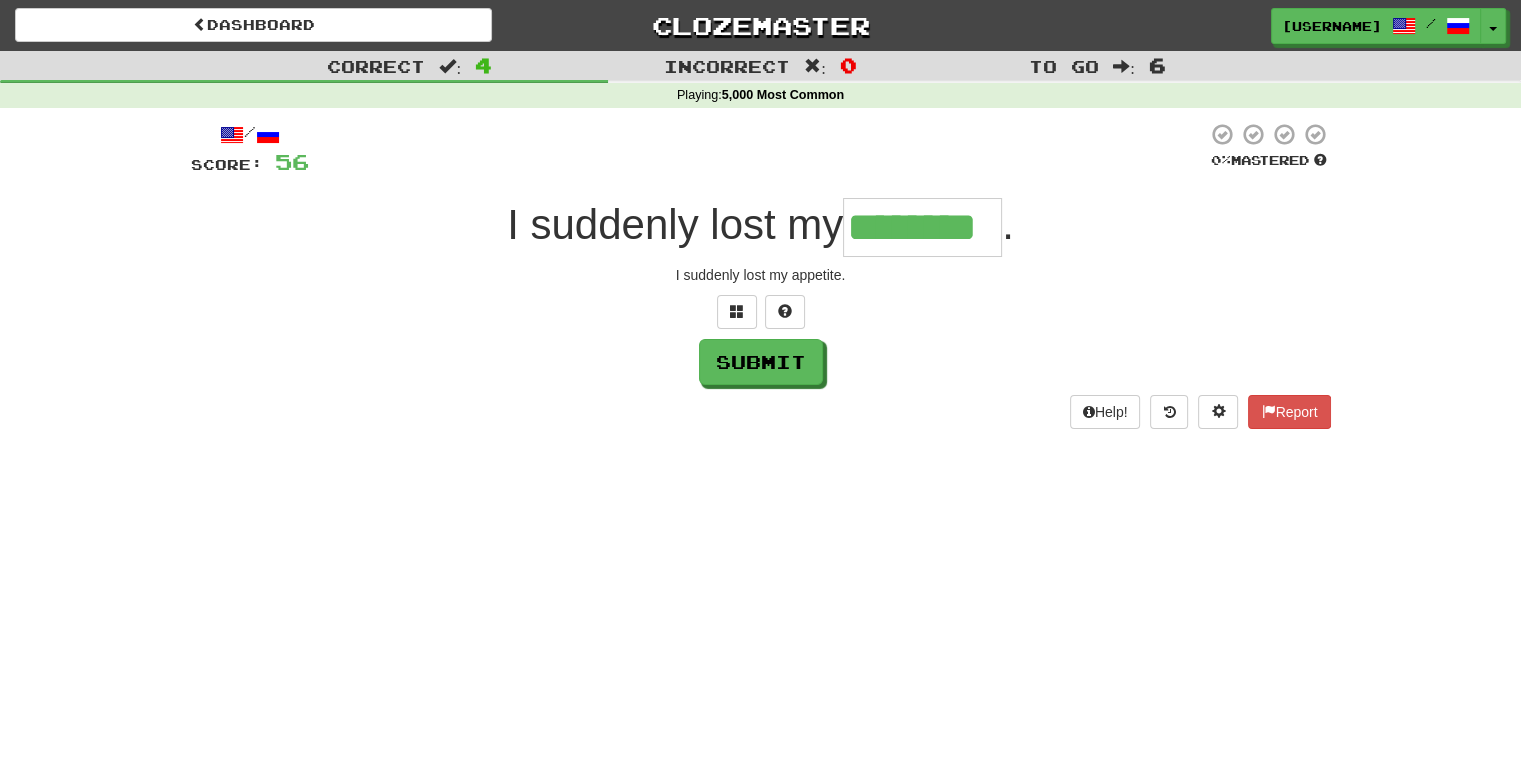 type on "********" 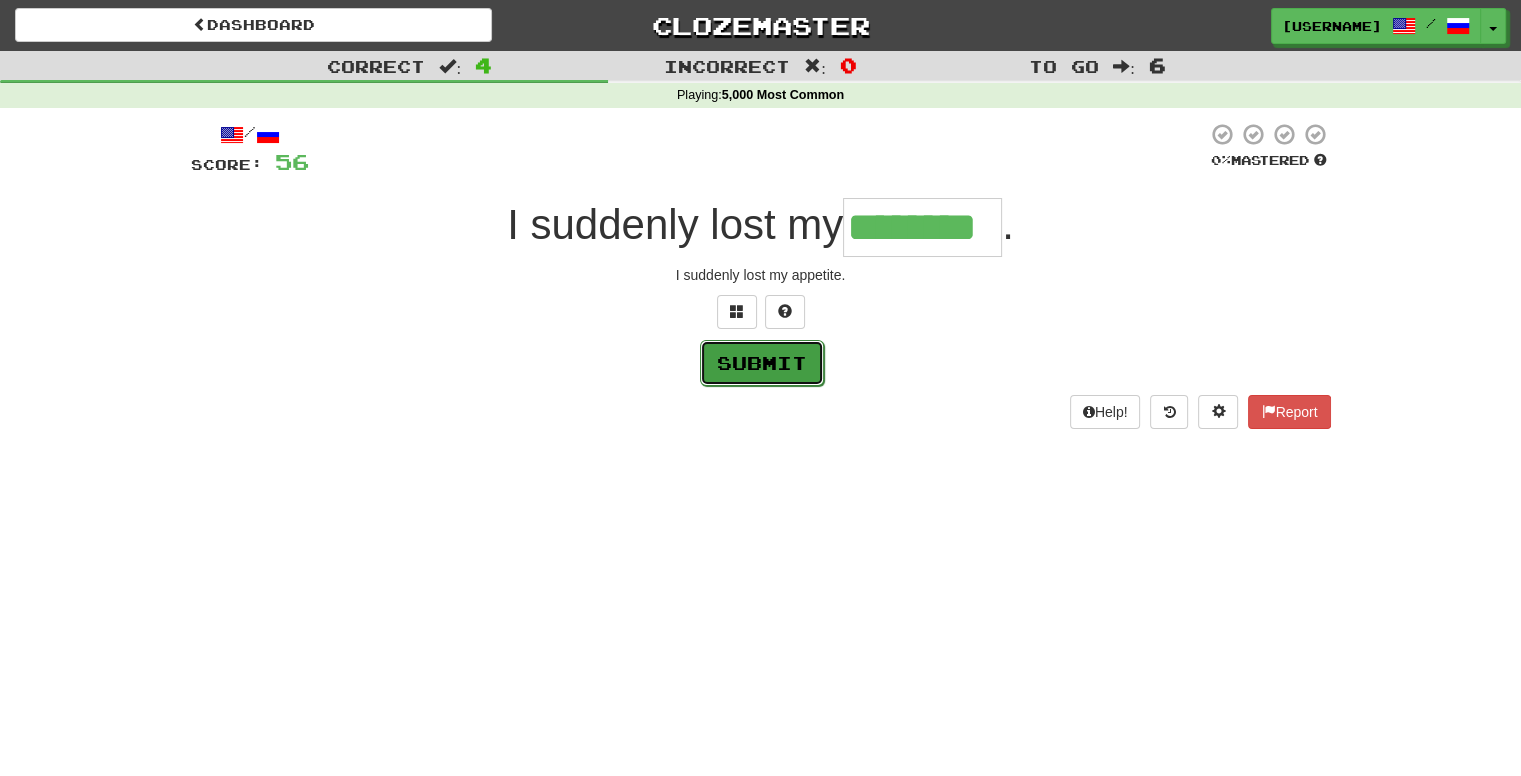 click on "Submit" at bounding box center (762, 363) 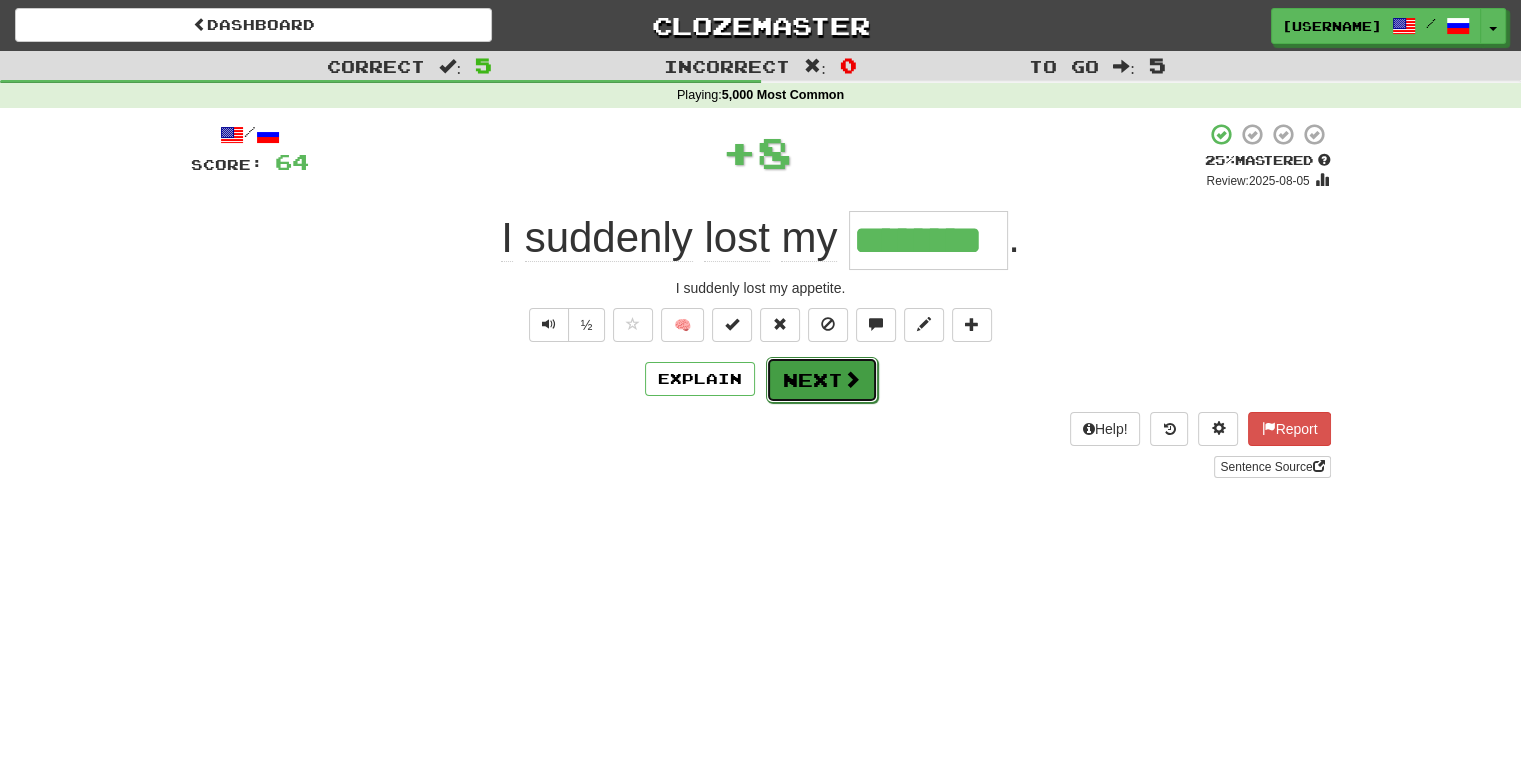 click on "Next" at bounding box center (822, 380) 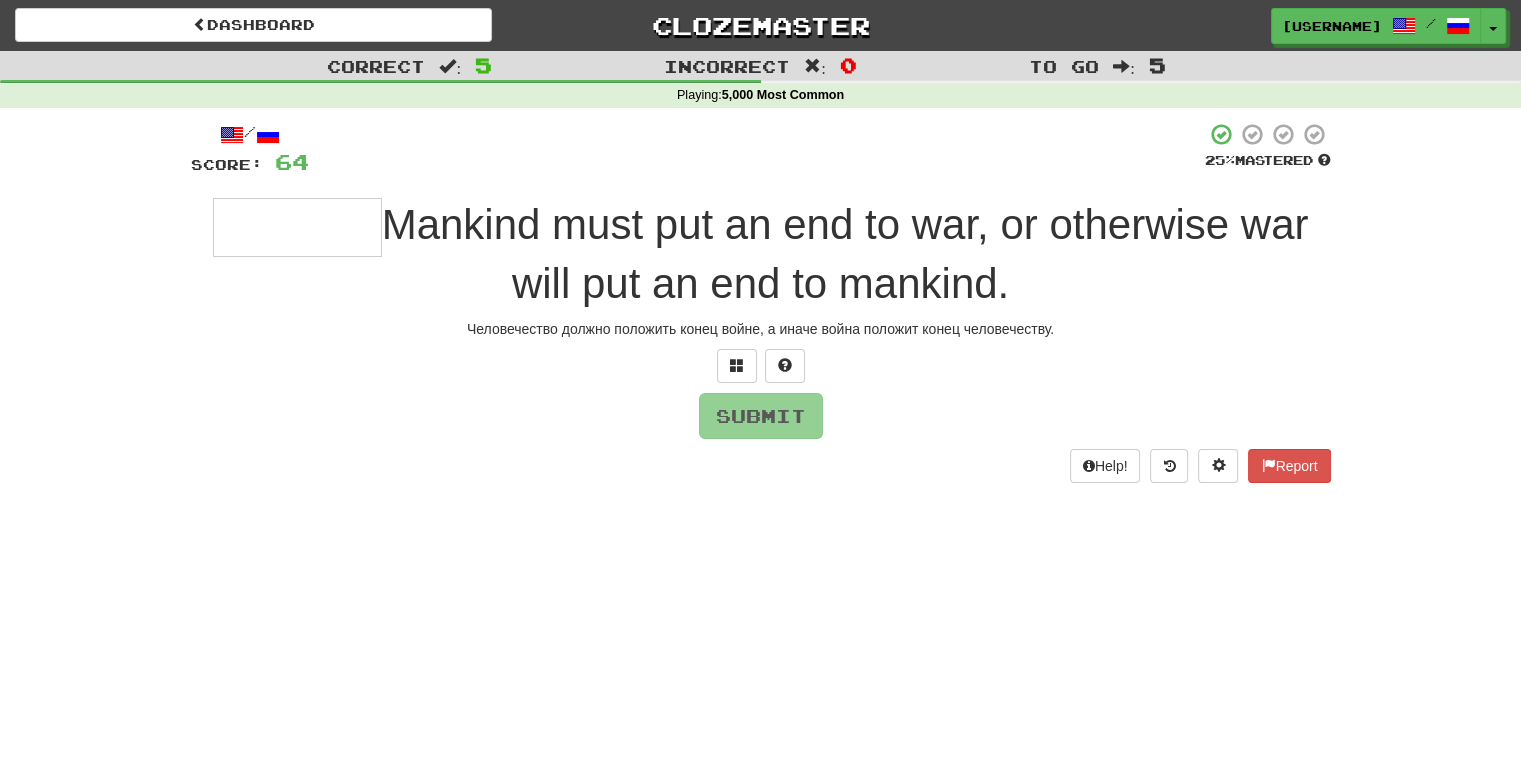 type on "*" 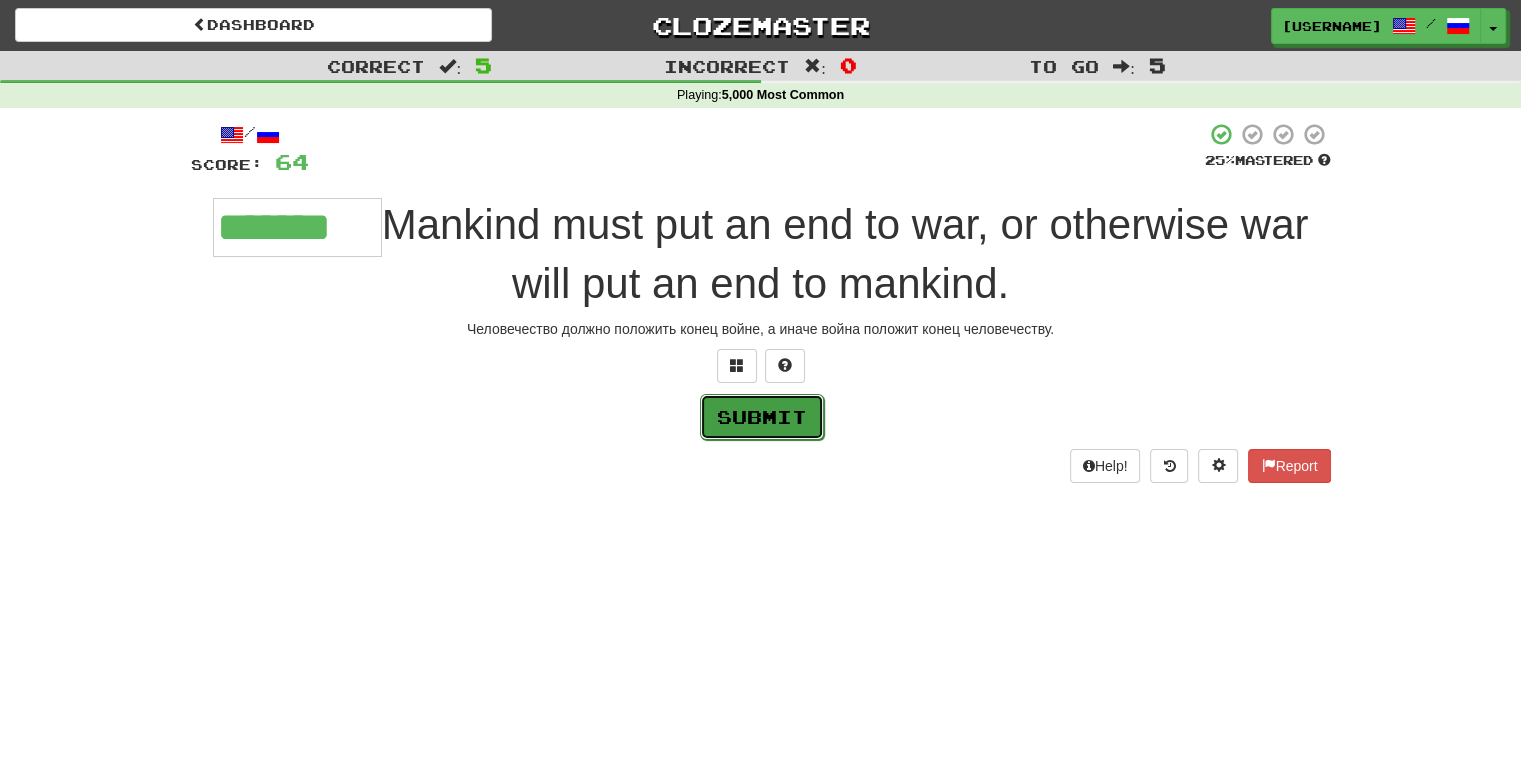 click on "Submit" at bounding box center (762, 417) 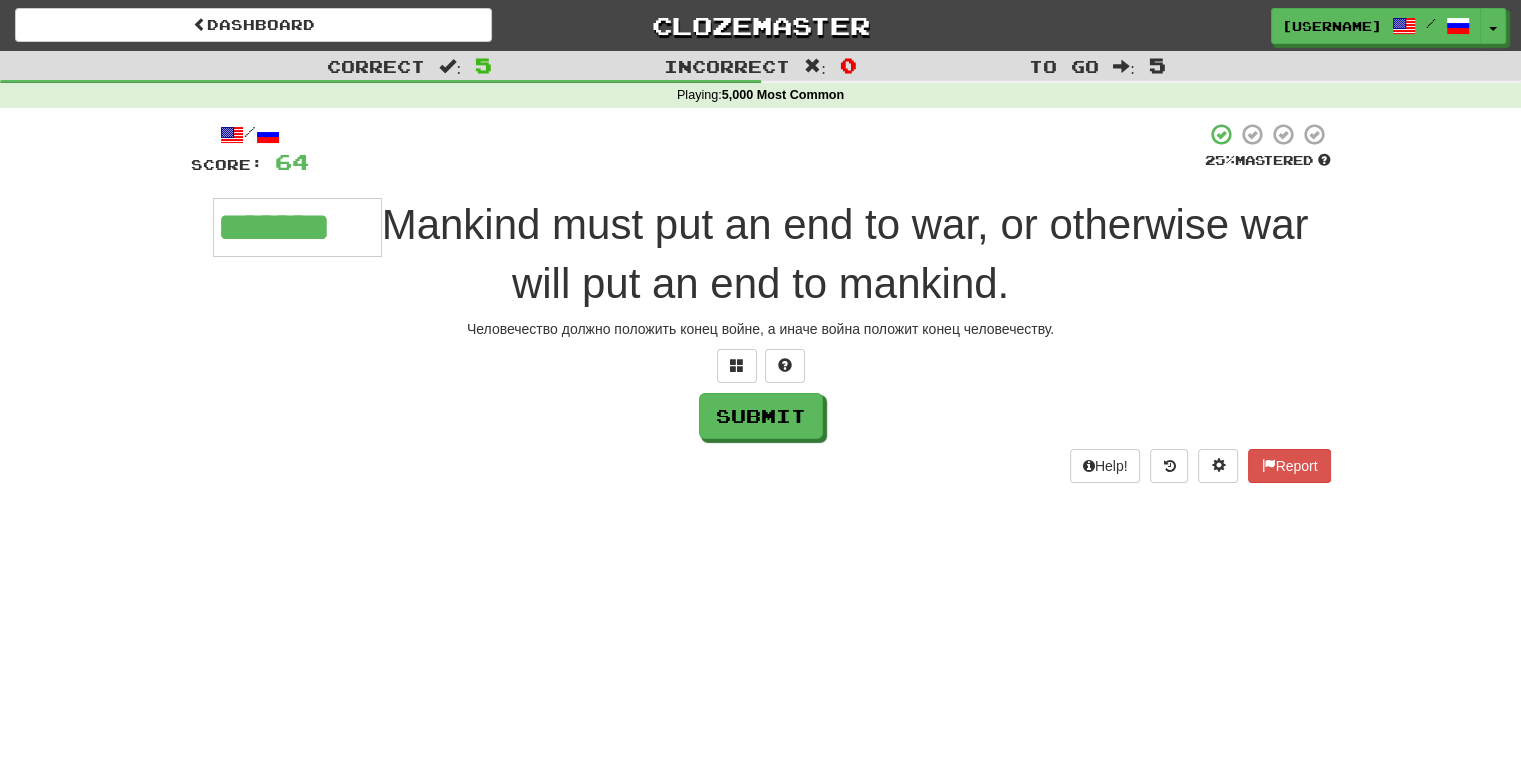 type on "*******" 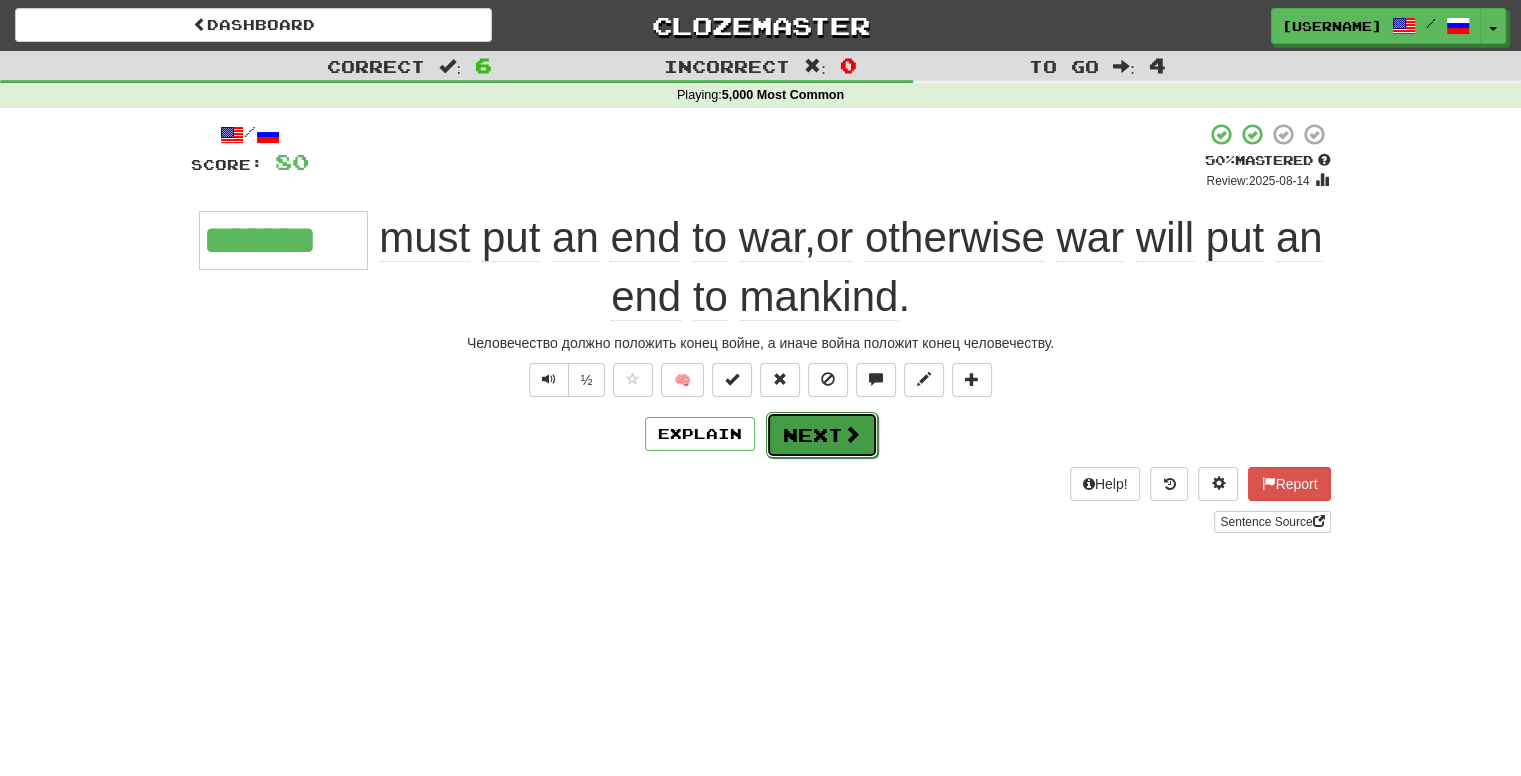 click on "Next" at bounding box center (822, 435) 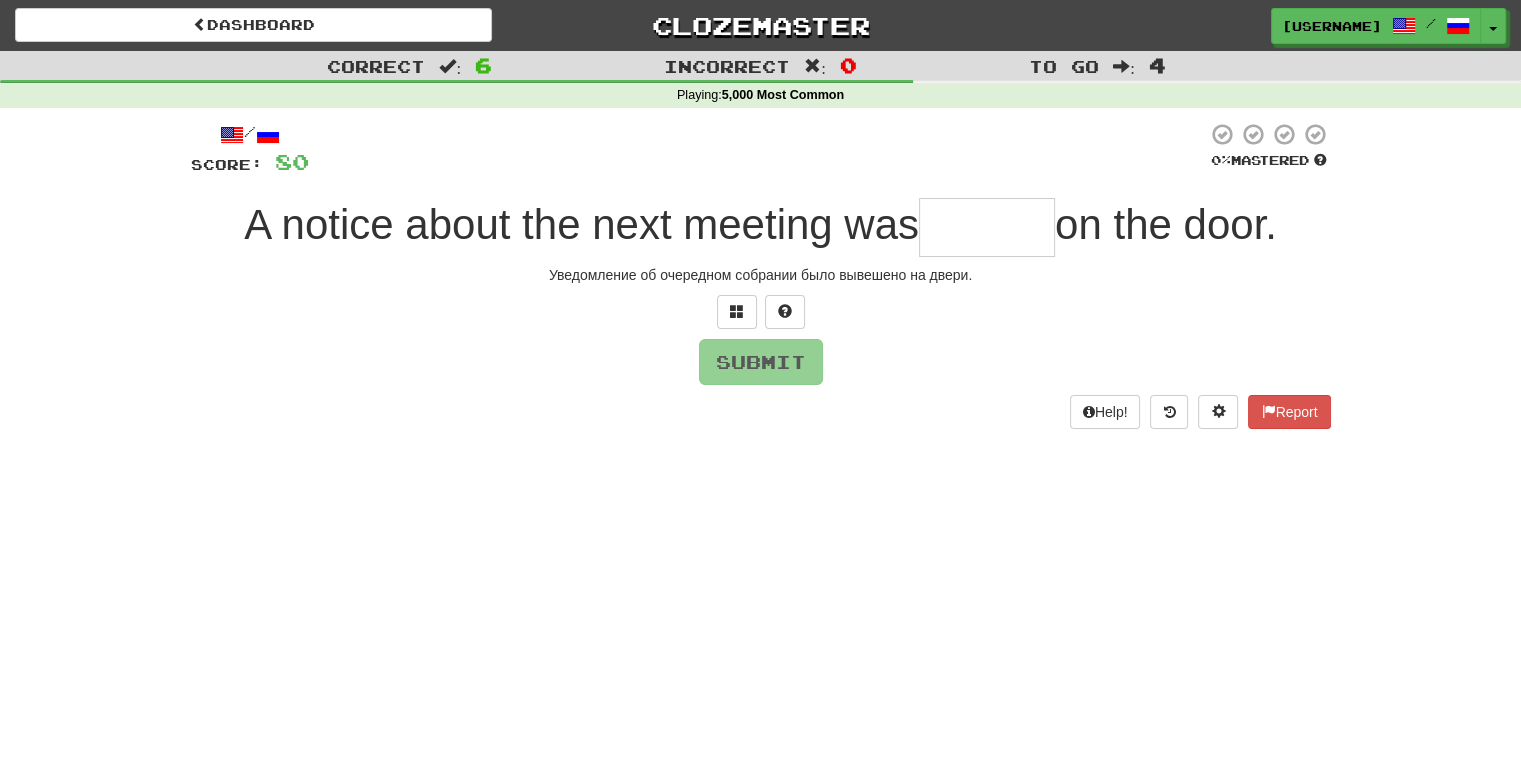 type on "*" 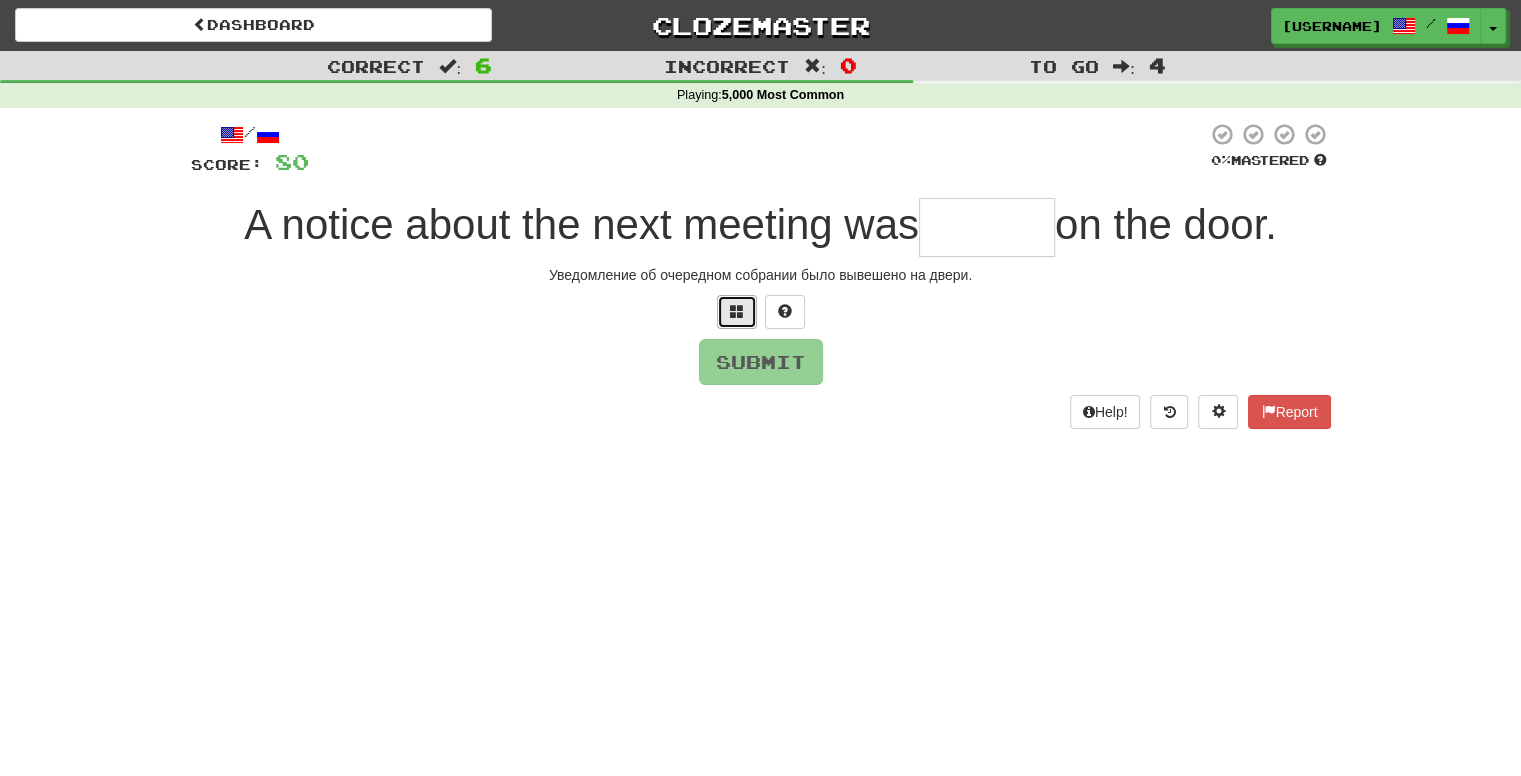click at bounding box center (737, 311) 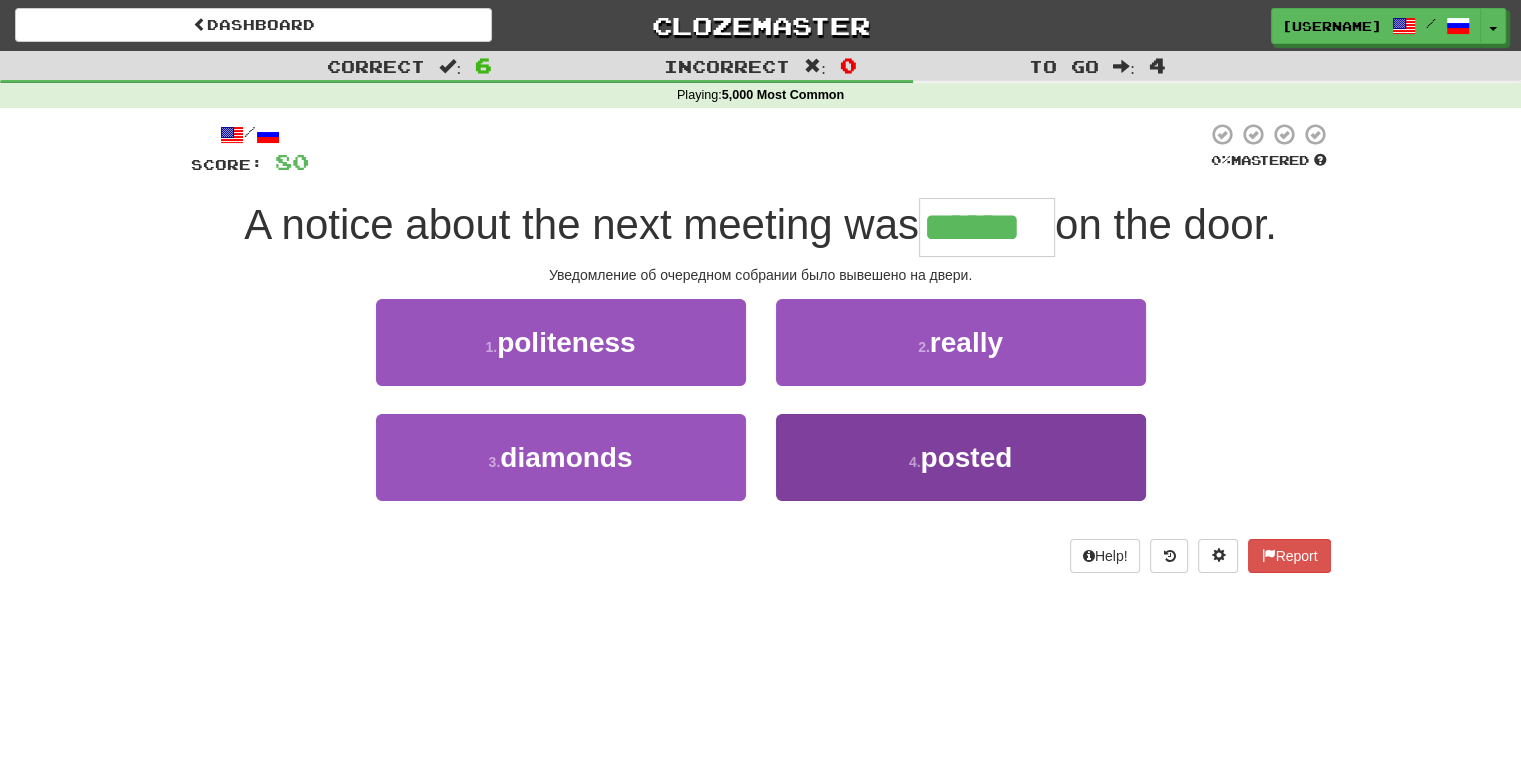 type on "******" 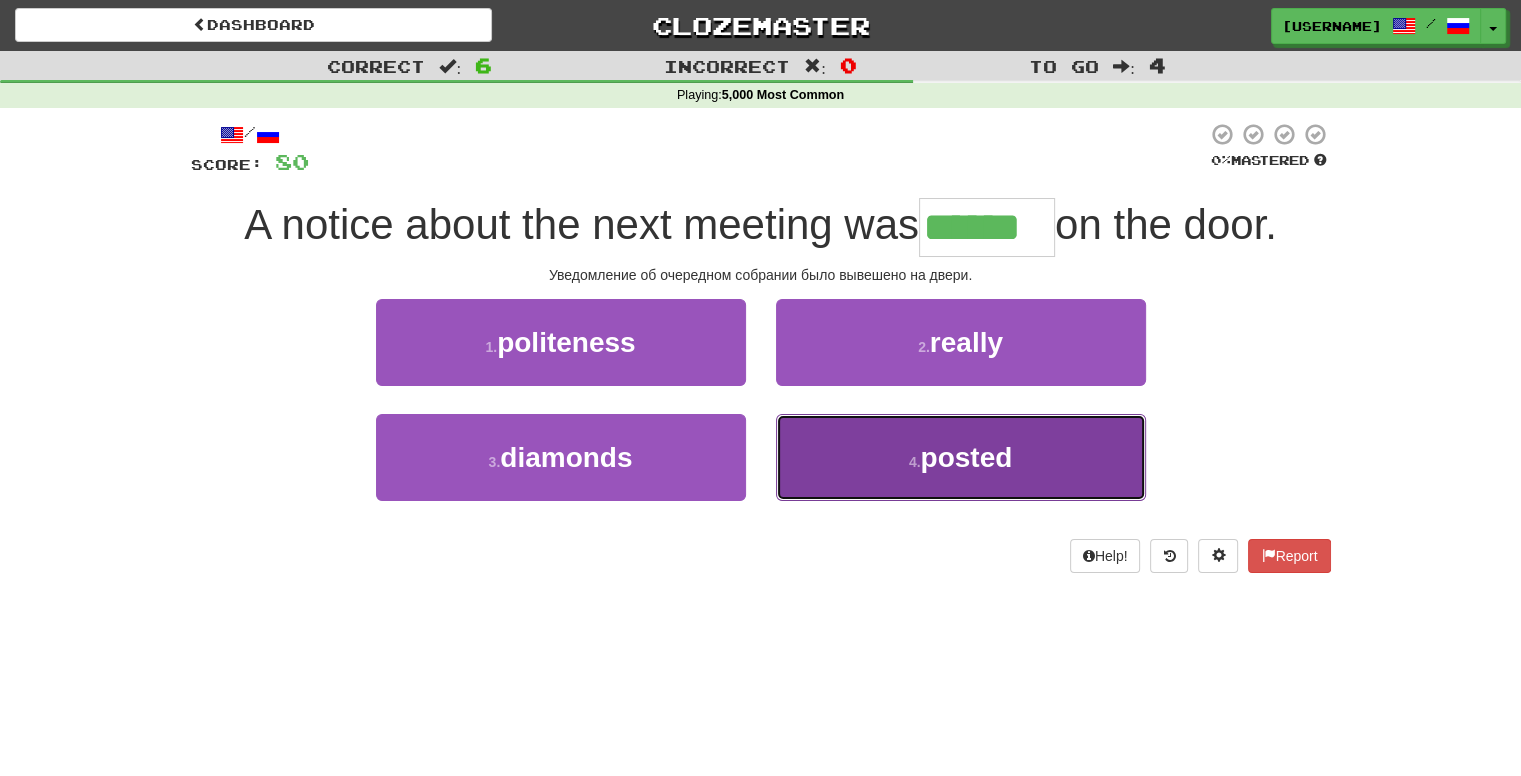 click on "4 .  posted" at bounding box center (961, 457) 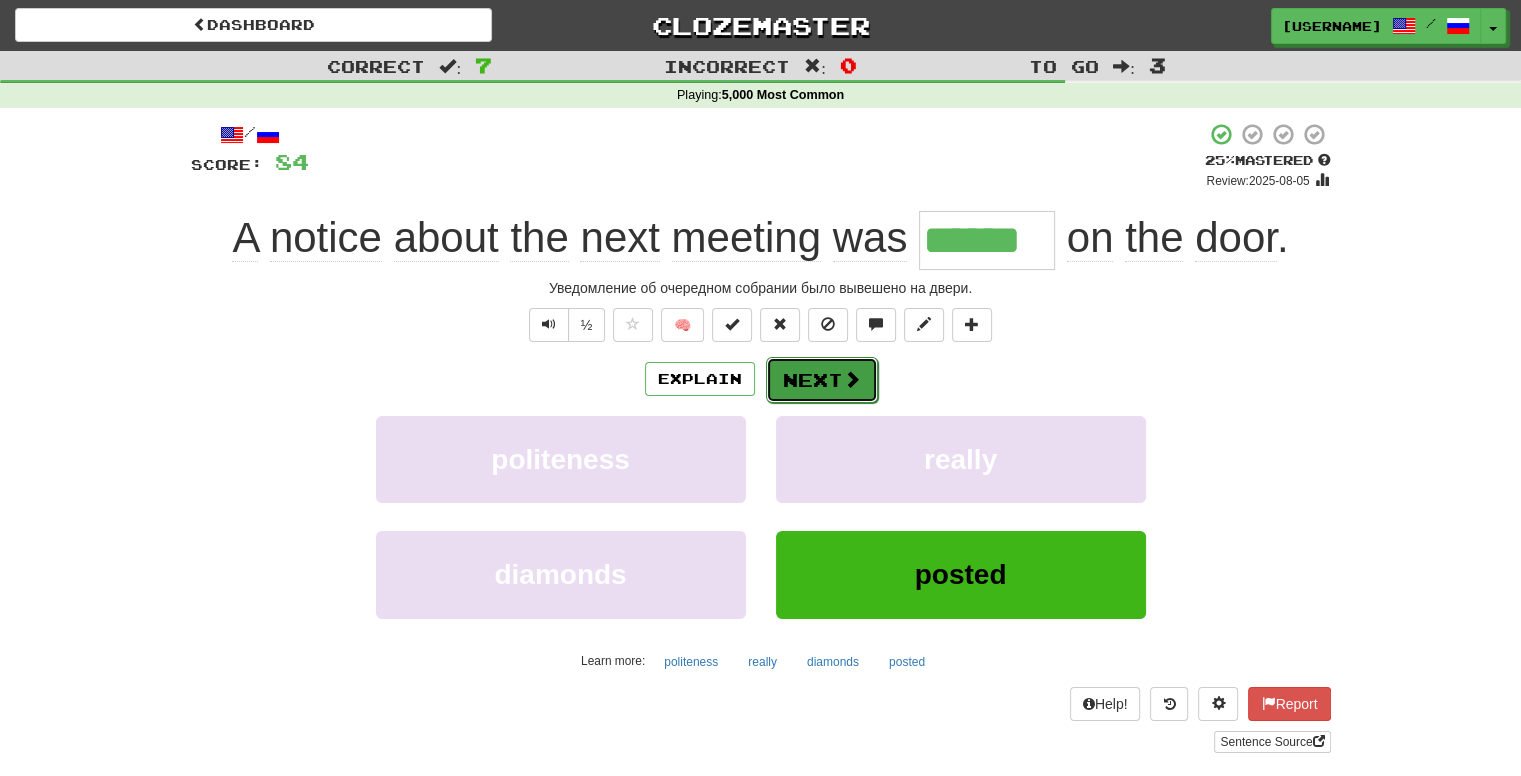 click at bounding box center (852, 379) 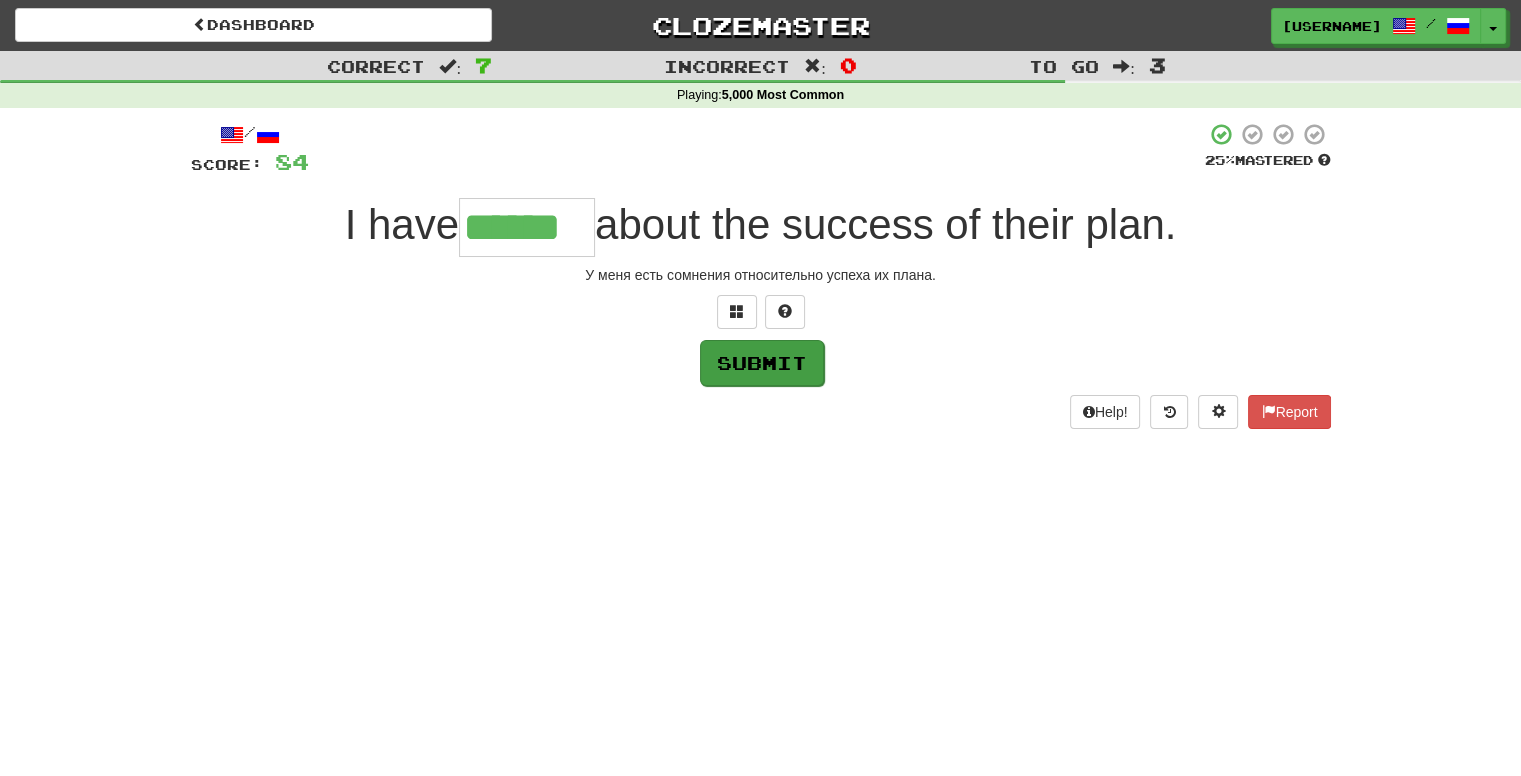 type on "******" 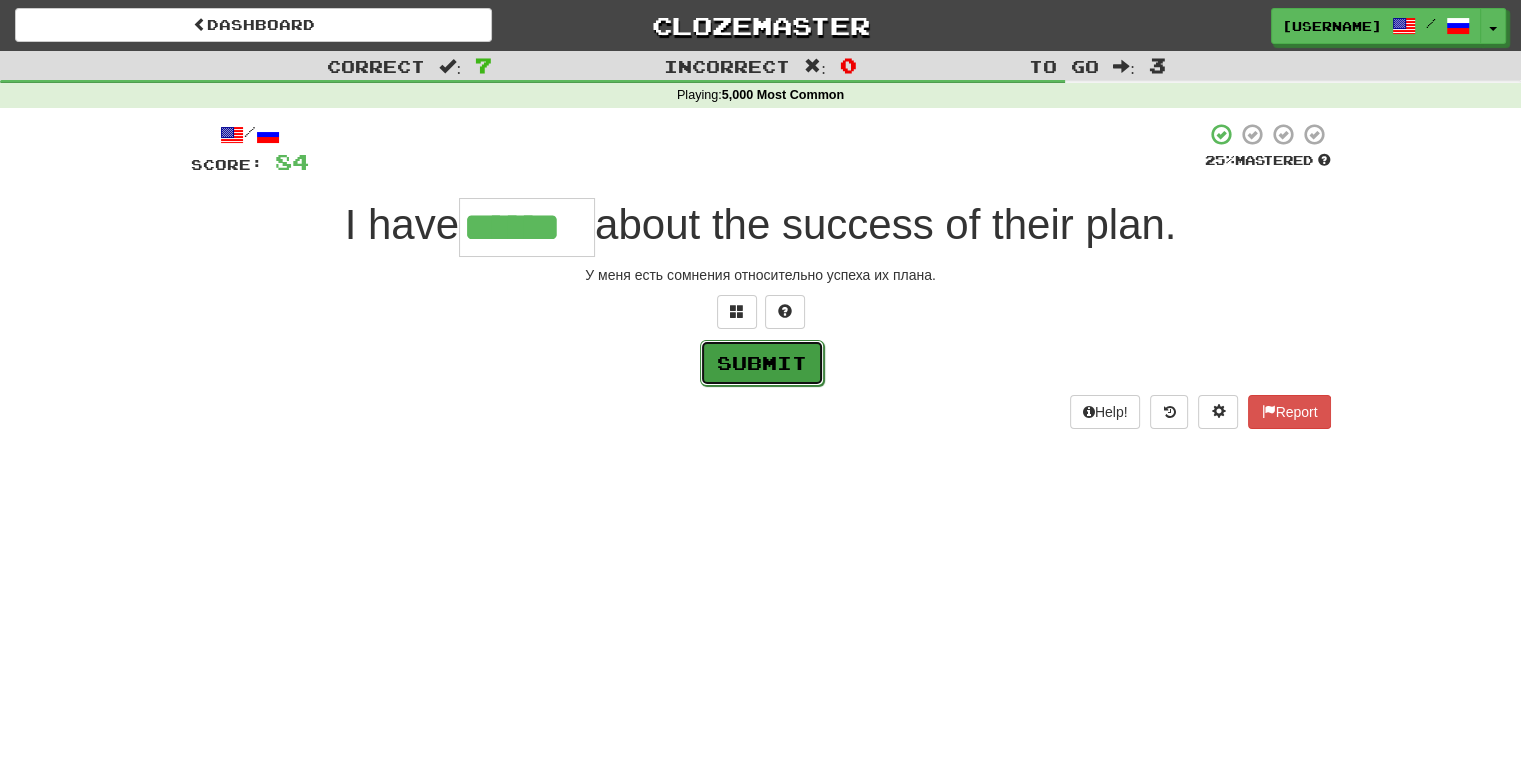 click on "Submit" at bounding box center [762, 363] 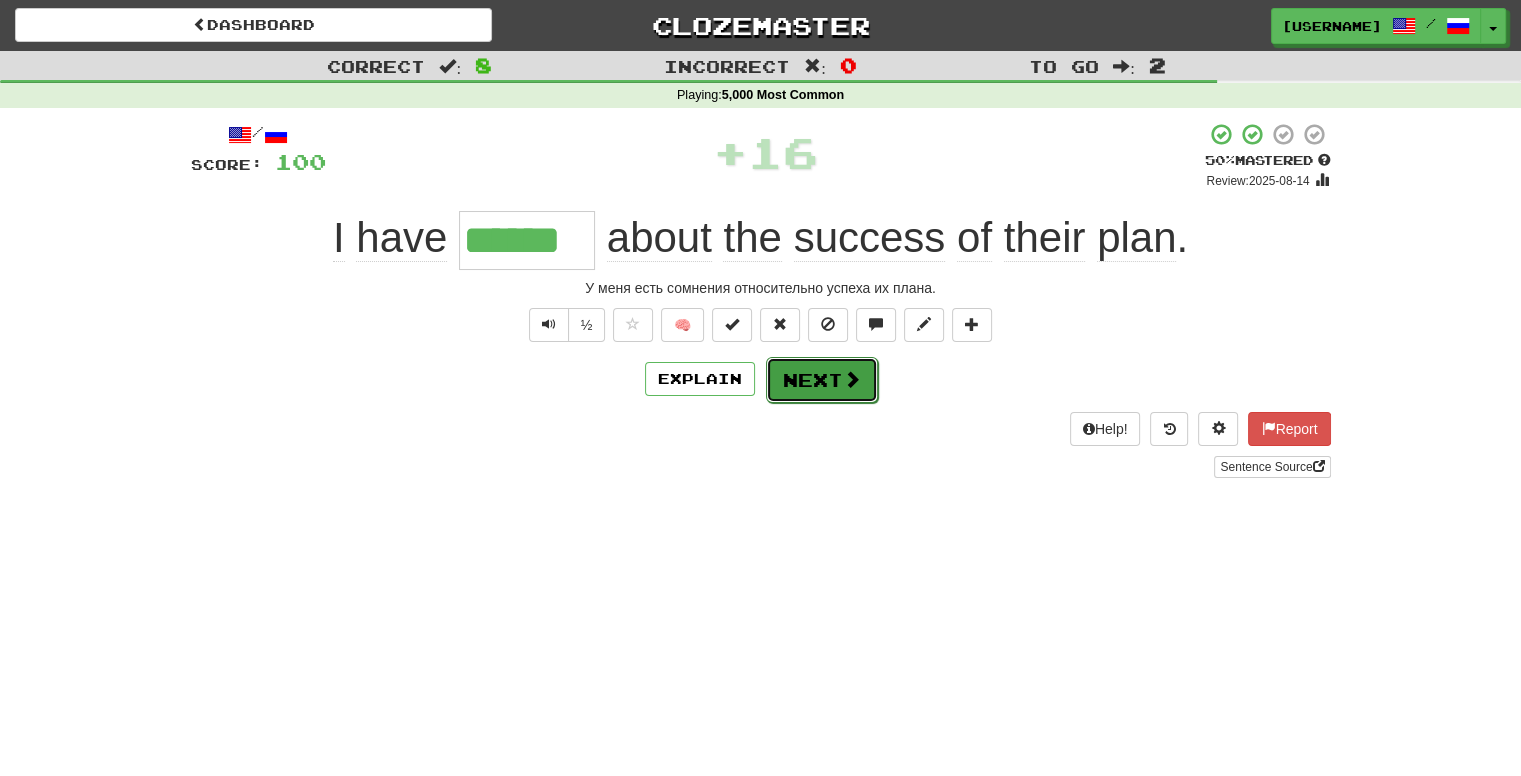 drag, startPoint x: 824, startPoint y: 381, endPoint x: 785, endPoint y: 509, distance: 133.80957 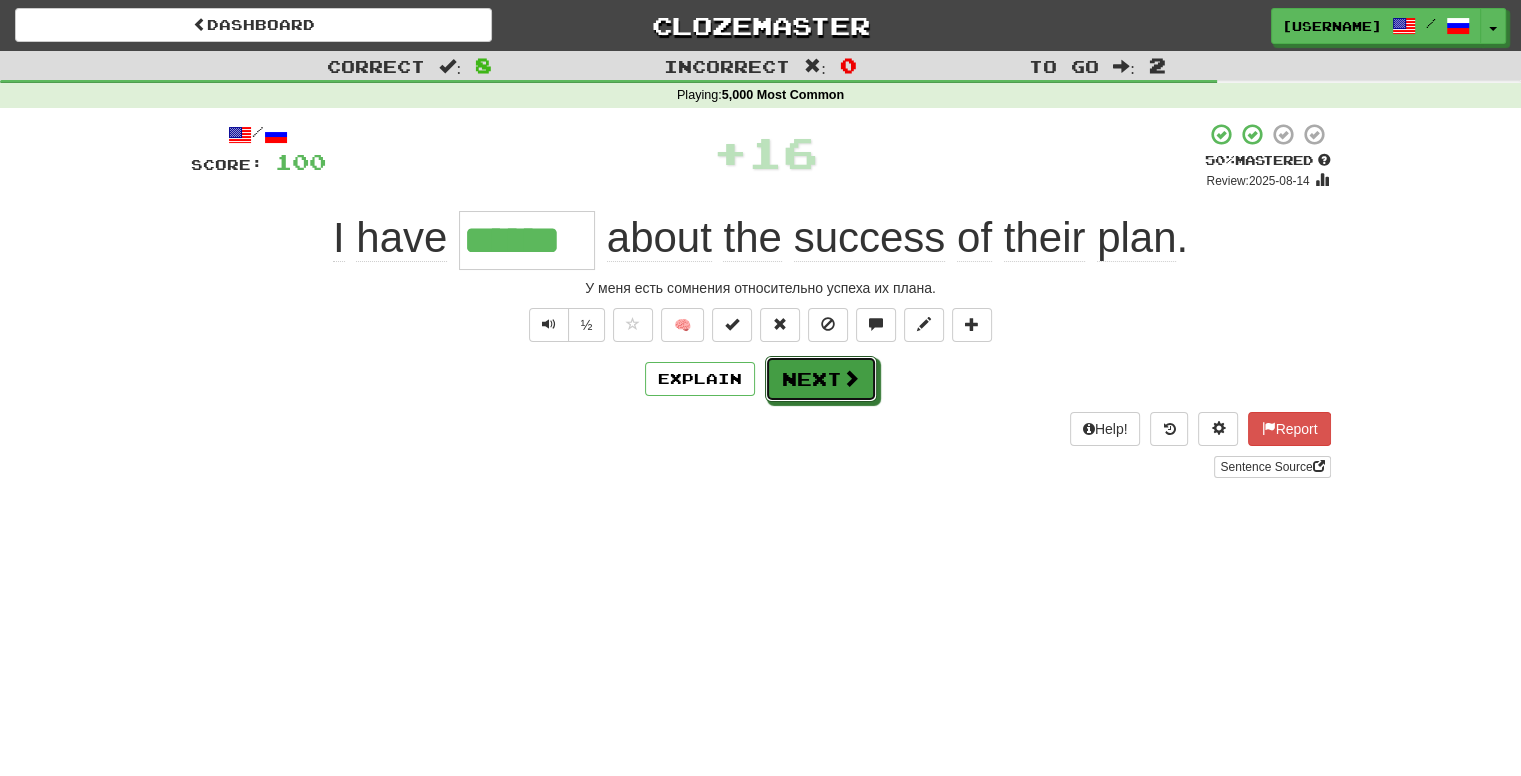 click on "Next" at bounding box center (821, 379) 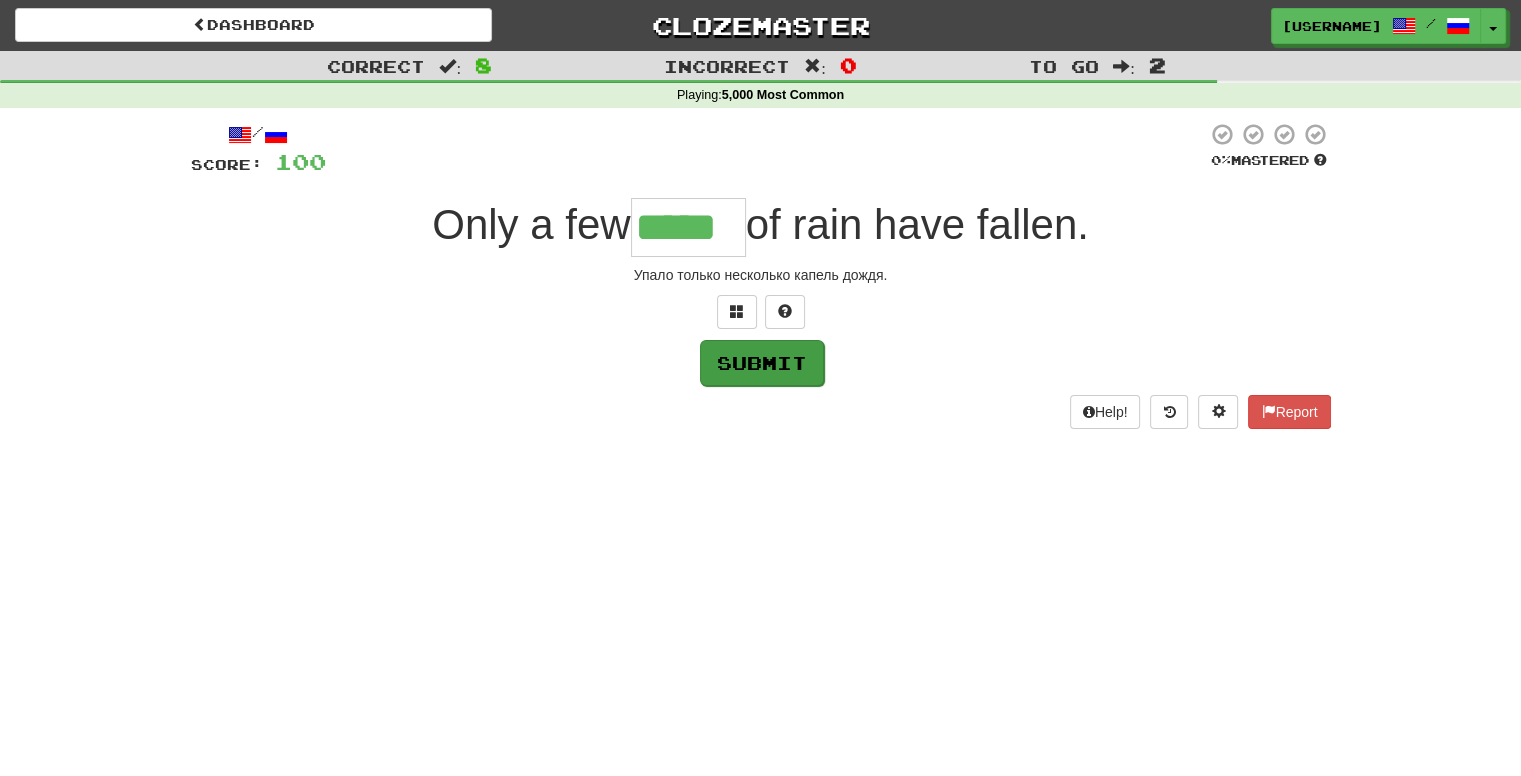 type on "*****" 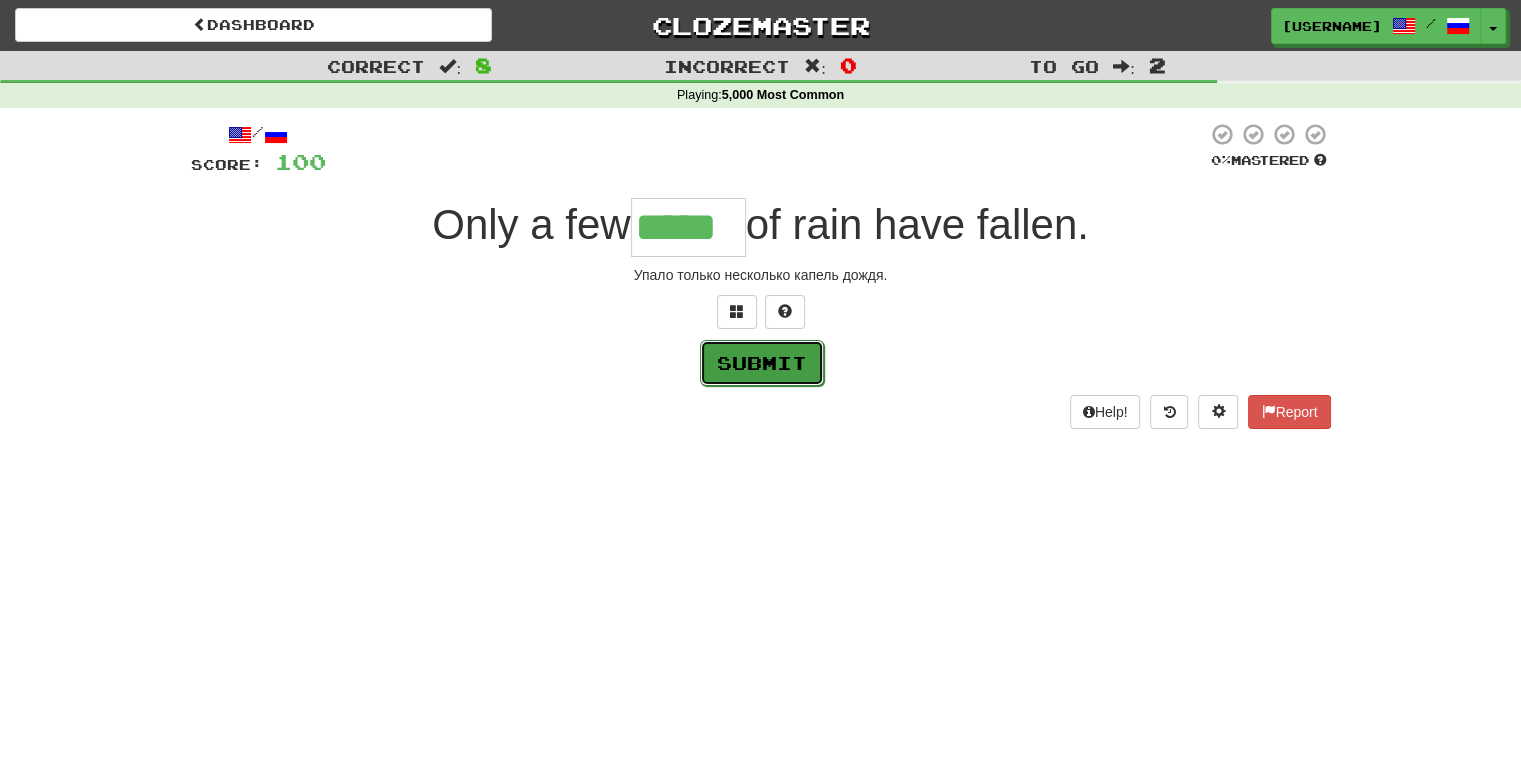 click on "Submit" at bounding box center [762, 363] 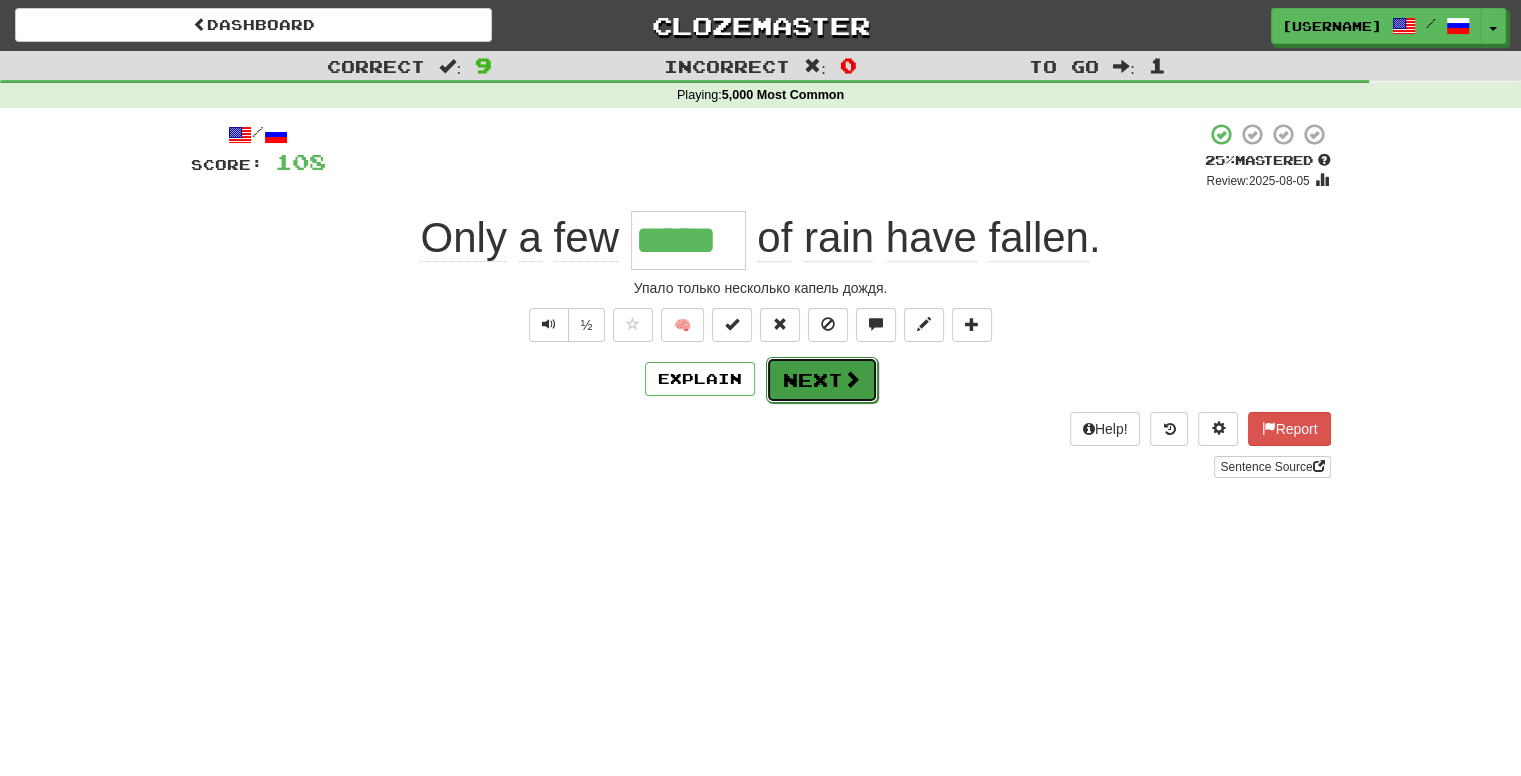 click on "Next" at bounding box center [822, 380] 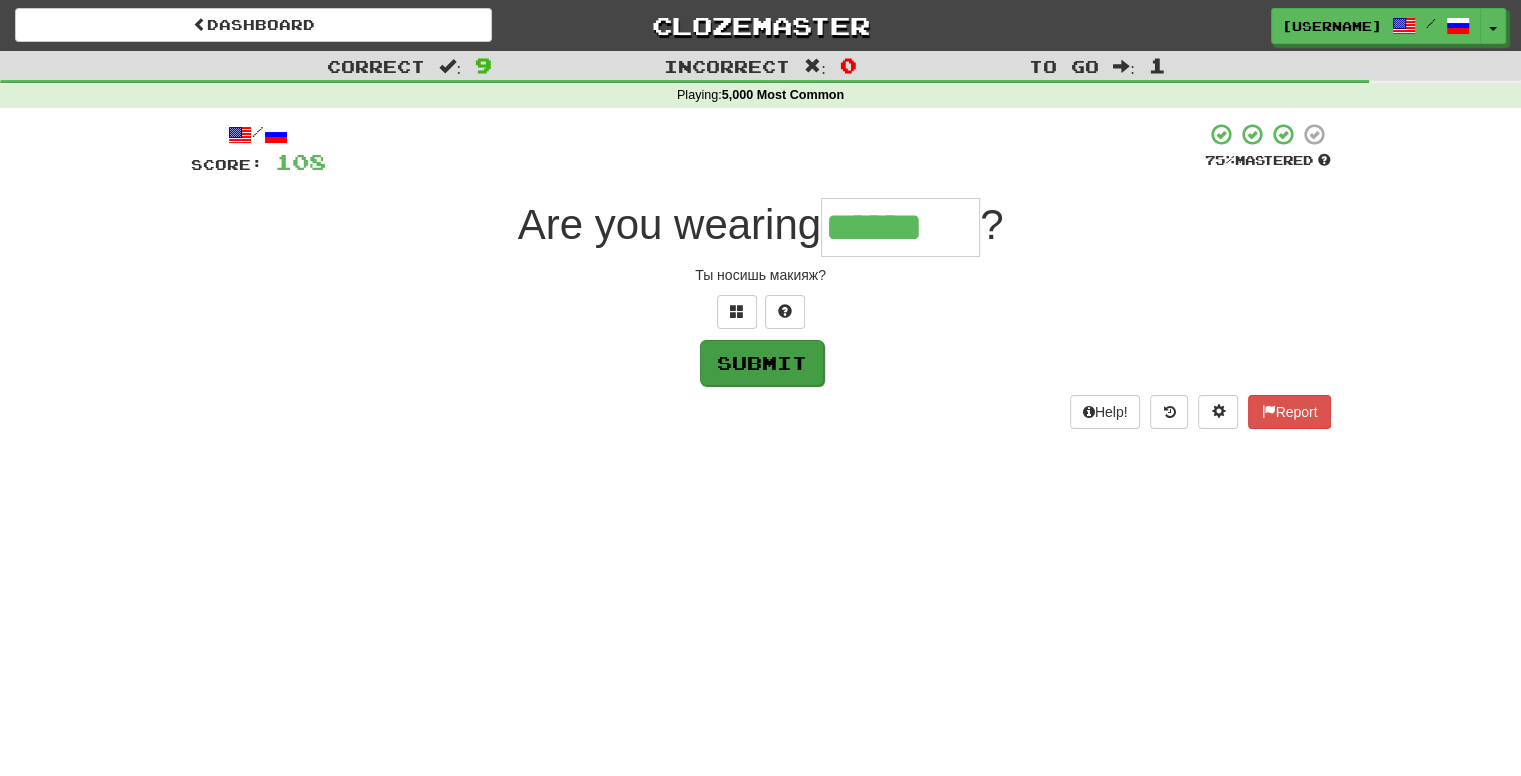 type on "******" 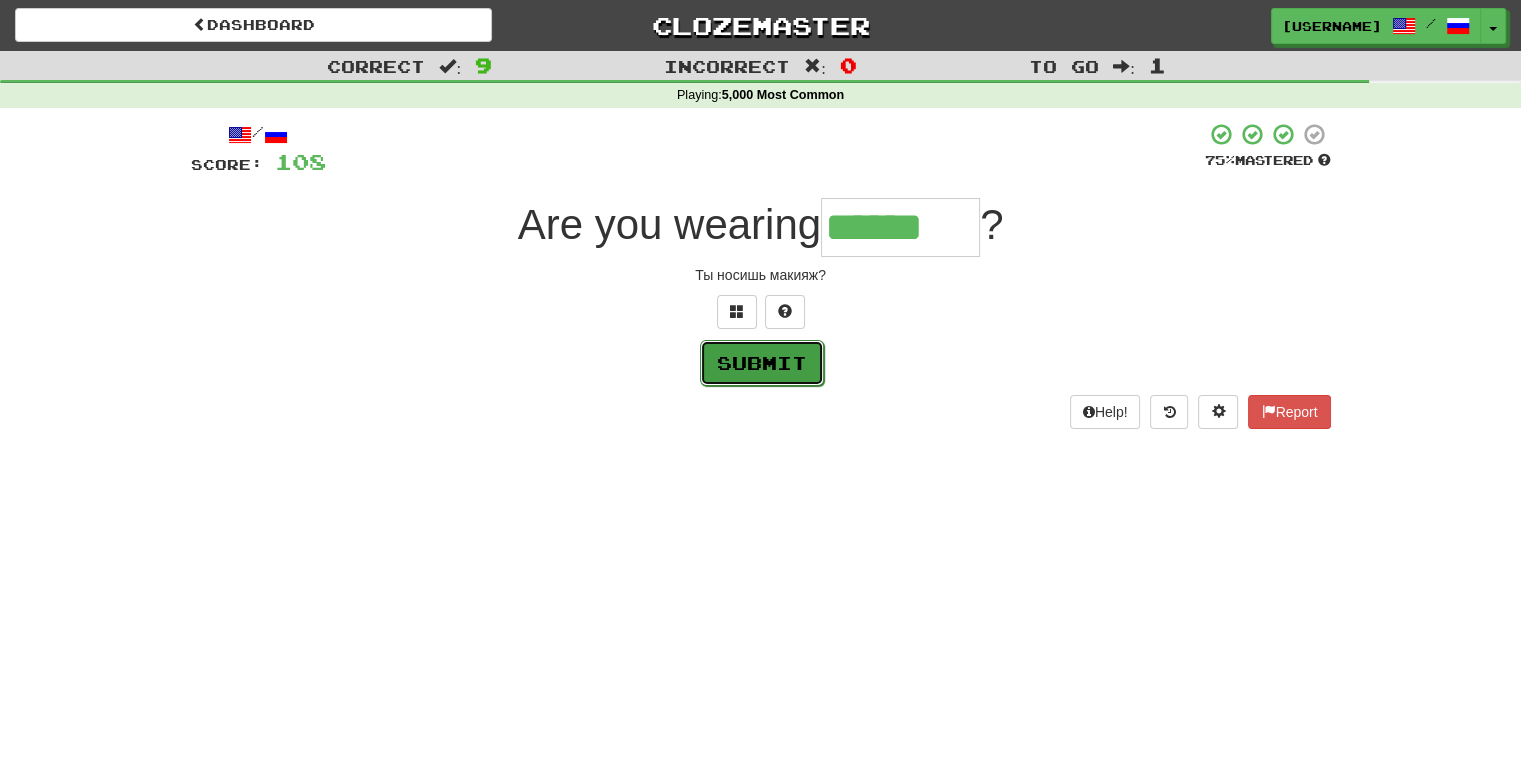 click on "Submit" at bounding box center [762, 363] 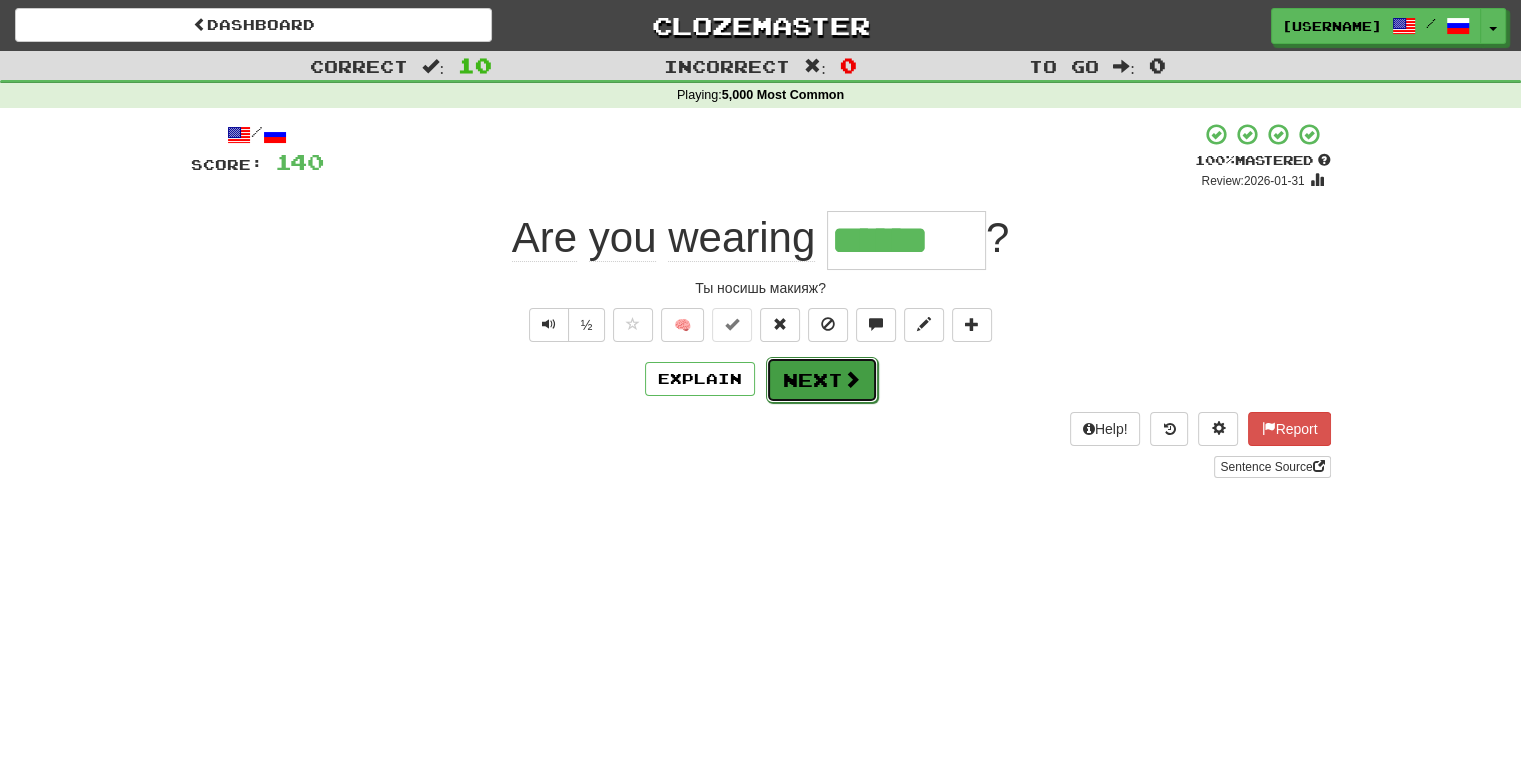 click on "Next" at bounding box center (822, 380) 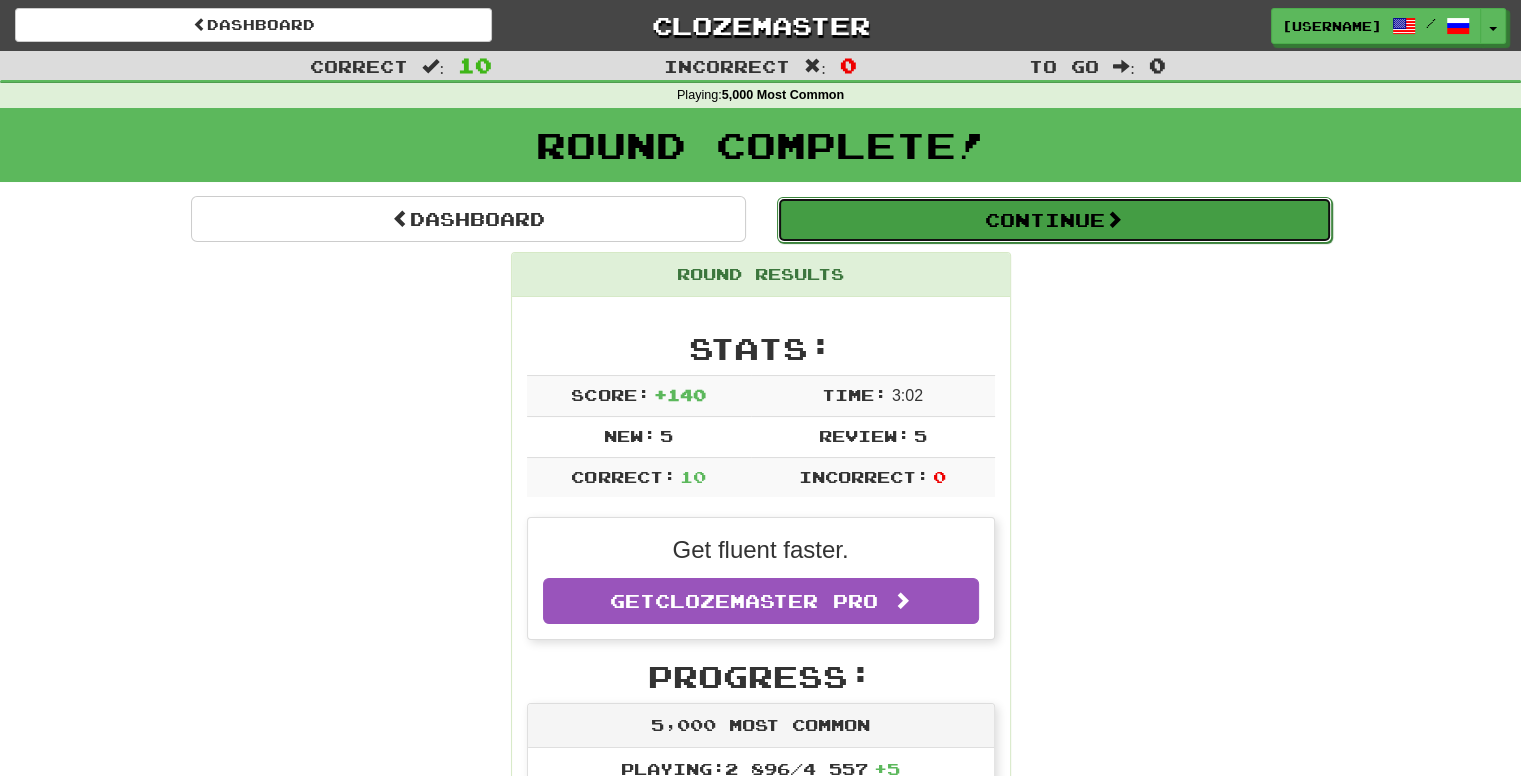 click on "Continue" at bounding box center (1054, 220) 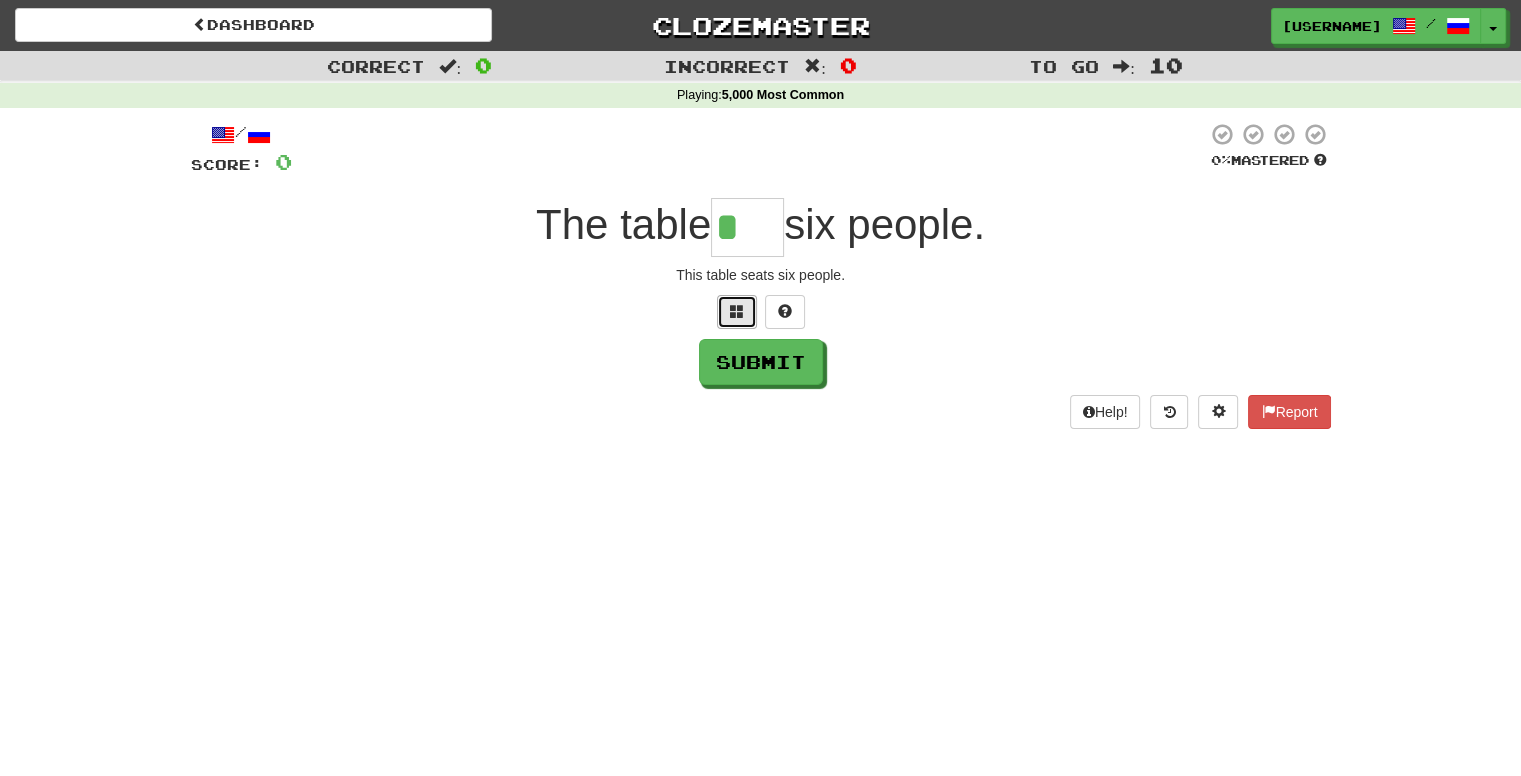 click at bounding box center (737, 312) 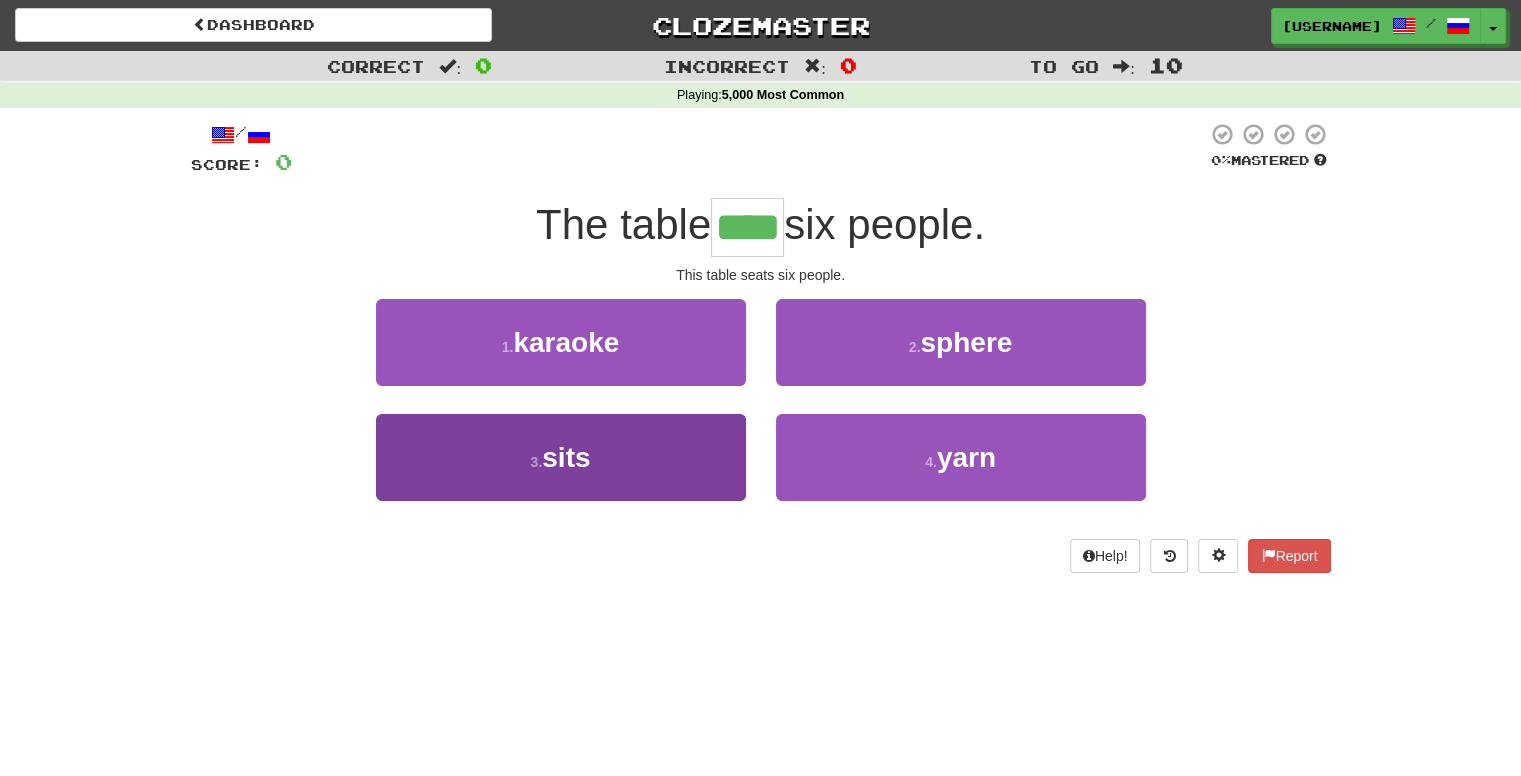 type on "****" 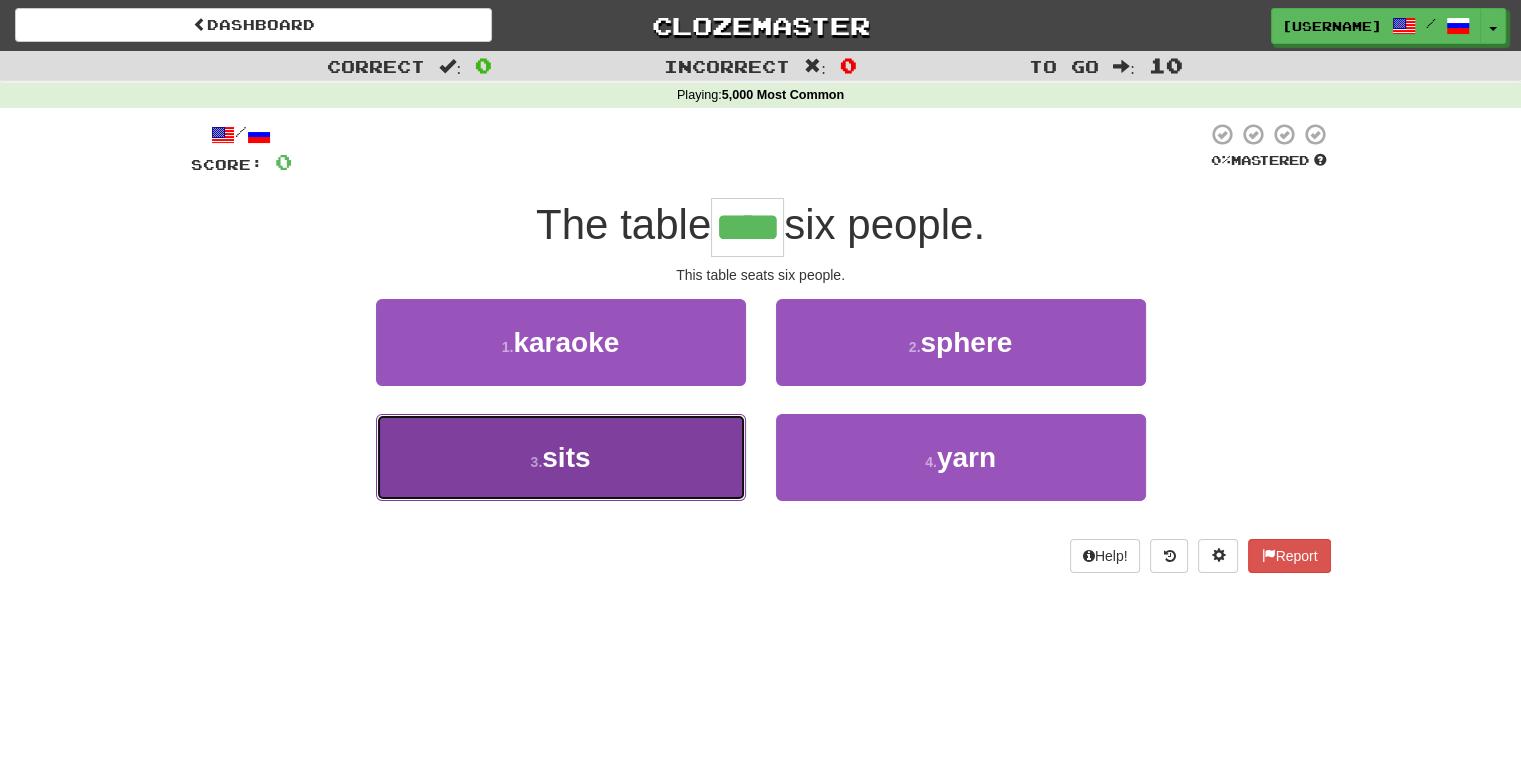 click on "3 .  sits" at bounding box center [561, 457] 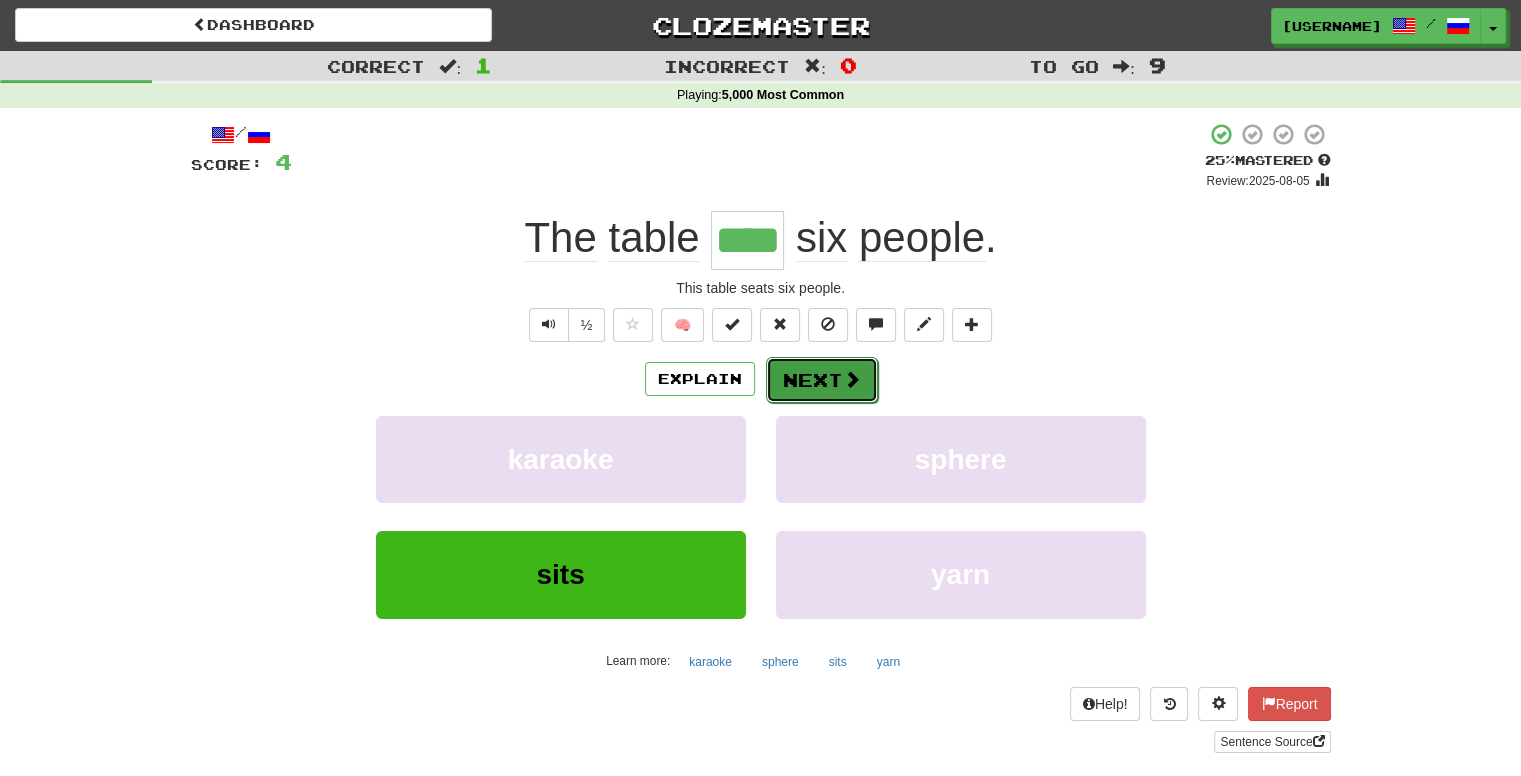 click on "Next" at bounding box center (822, 380) 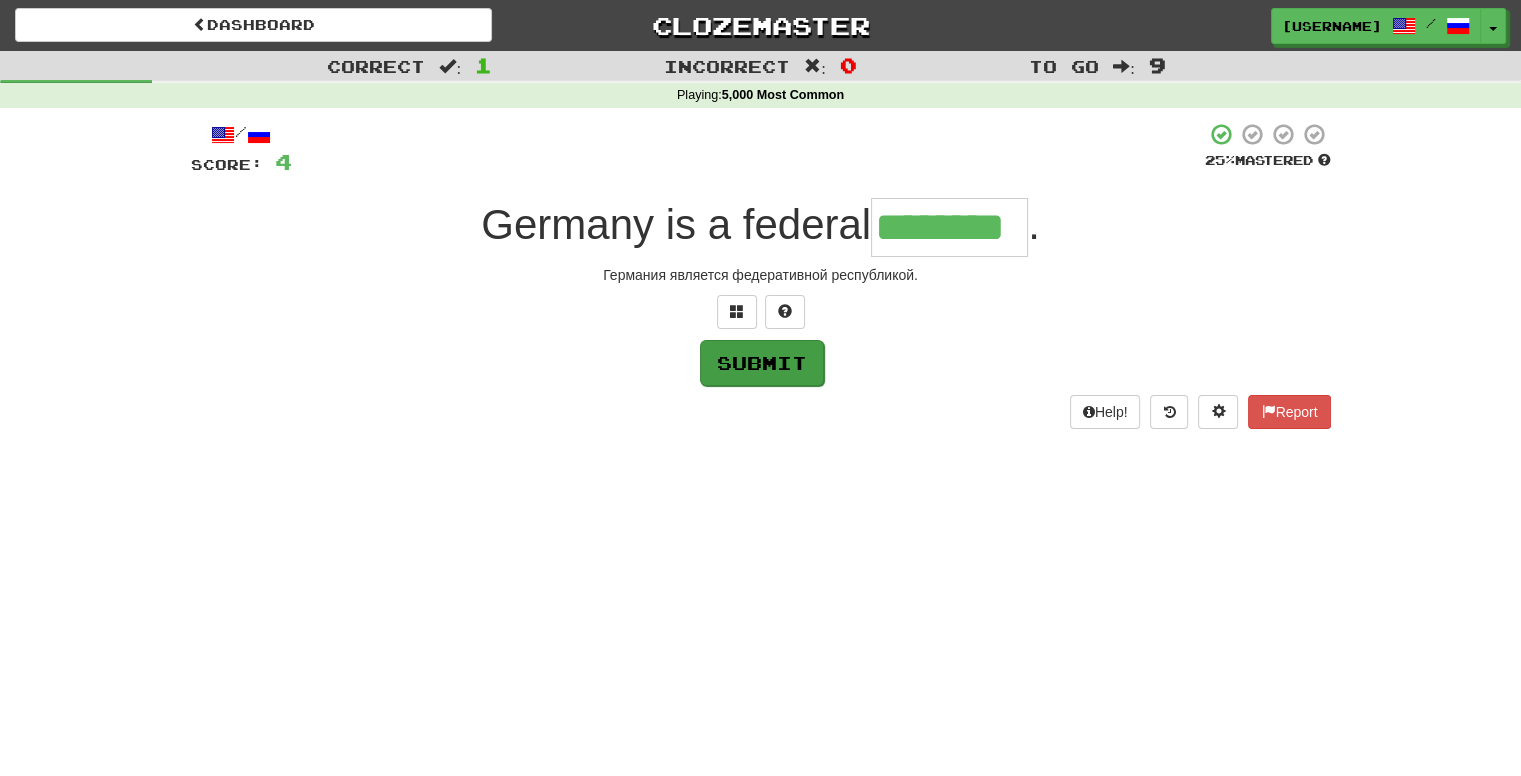 type on "********" 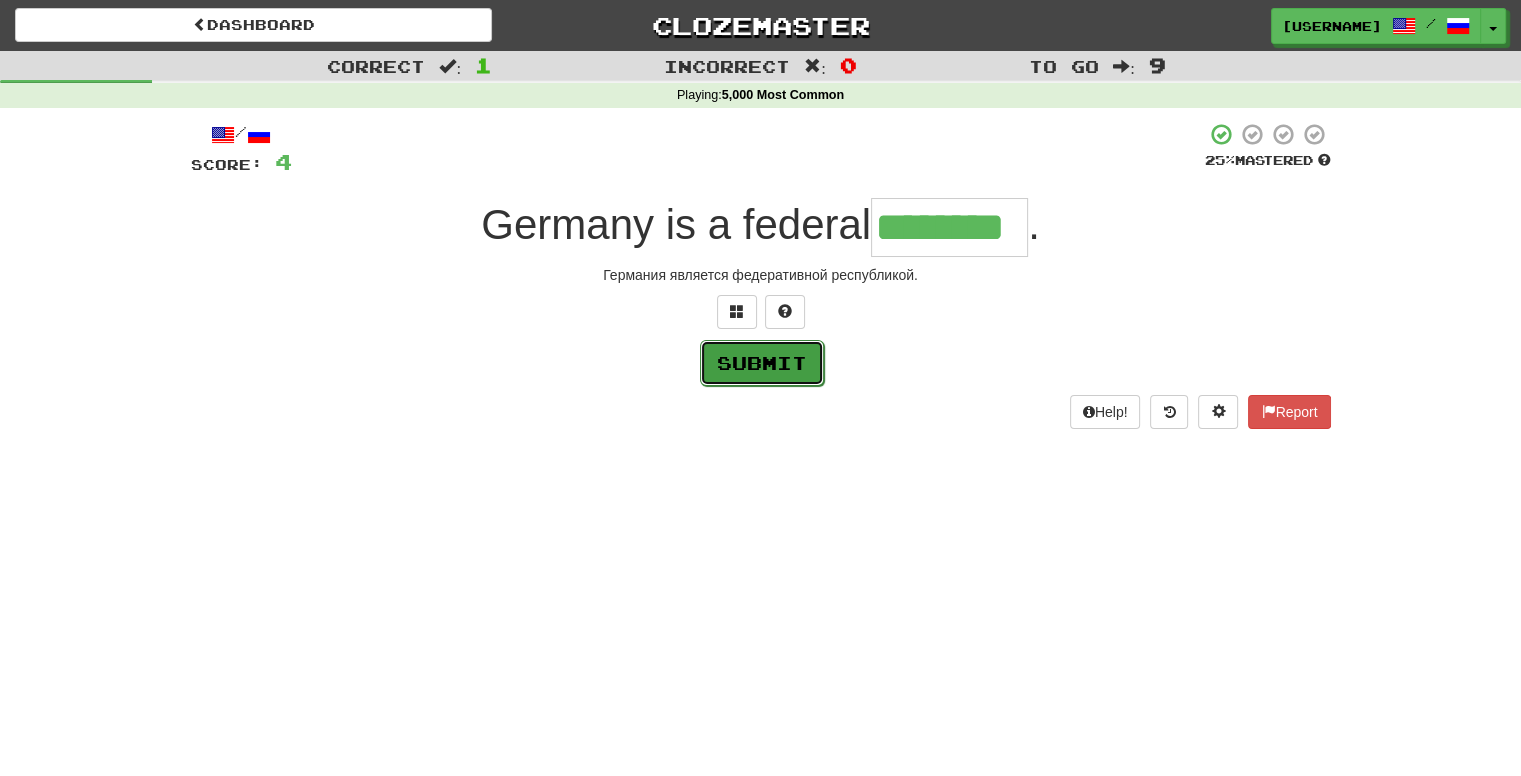 click on "Submit" at bounding box center [762, 363] 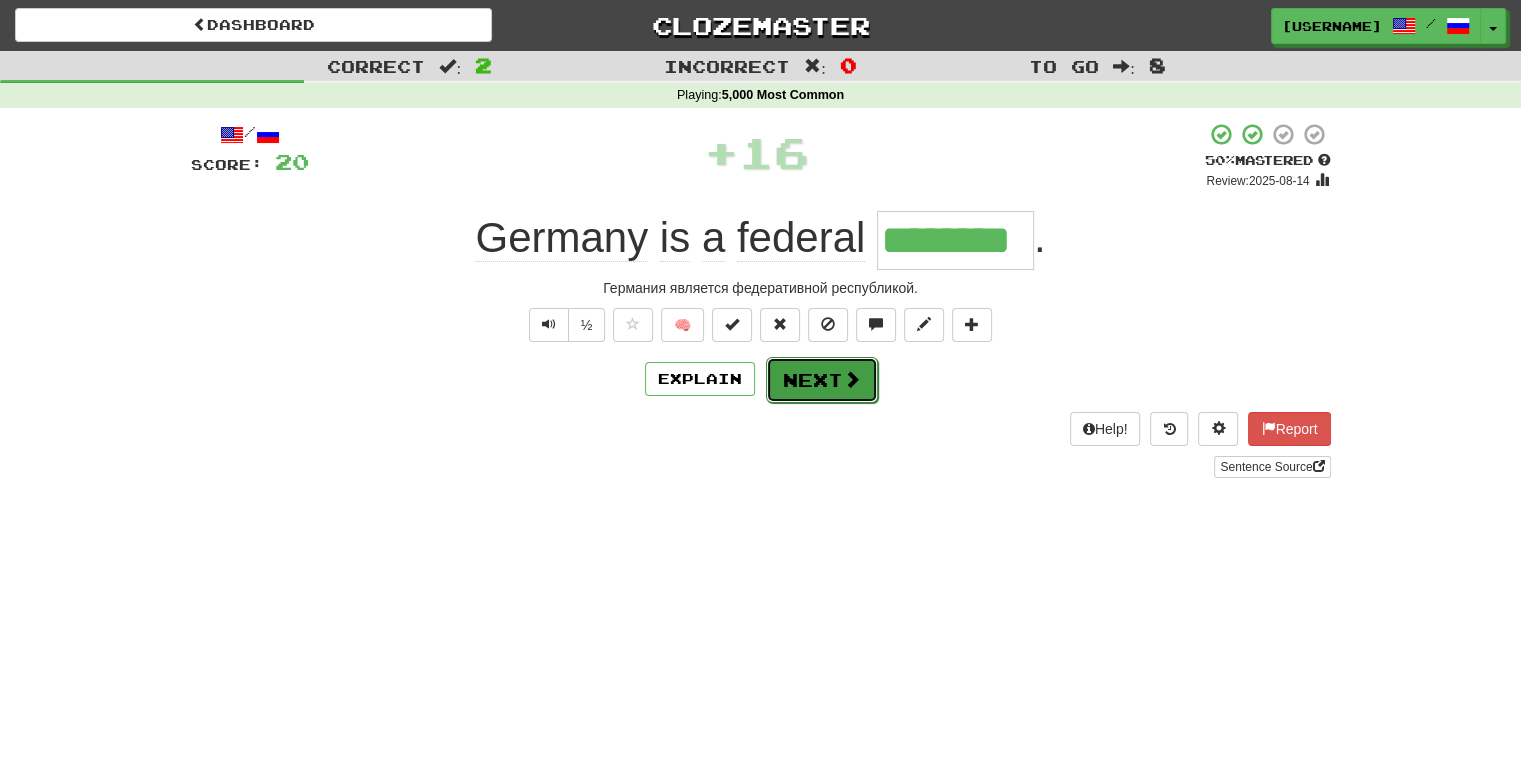 click on "Next" at bounding box center (822, 380) 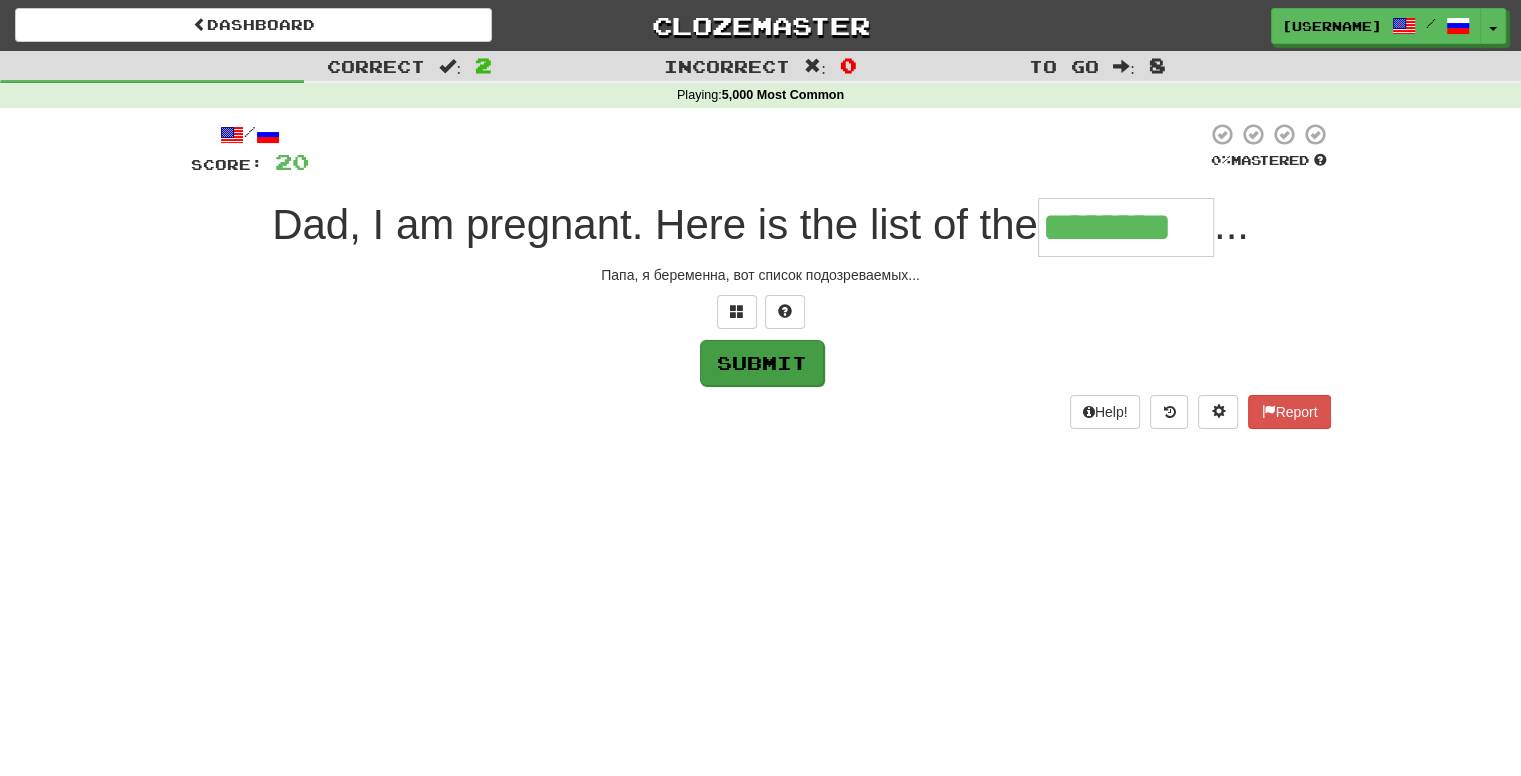 type on "********" 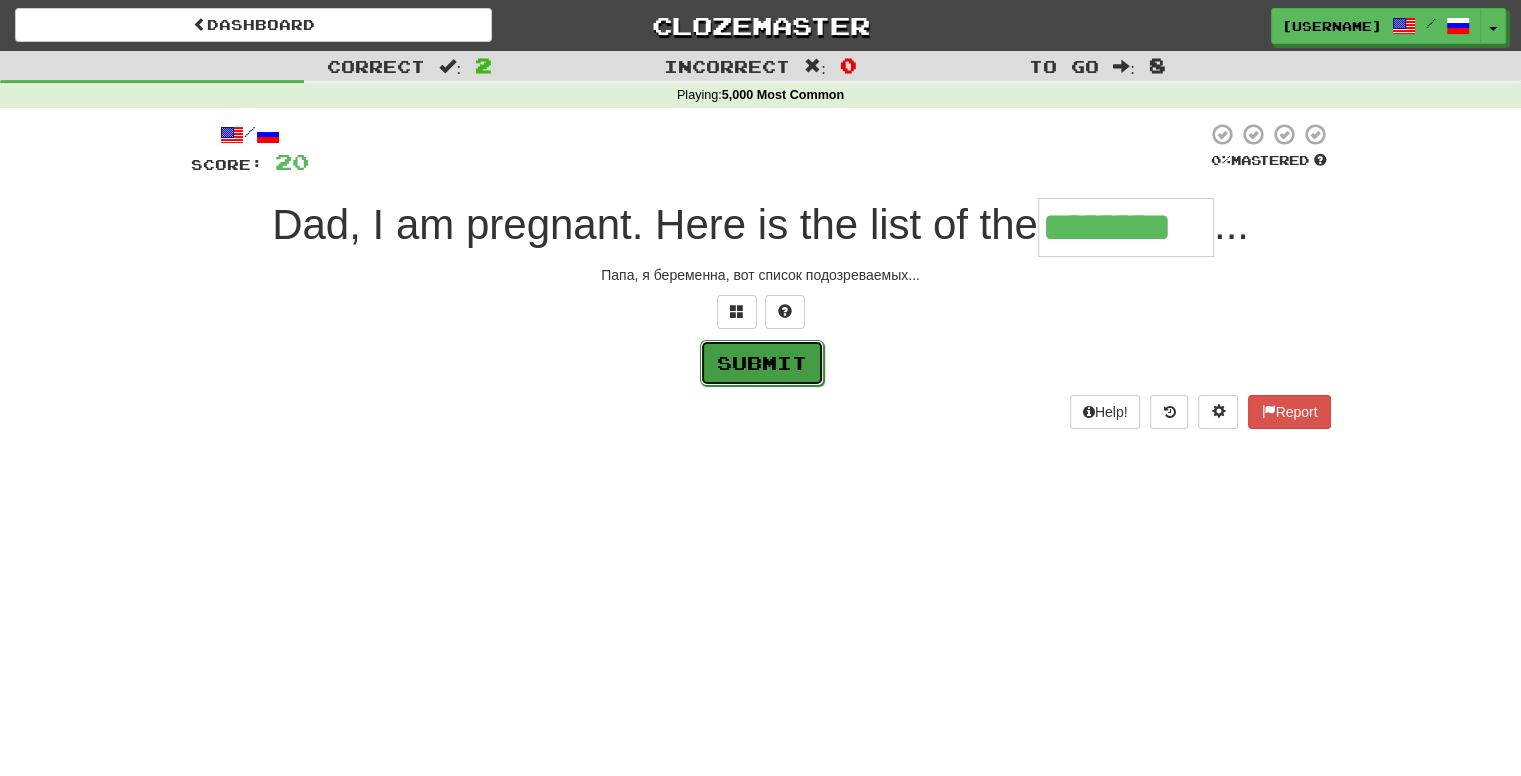 click on "Submit" at bounding box center (762, 363) 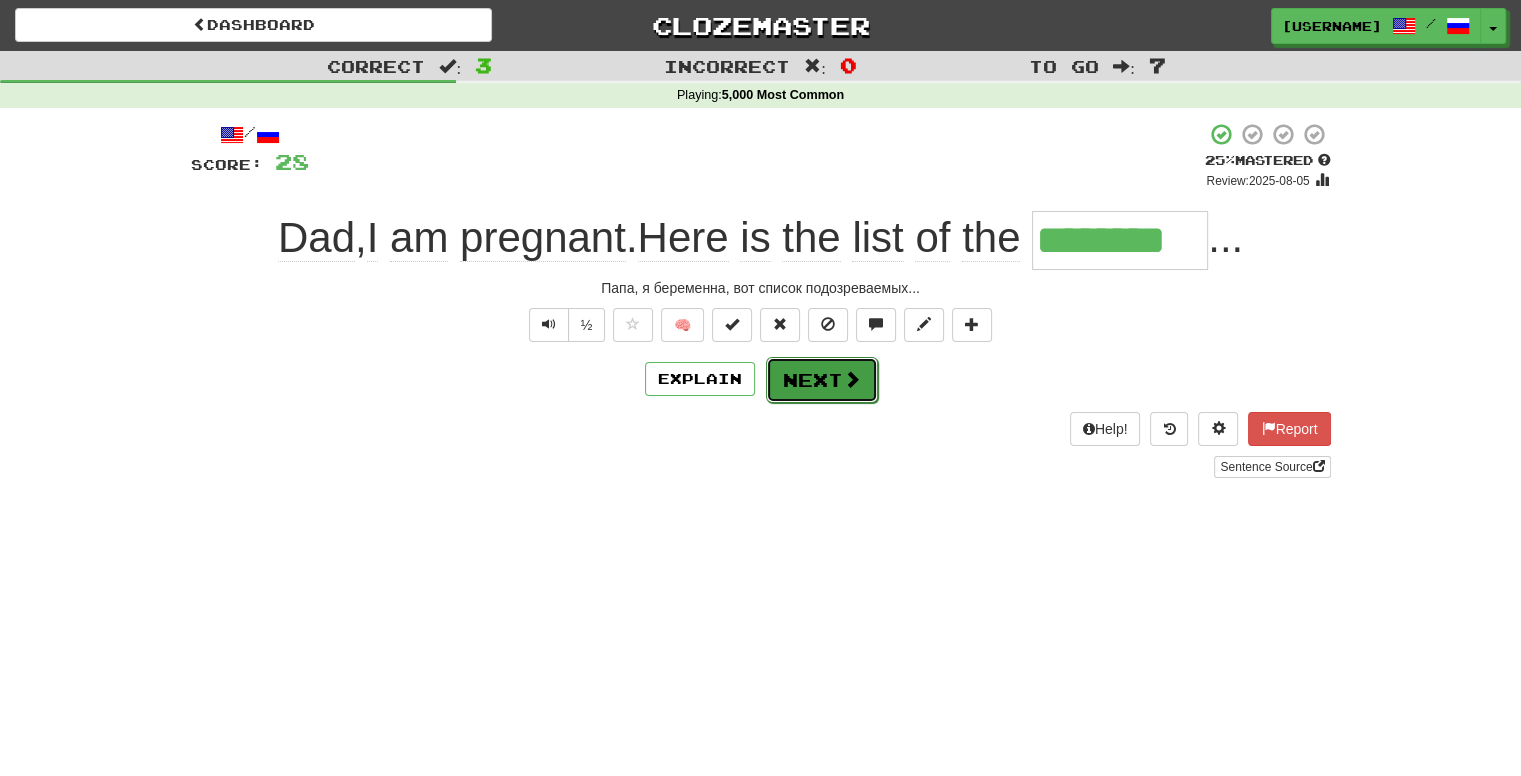 click on "Next" at bounding box center (822, 380) 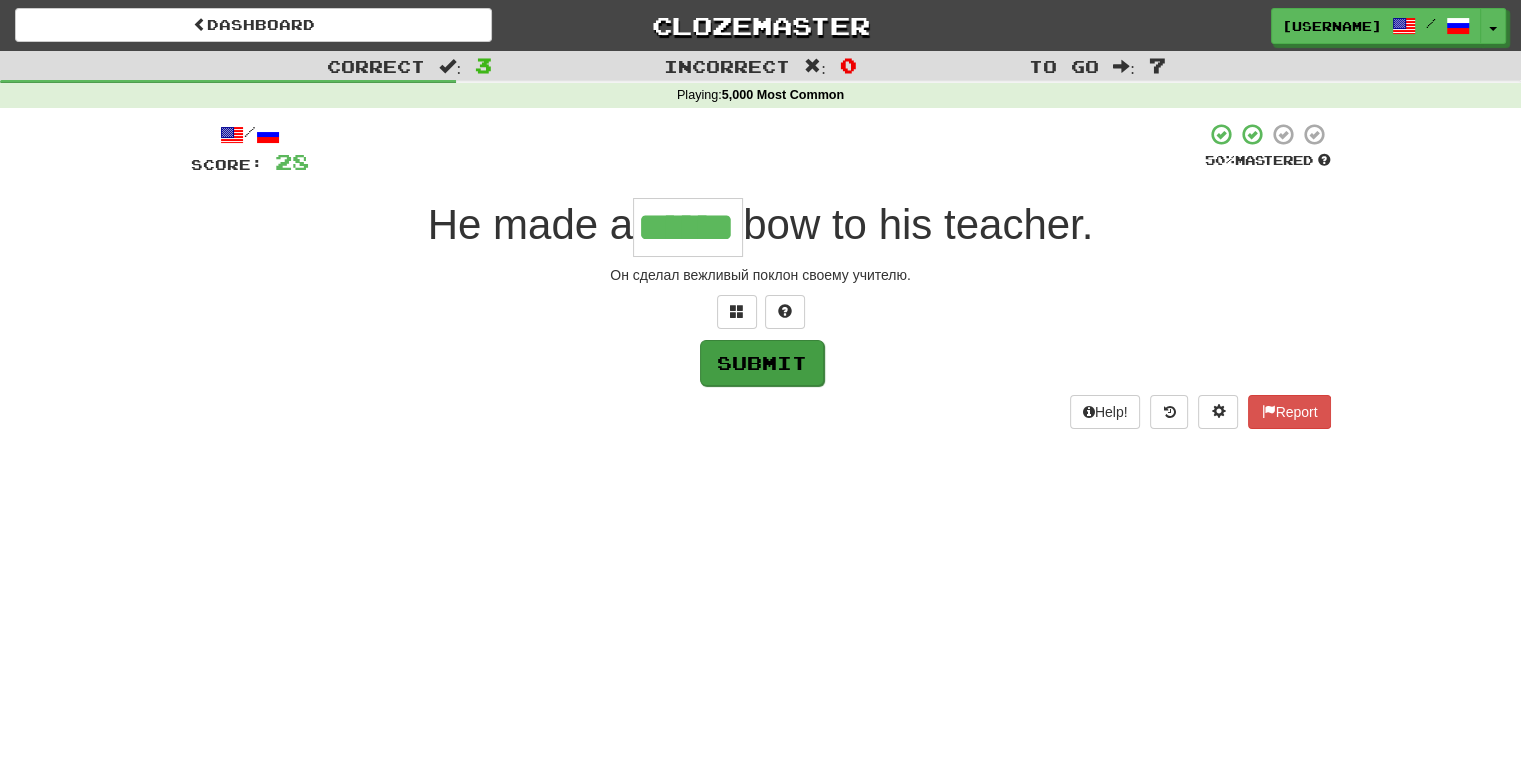 type on "******" 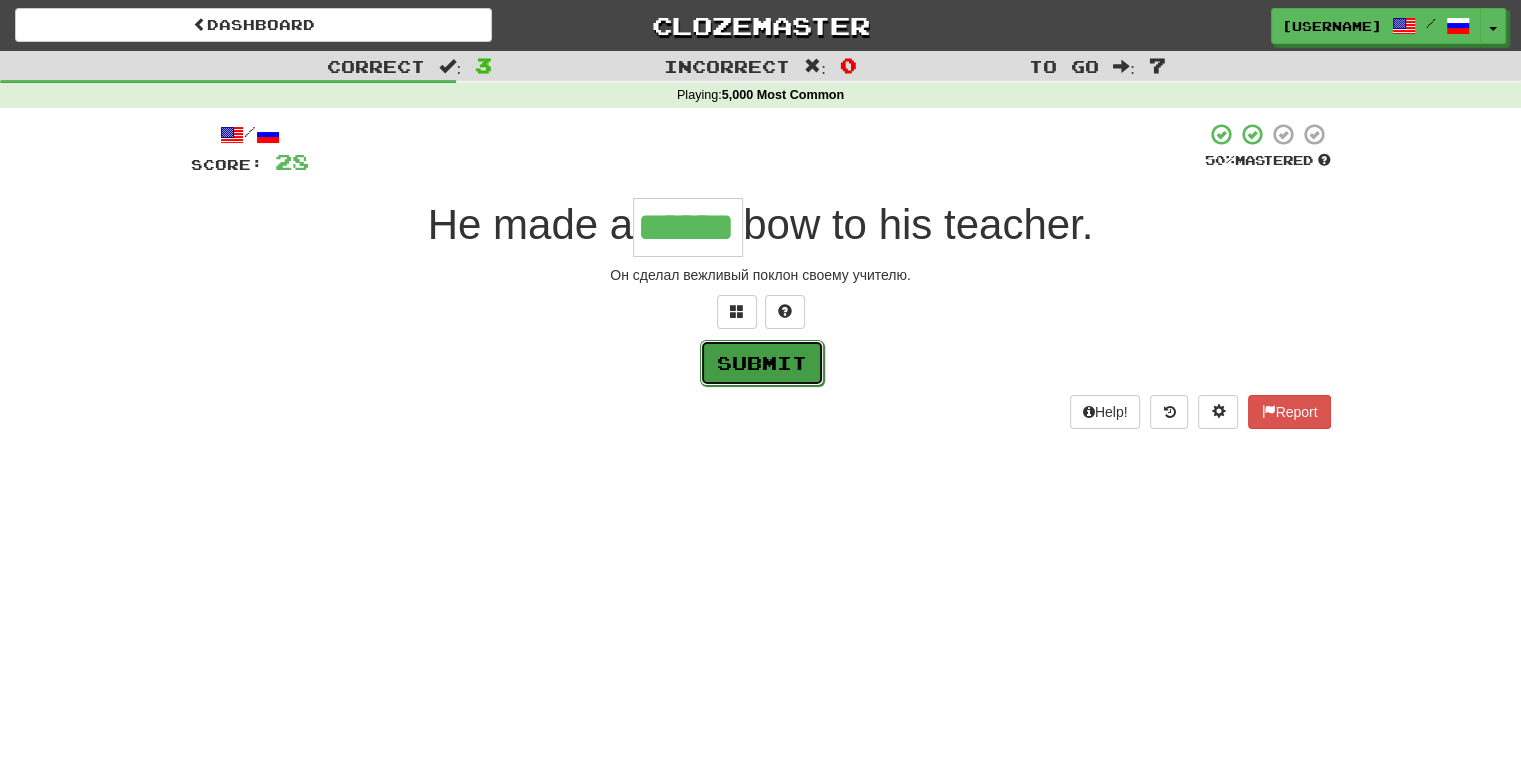 click on "Submit" at bounding box center (762, 363) 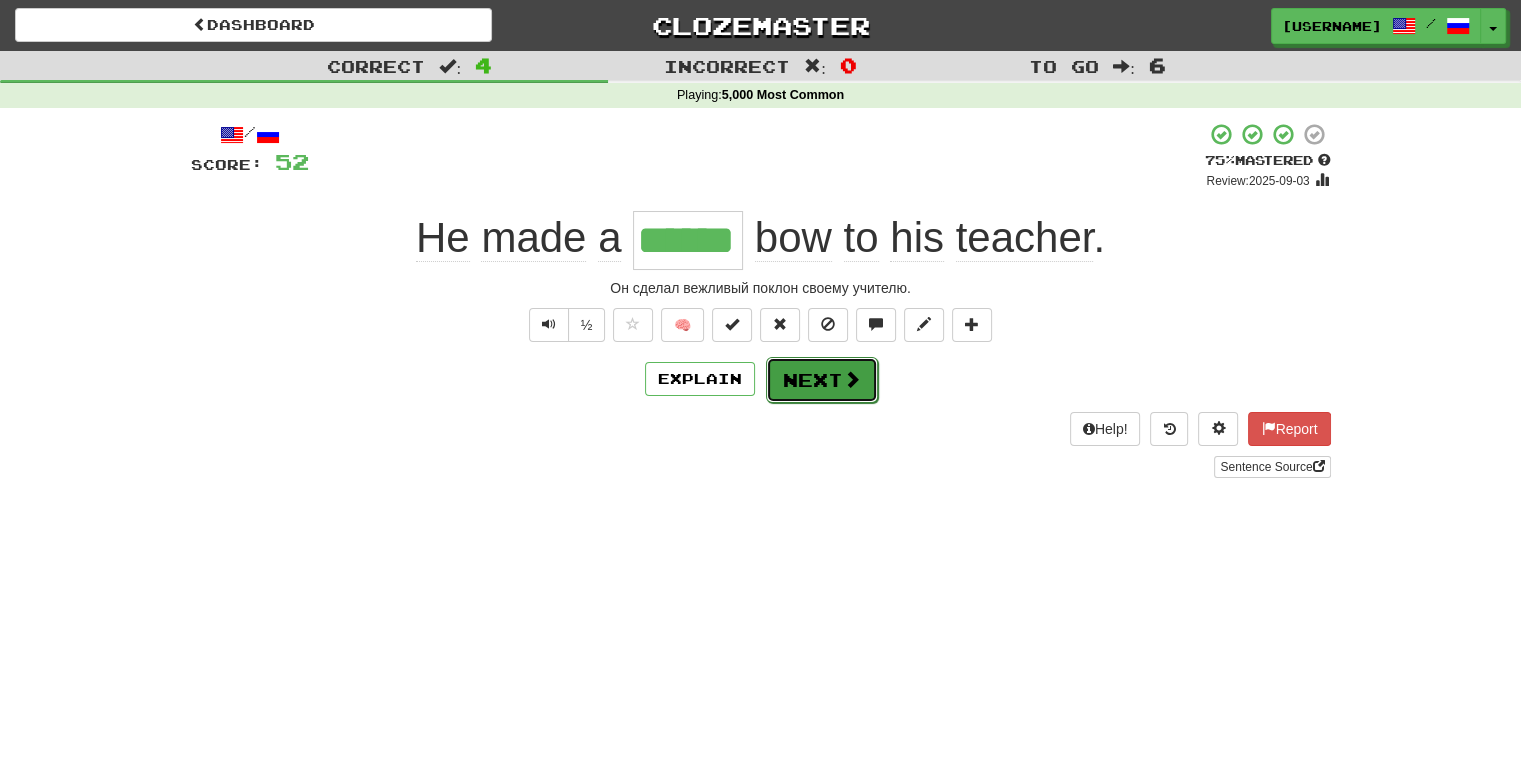 click on "Next" at bounding box center (822, 380) 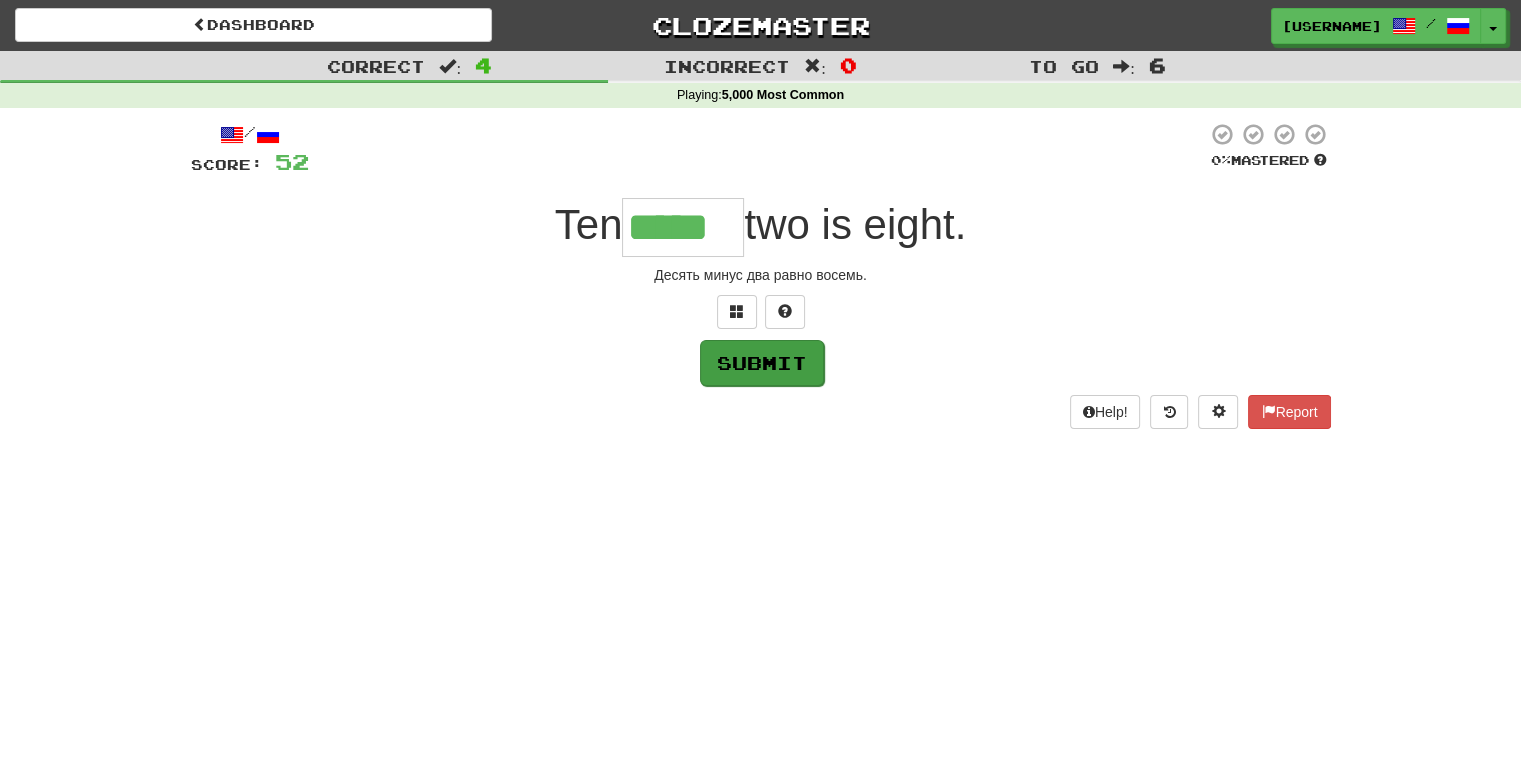 type on "*****" 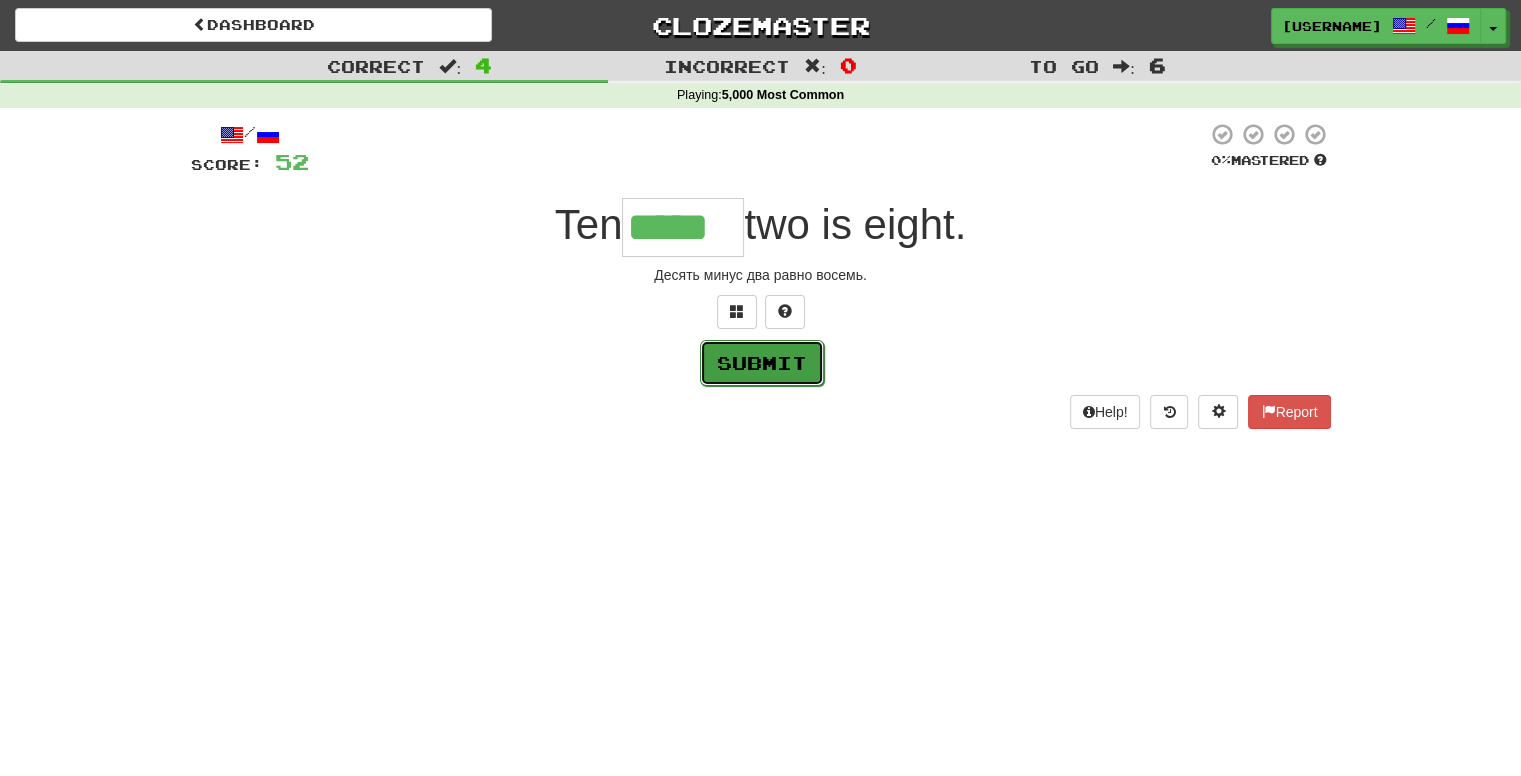 click on "Submit" at bounding box center [762, 363] 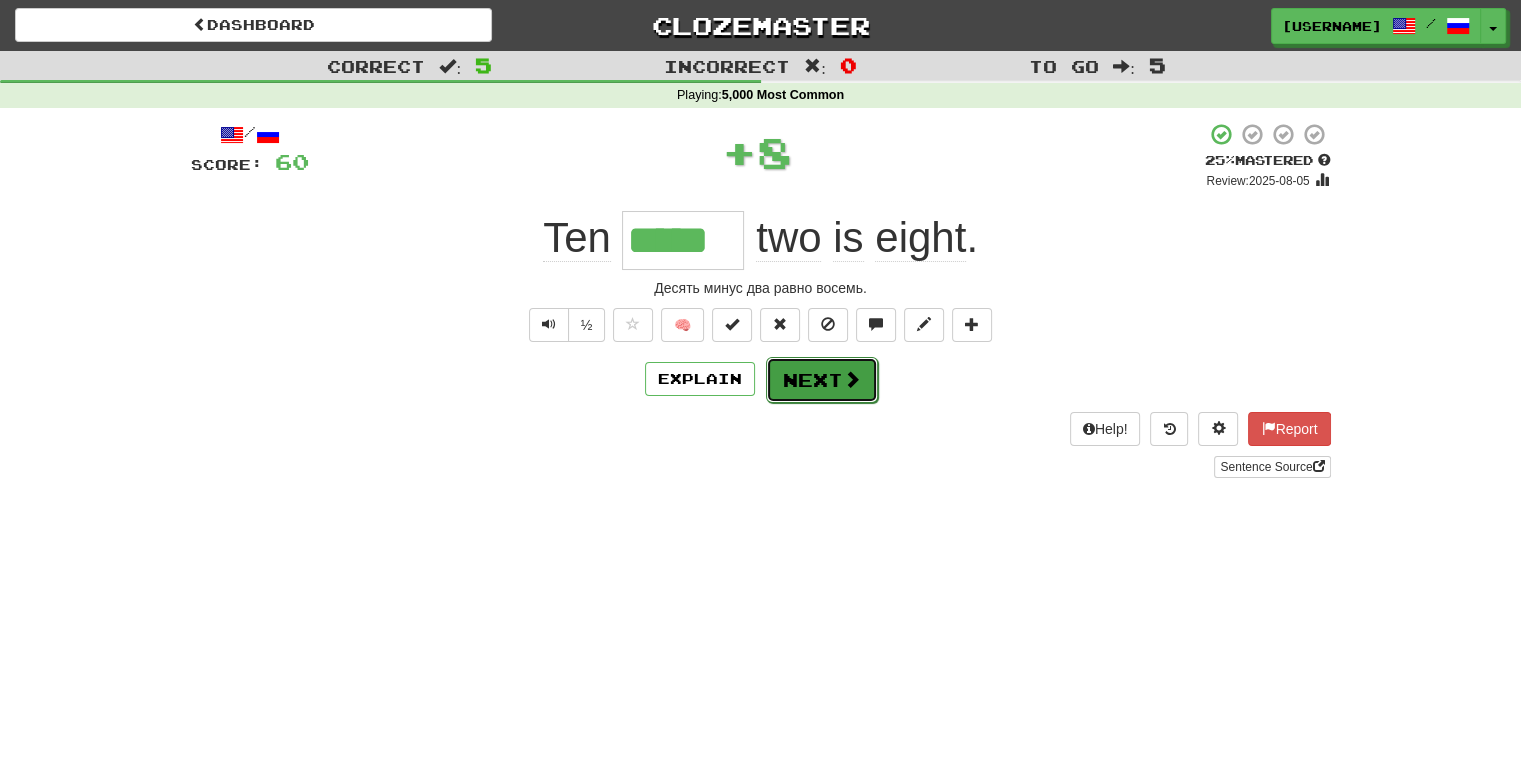 click at bounding box center (852, 379) 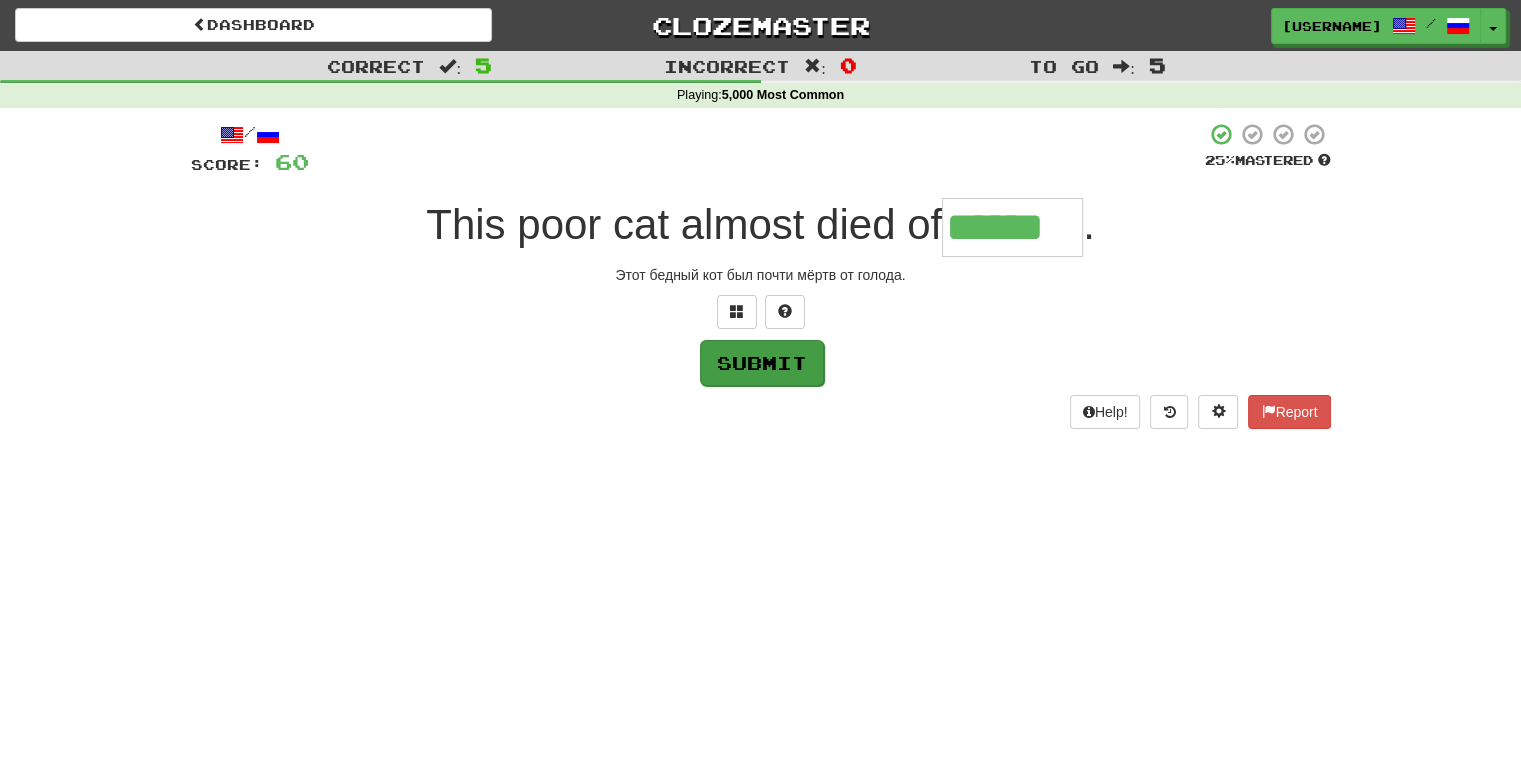 type on "******" 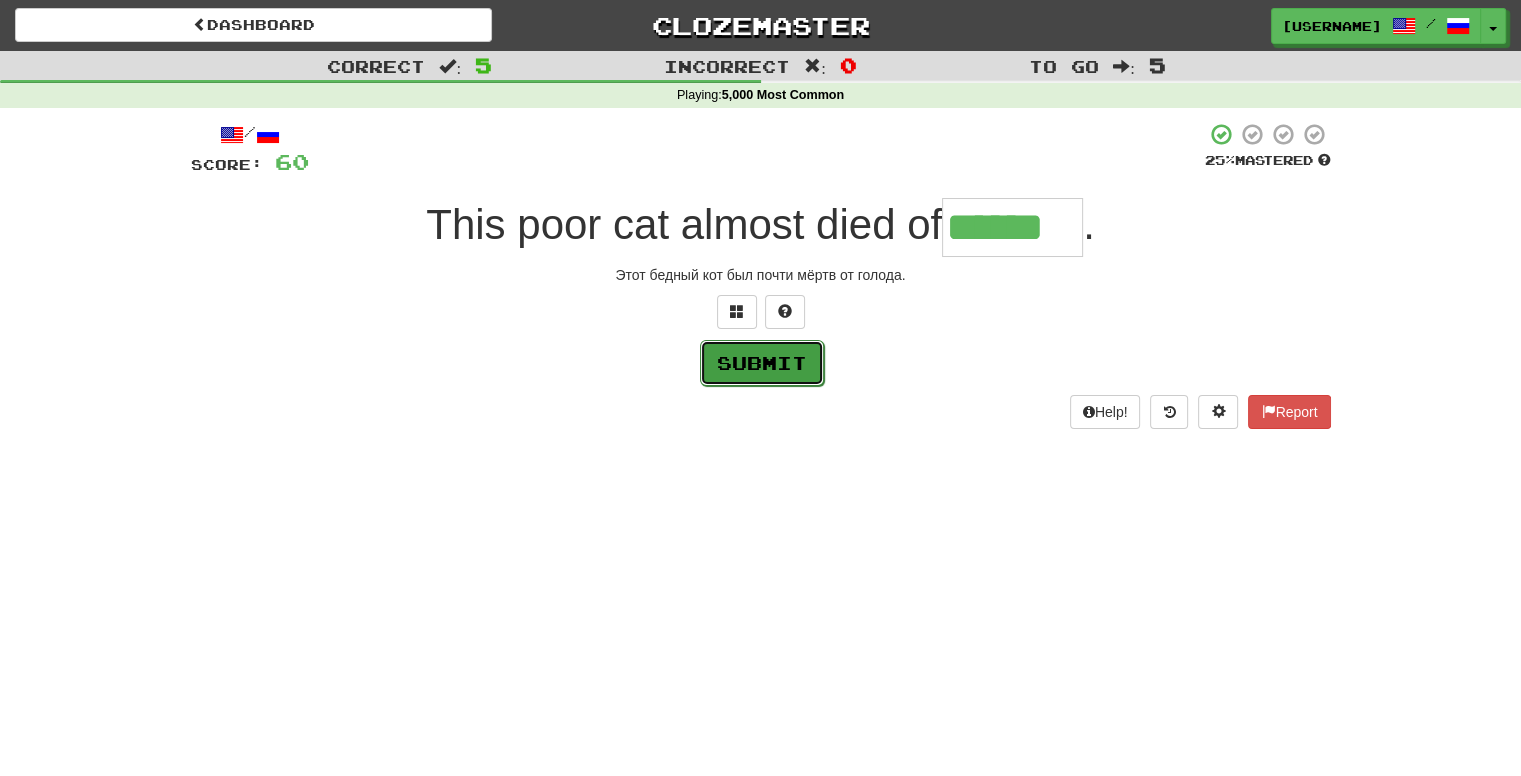click on "Submit" at bounding box center [762, 363] 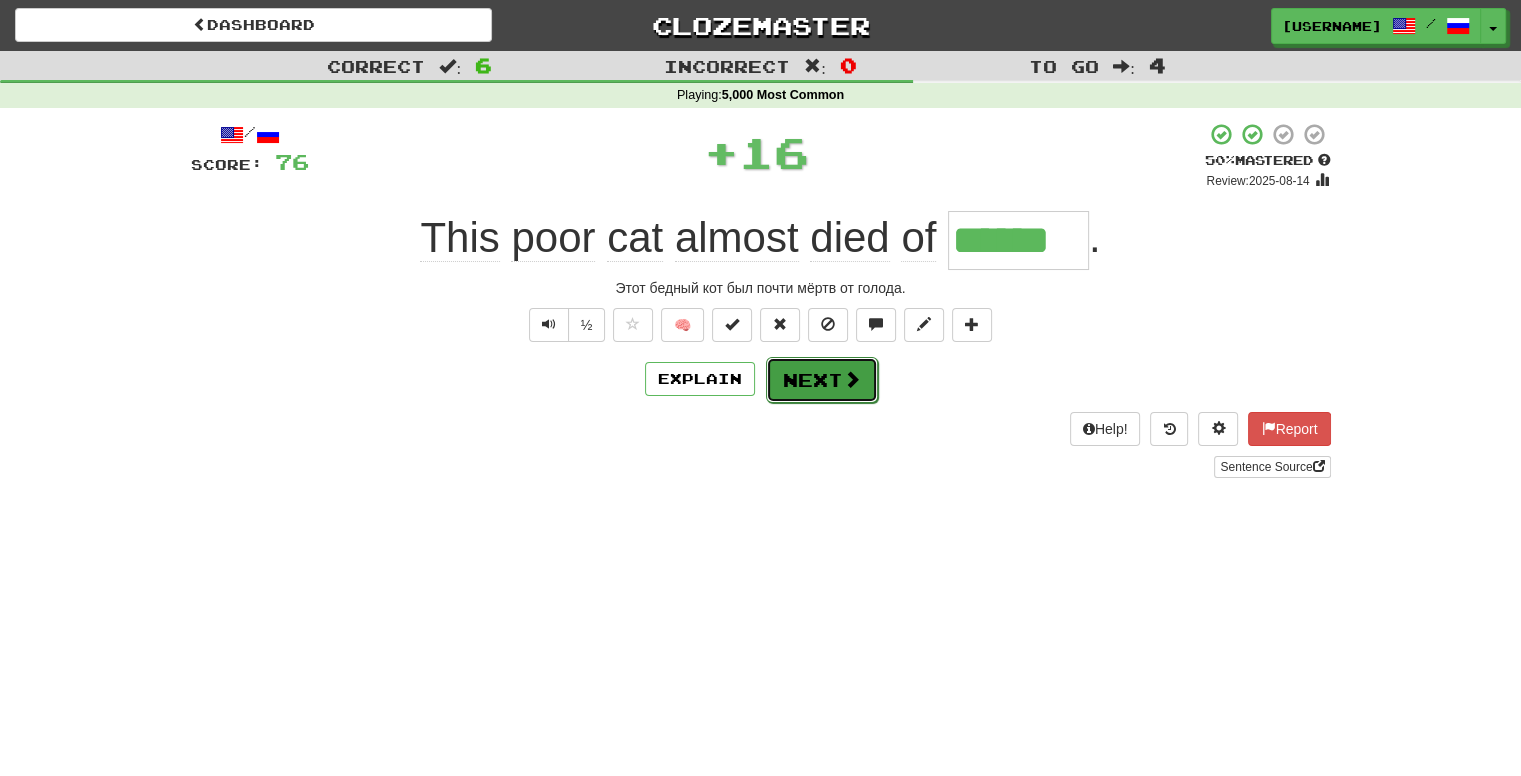 click on "Next" at bounding box center (822, 380) 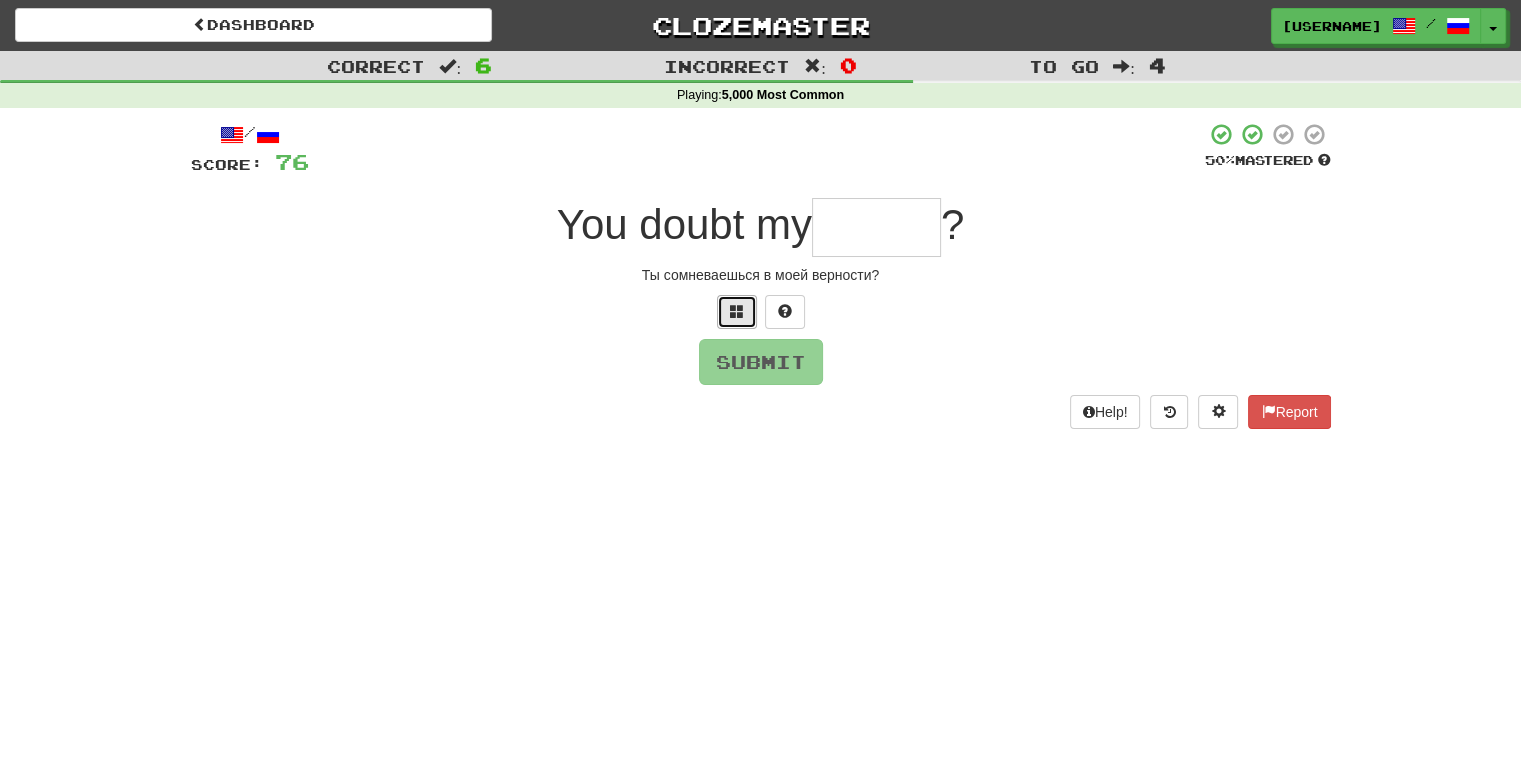 click at bounding box center (737, 311) 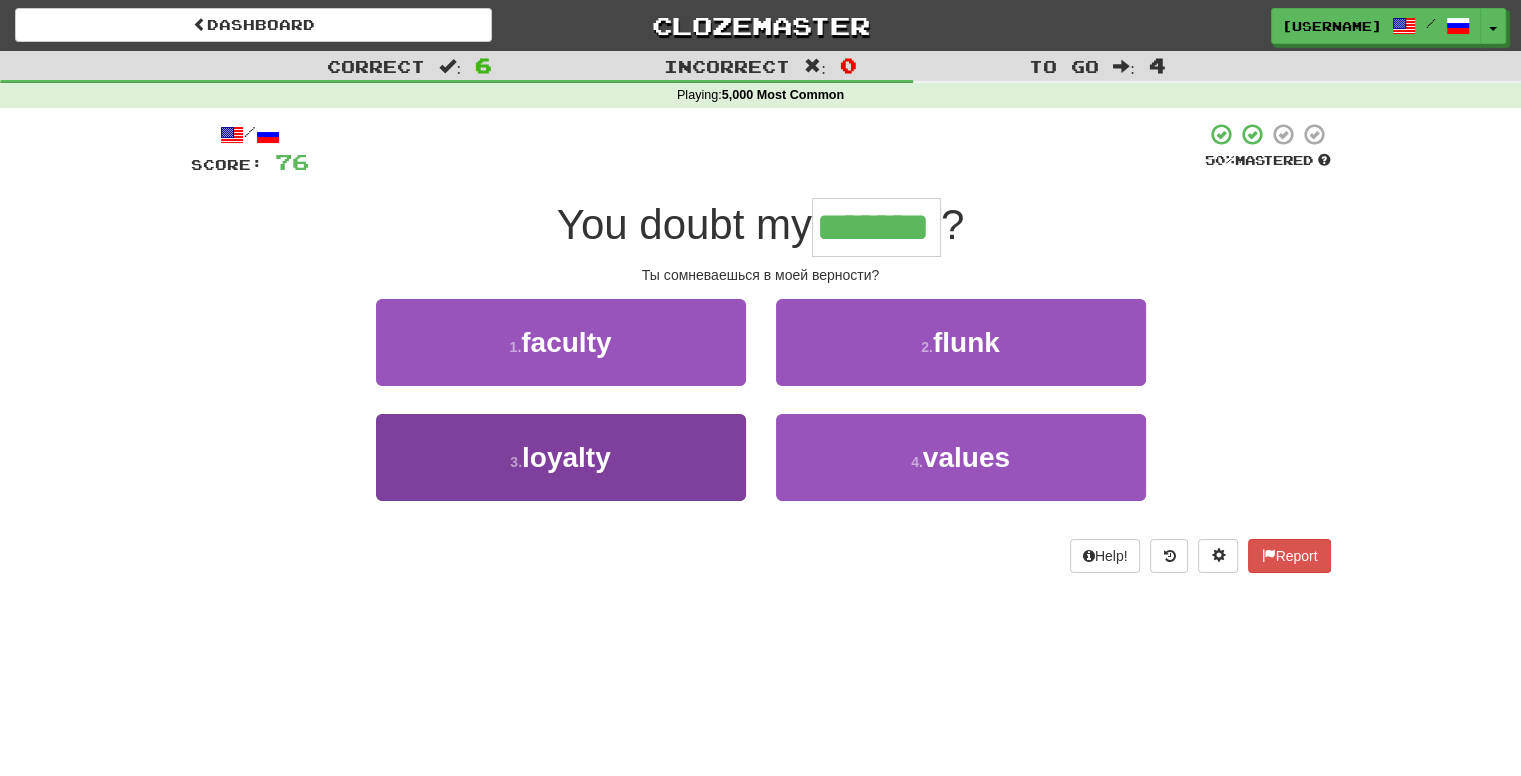 type on "*******" 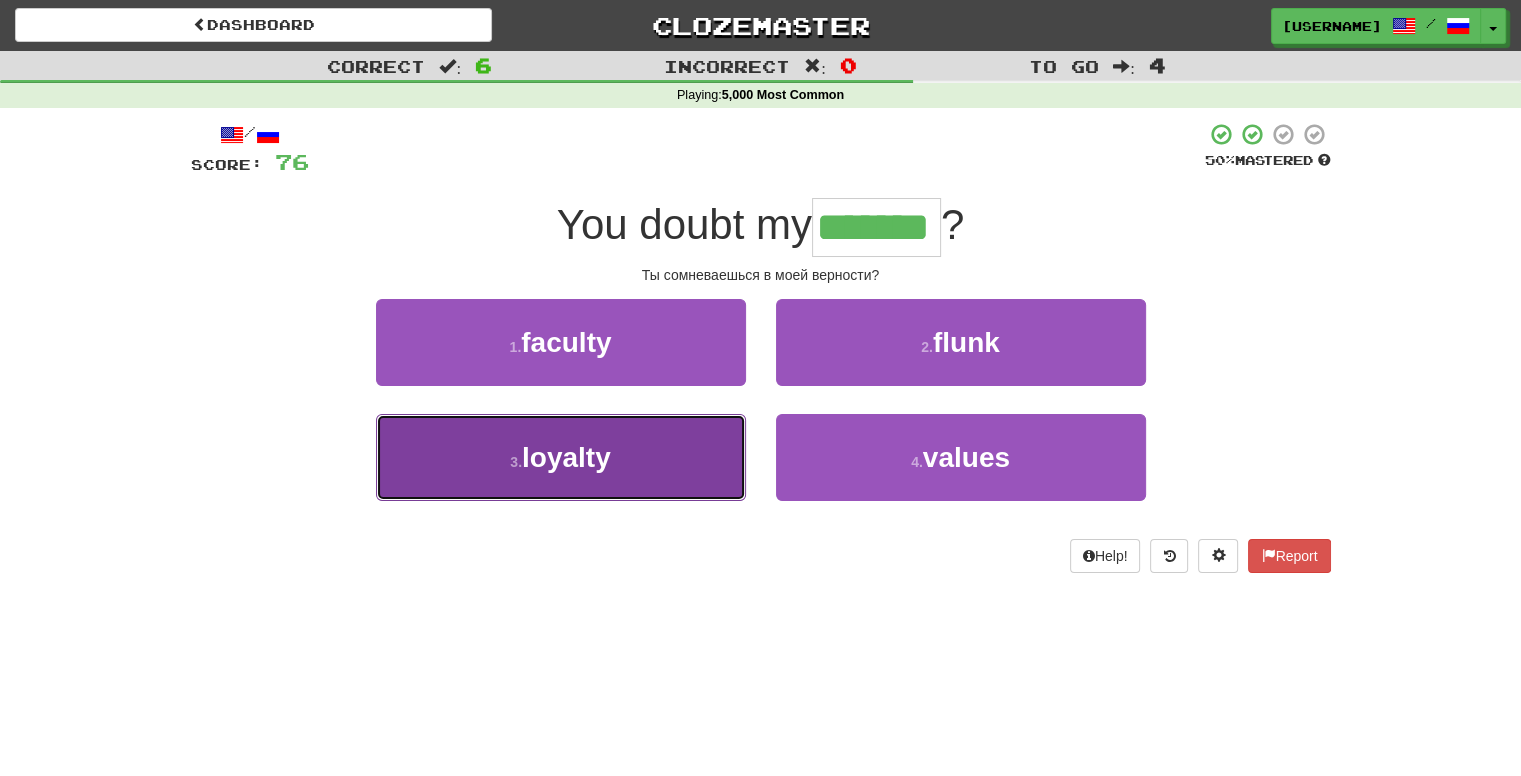 click on "loyalty" at bounding box center [566, 457] 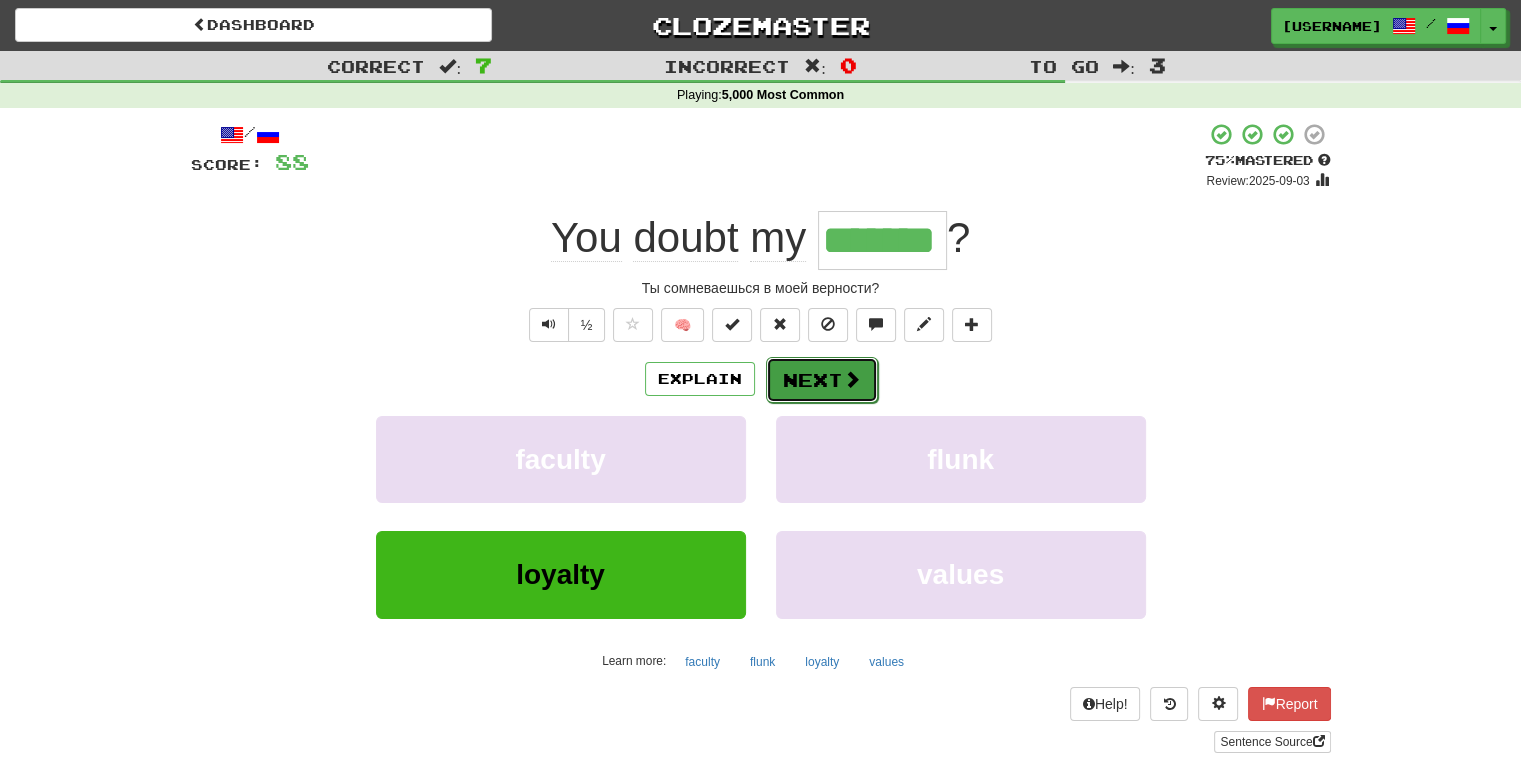 click on "Next" at bounding box center [822, 380] 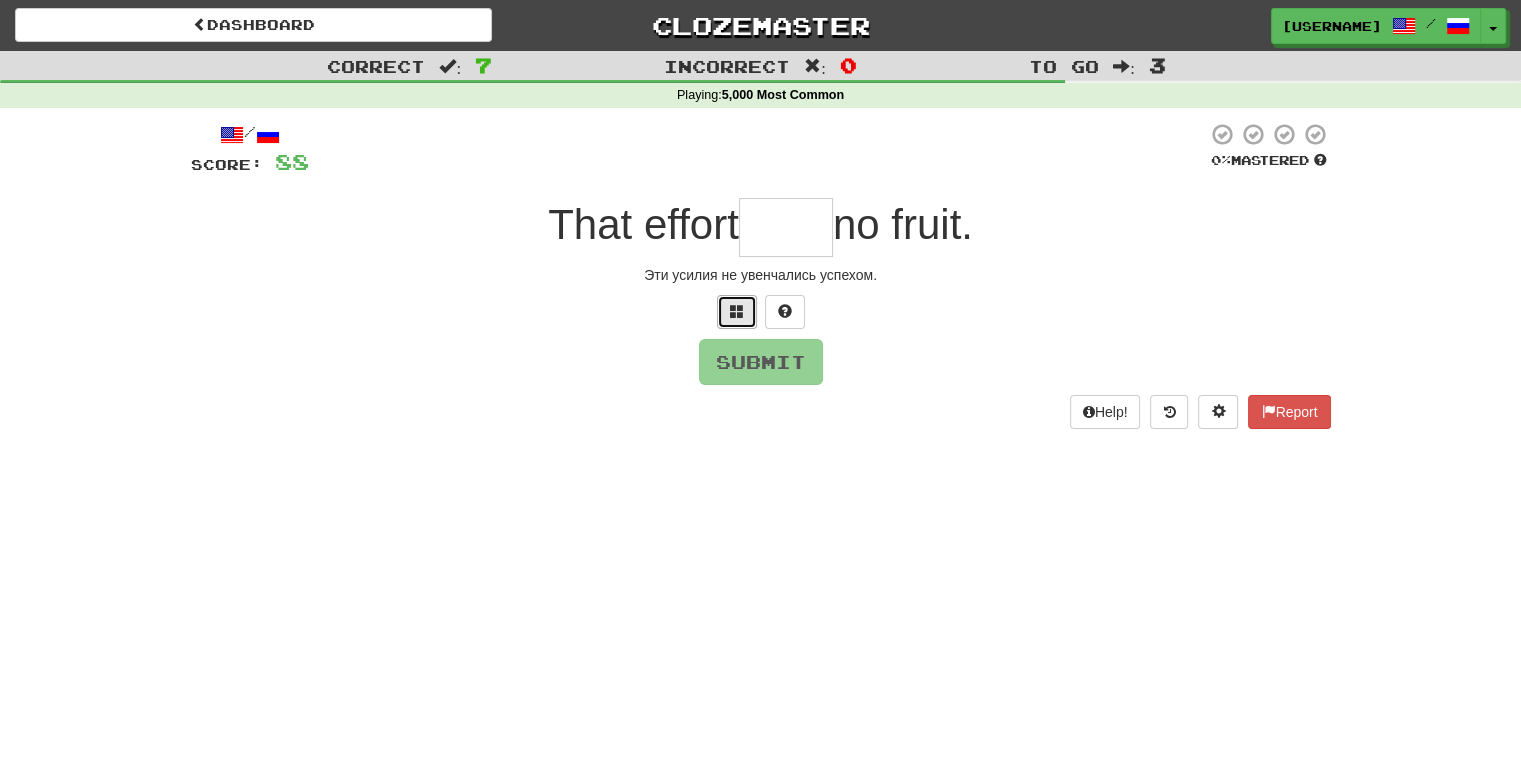 click at bounding box center (737, 311) 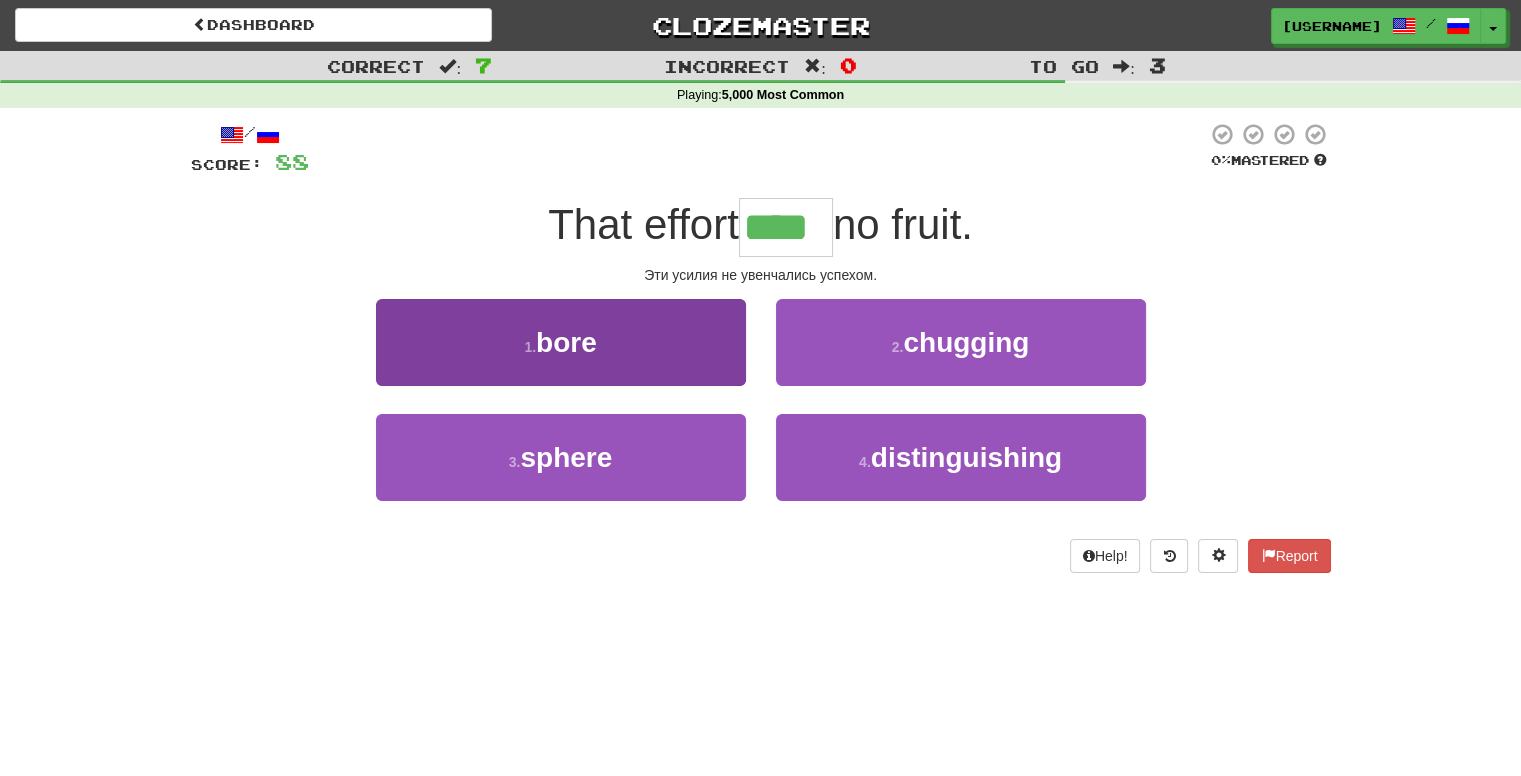 type on "****" 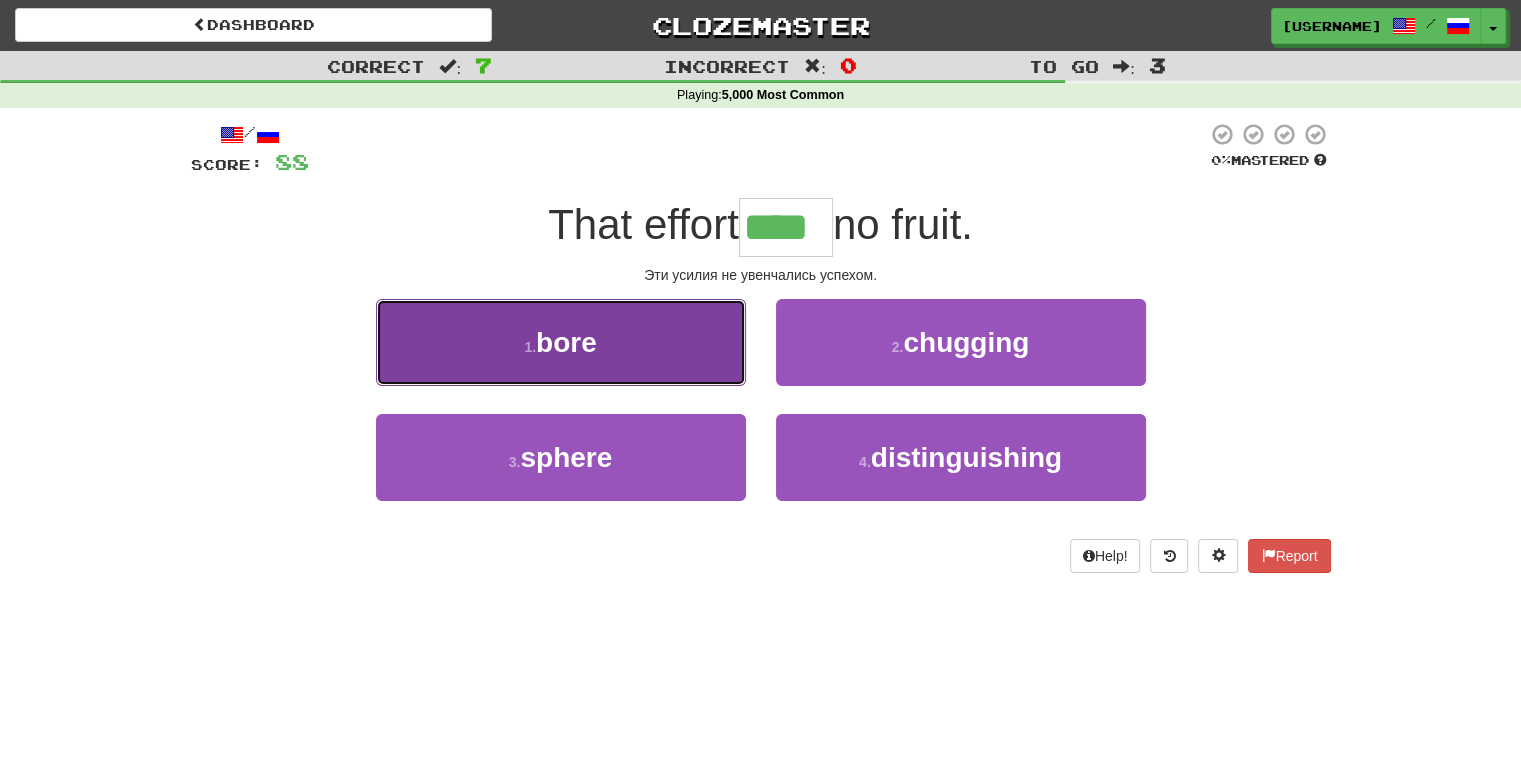 click on "1 .  bore" at bounding box center [561, 342] 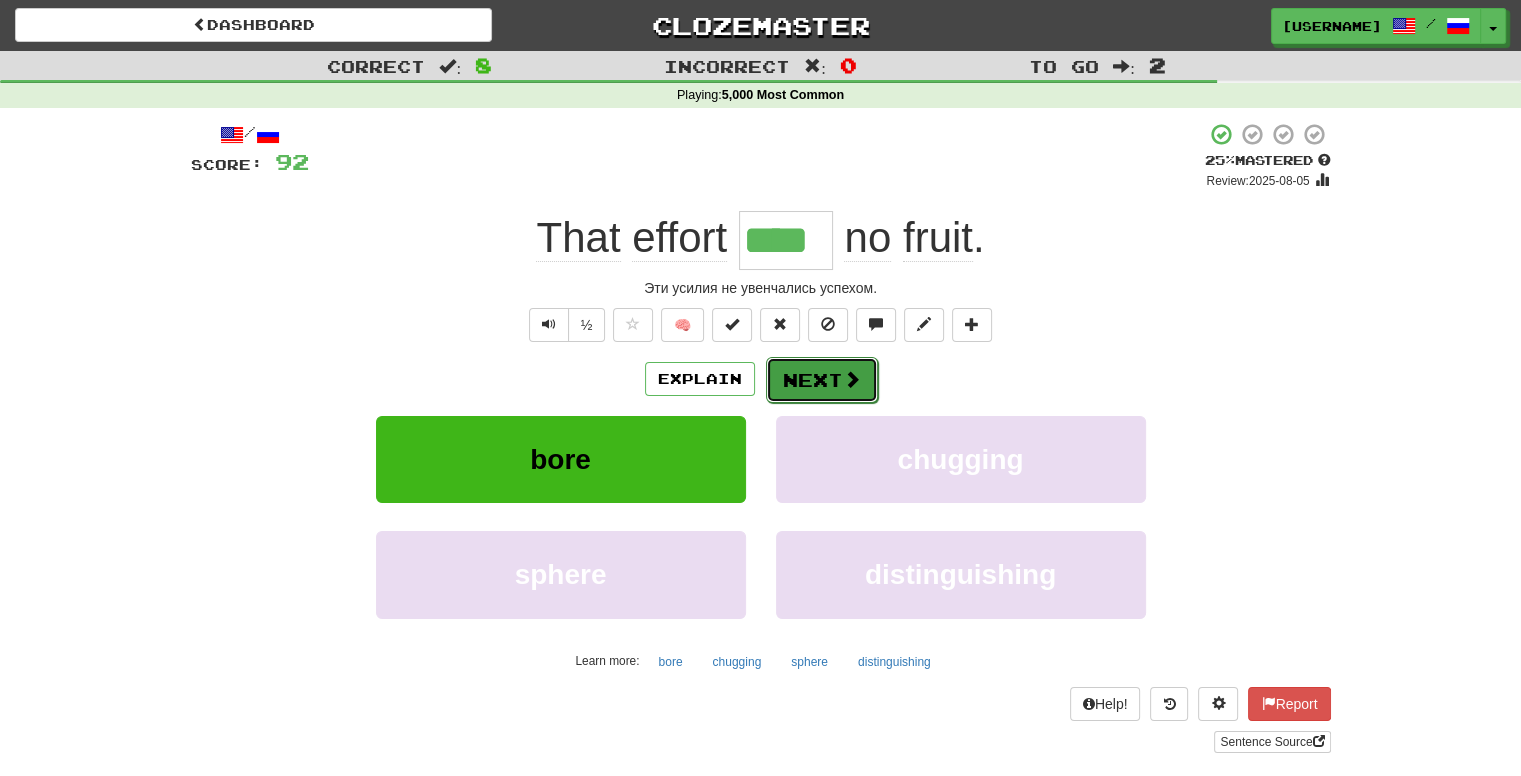 click on "Next" at bounding box center [822, 380] 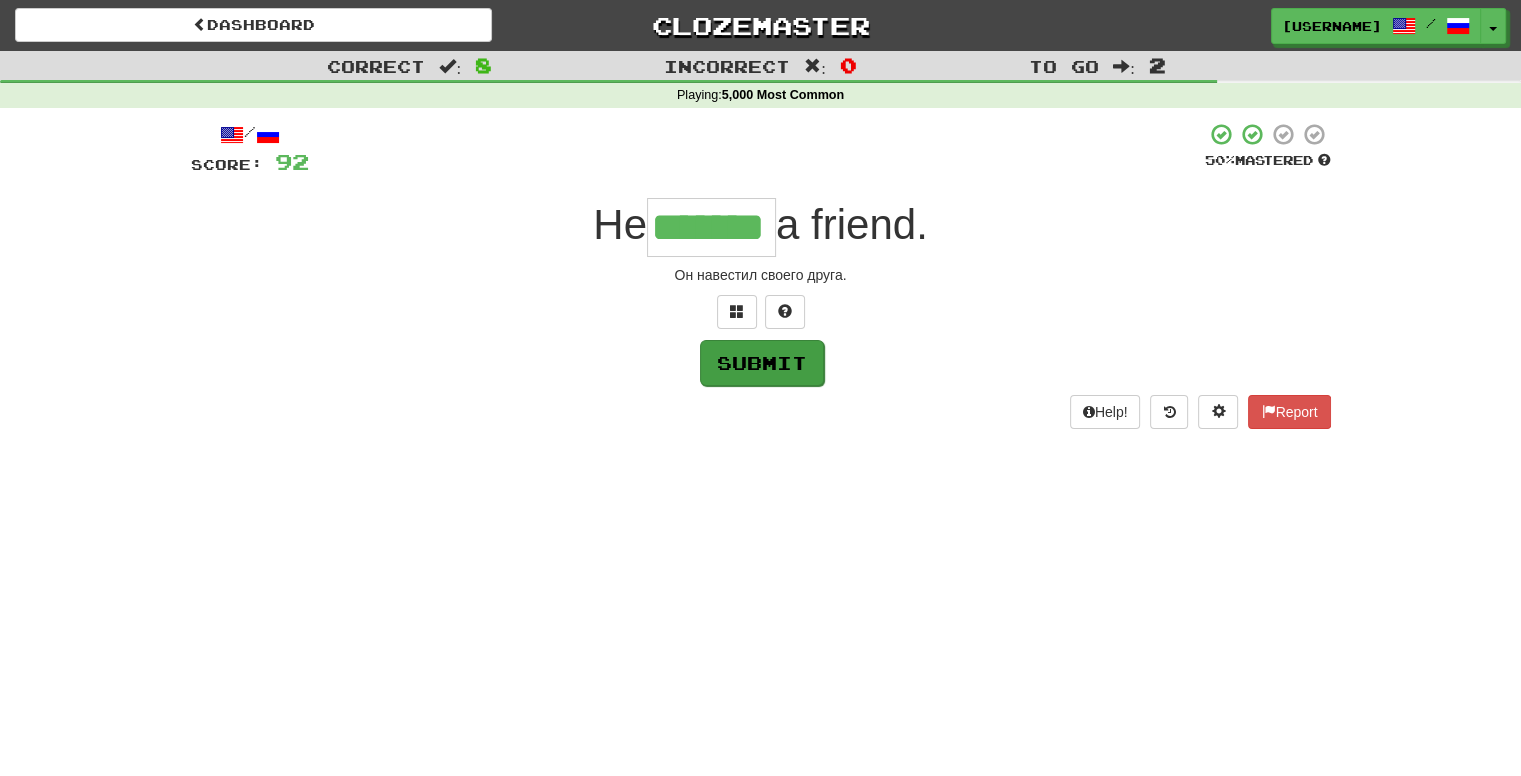 type on "*******" 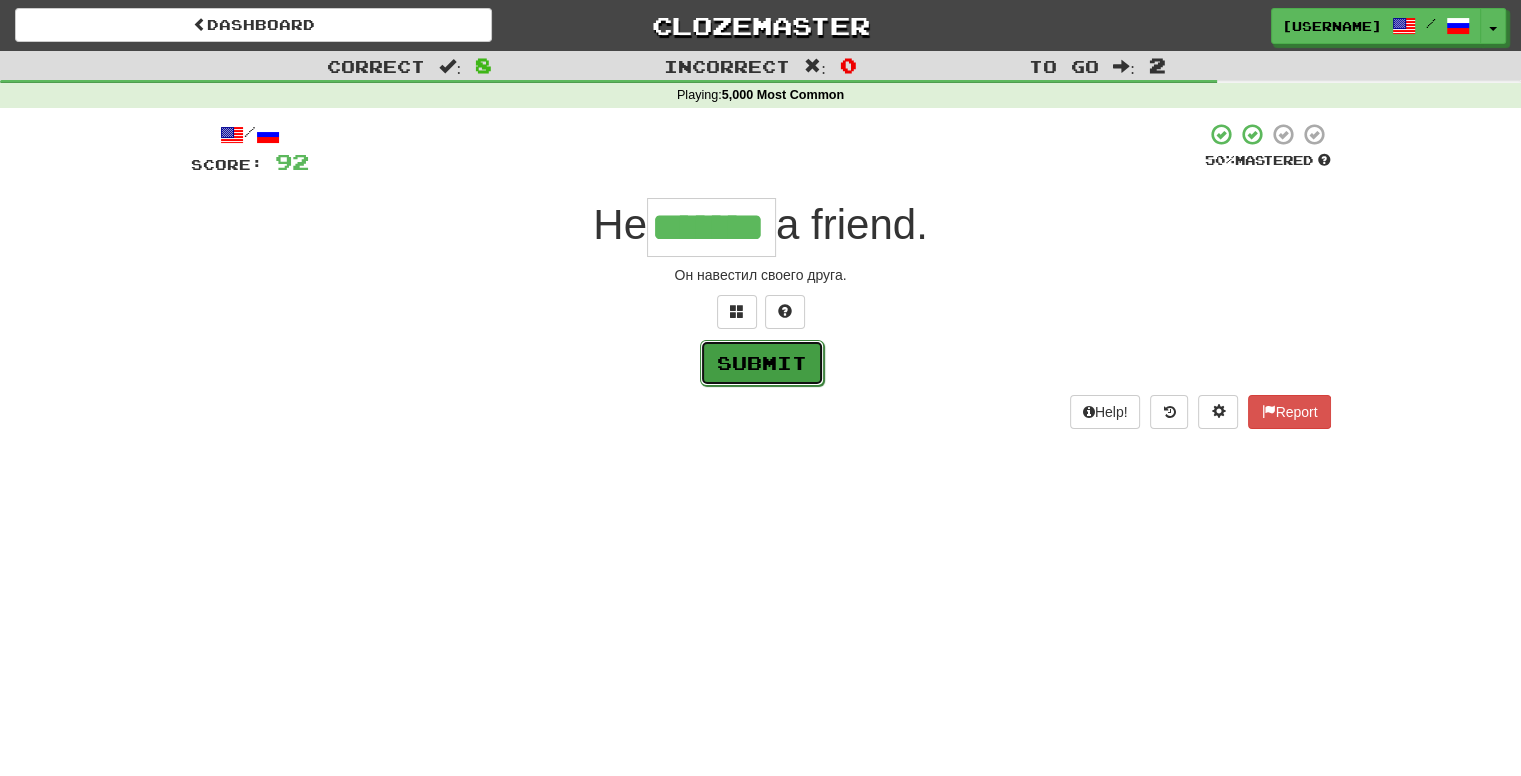click on "Submit" at bounding box center (762, 363) 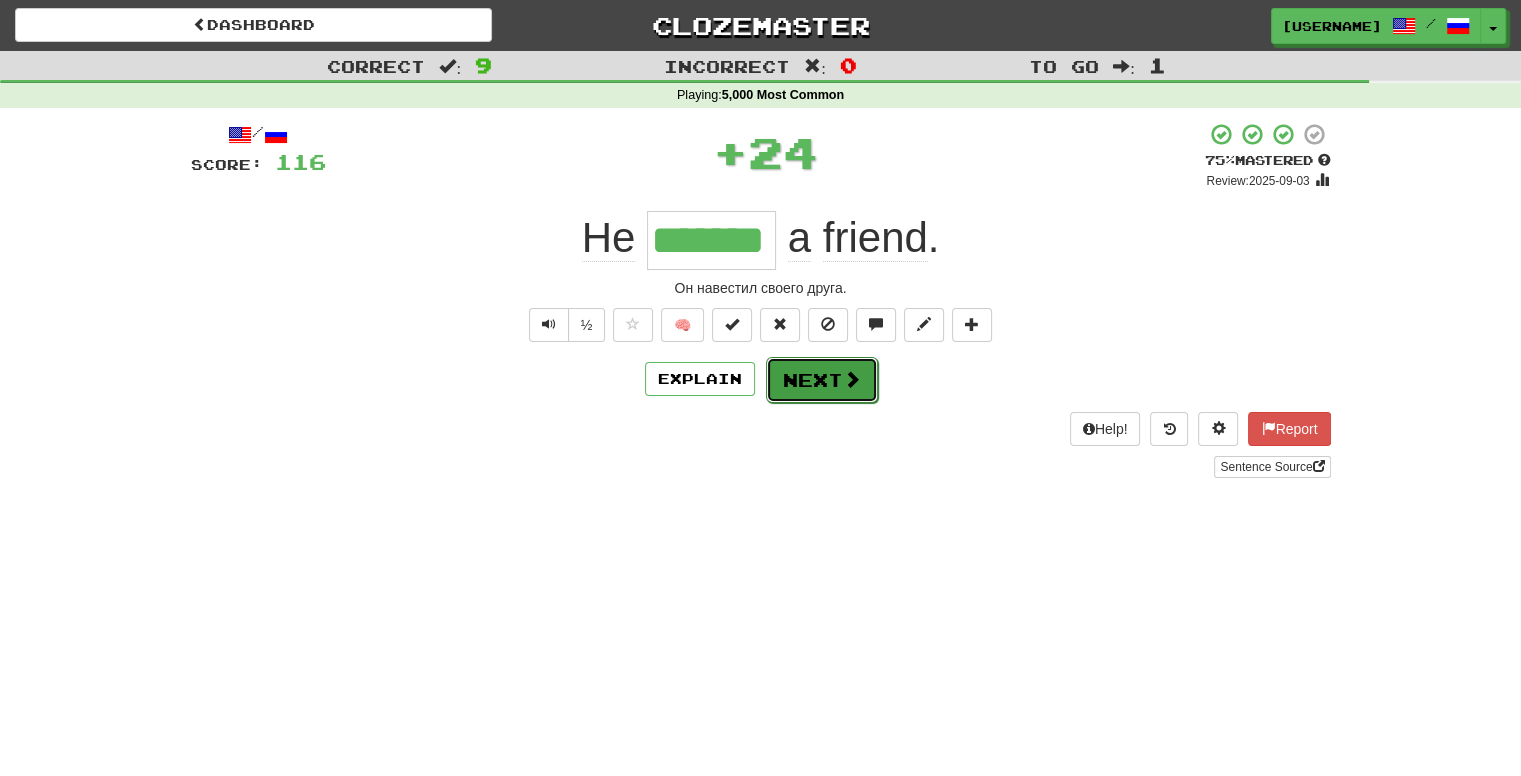 click at bounding box center (852, 379) 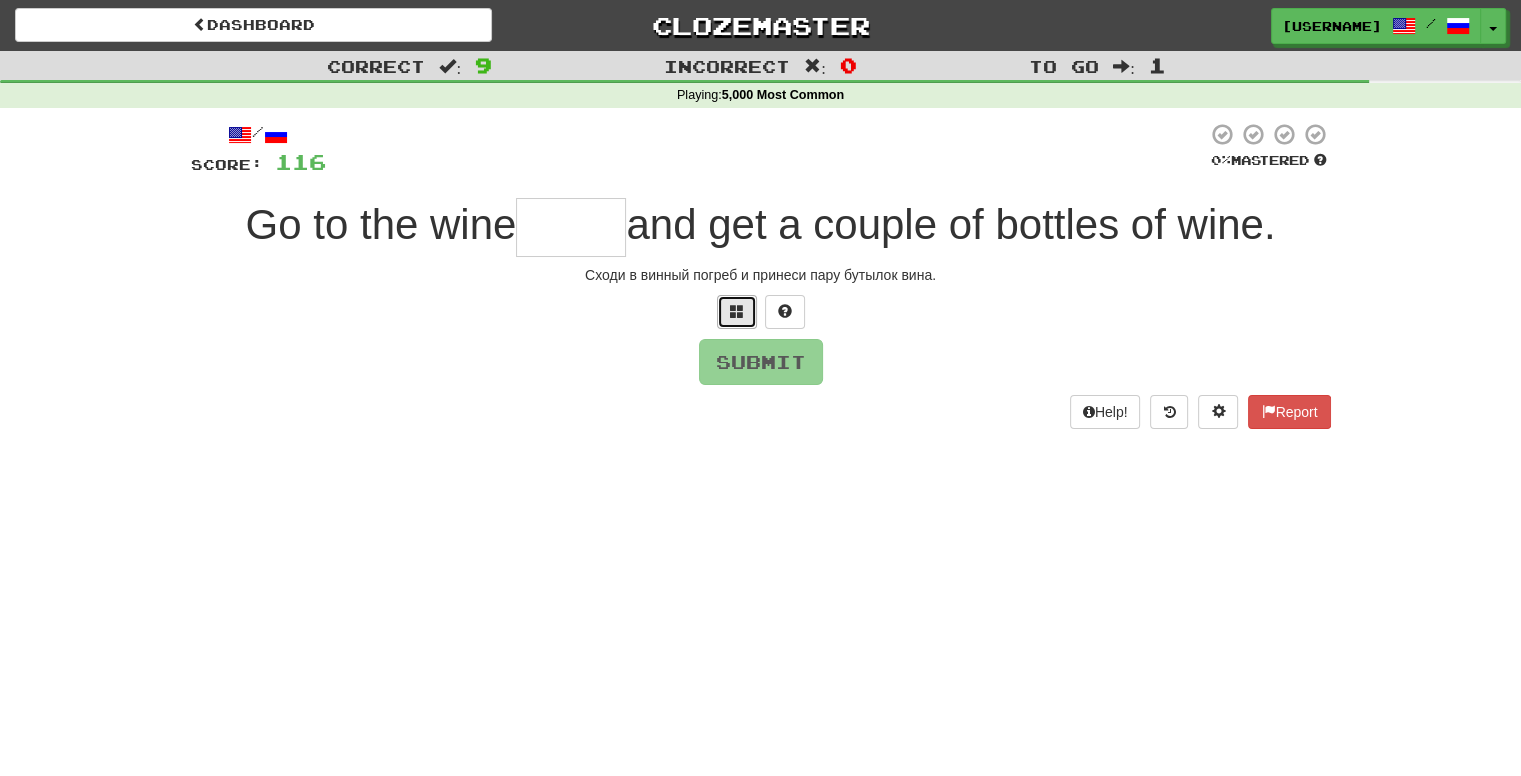 click at bounding box center [737, 312] 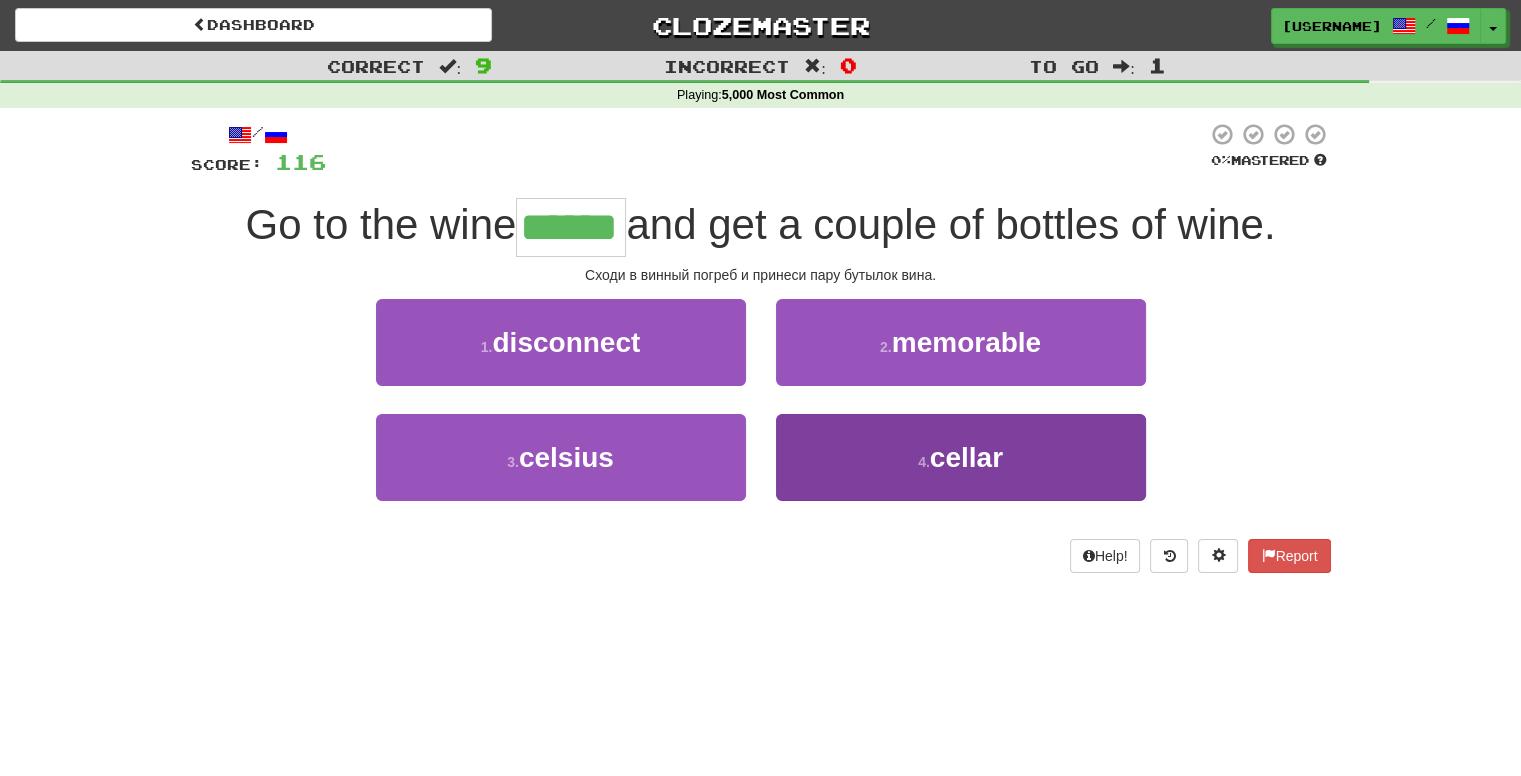 type on "******" 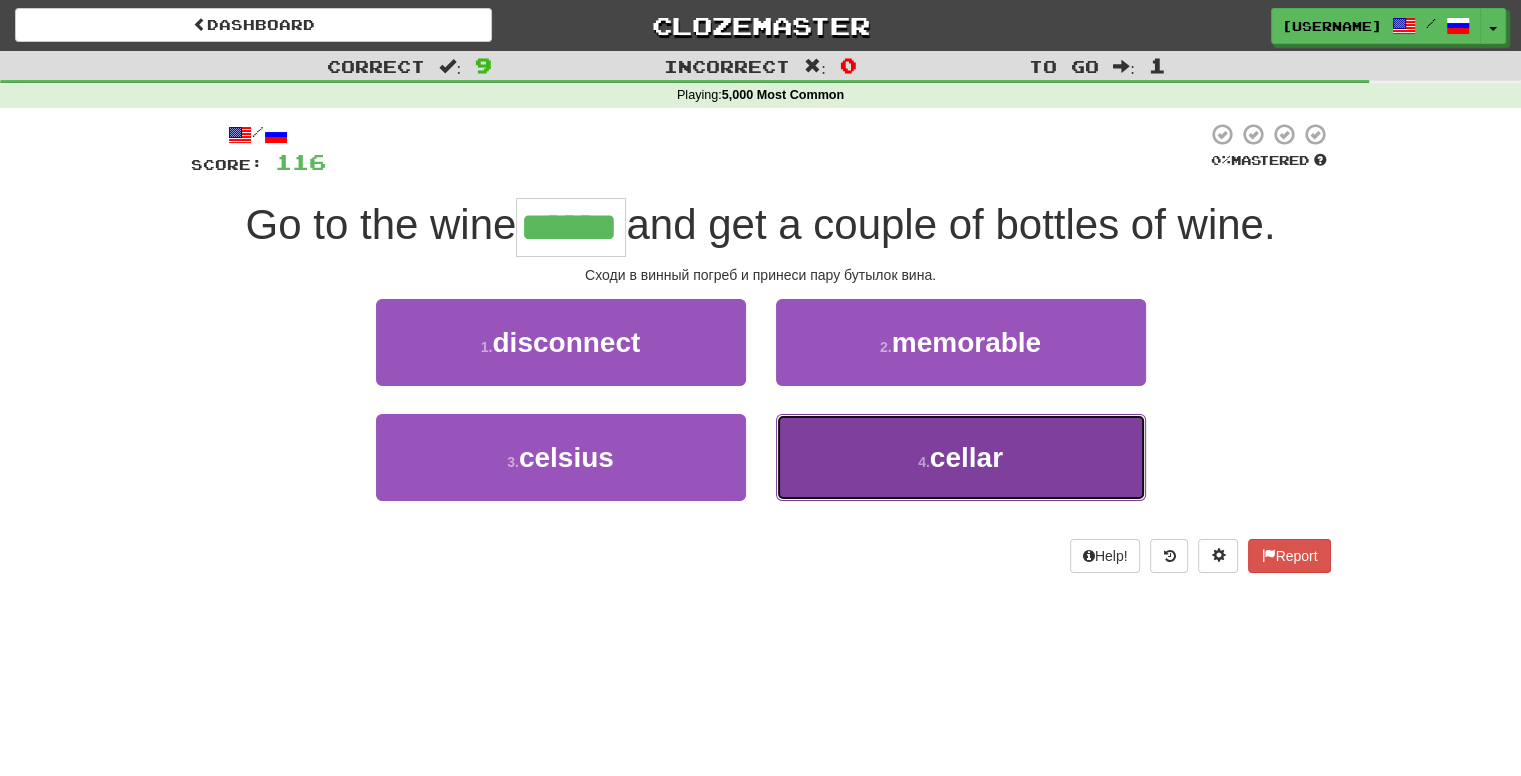 click on "cellar" at bounding box center [966, 457] 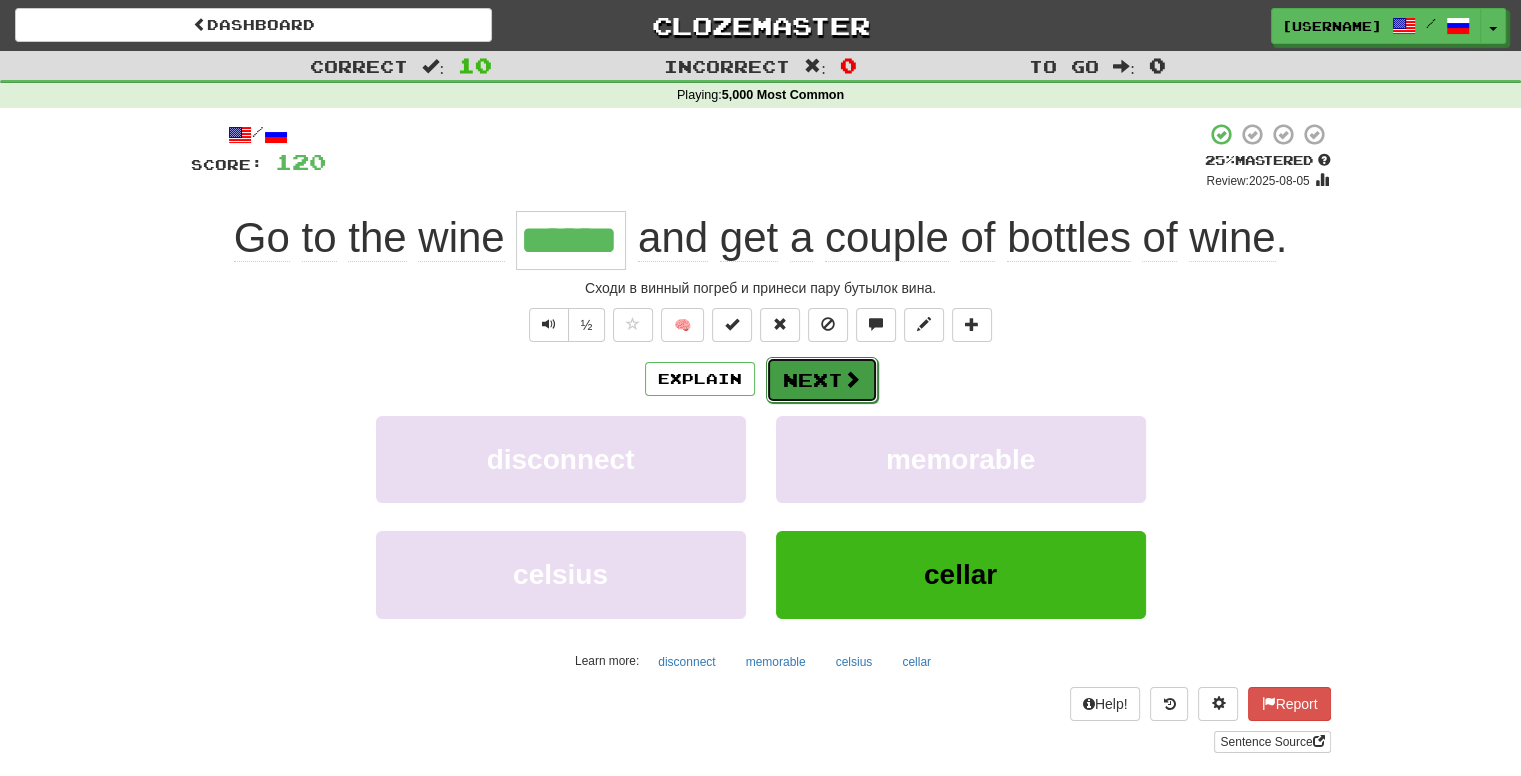 click on "Next" at bounding box center (822, 380) 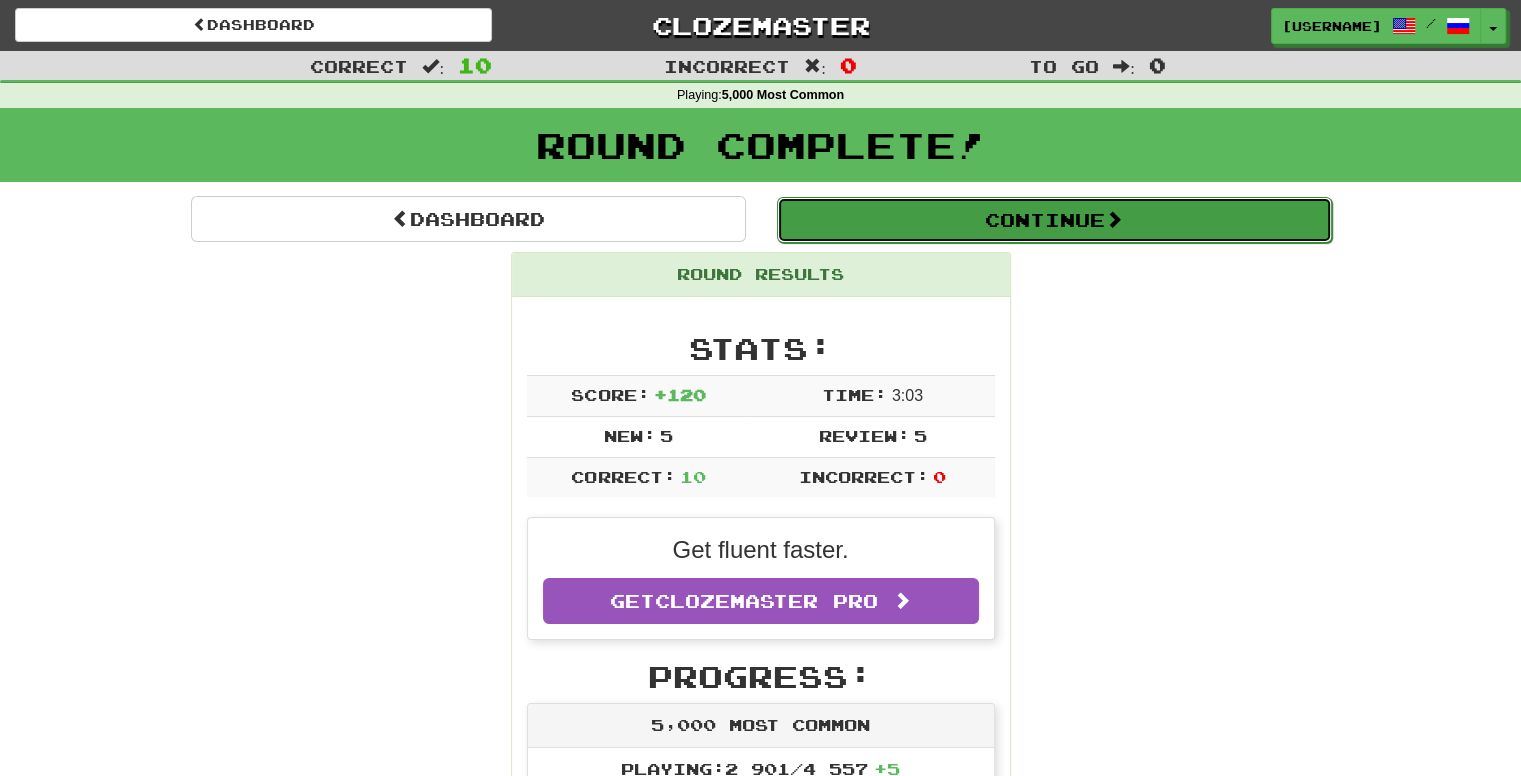 click at bounding box center (1114, 219) 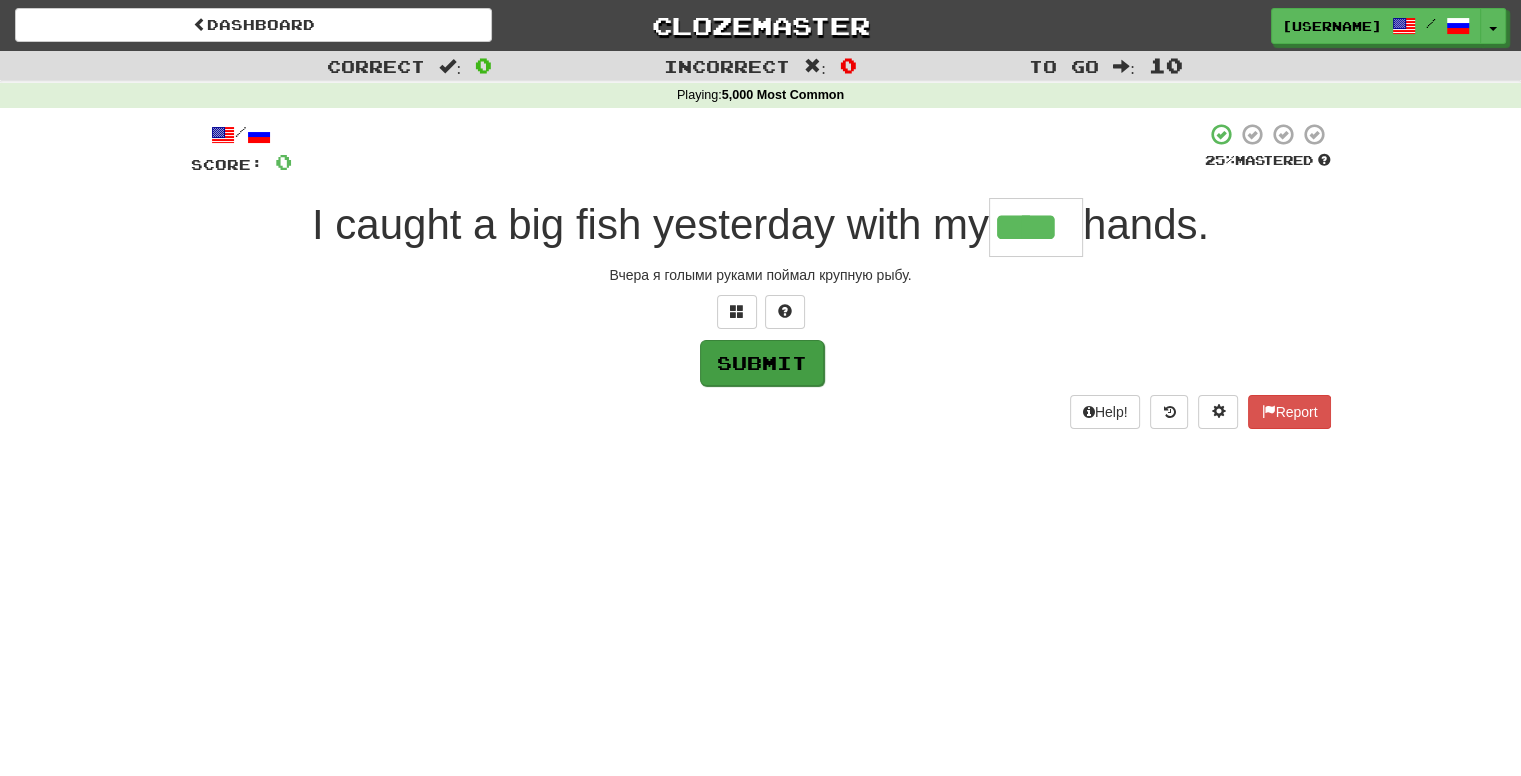 type on "****" 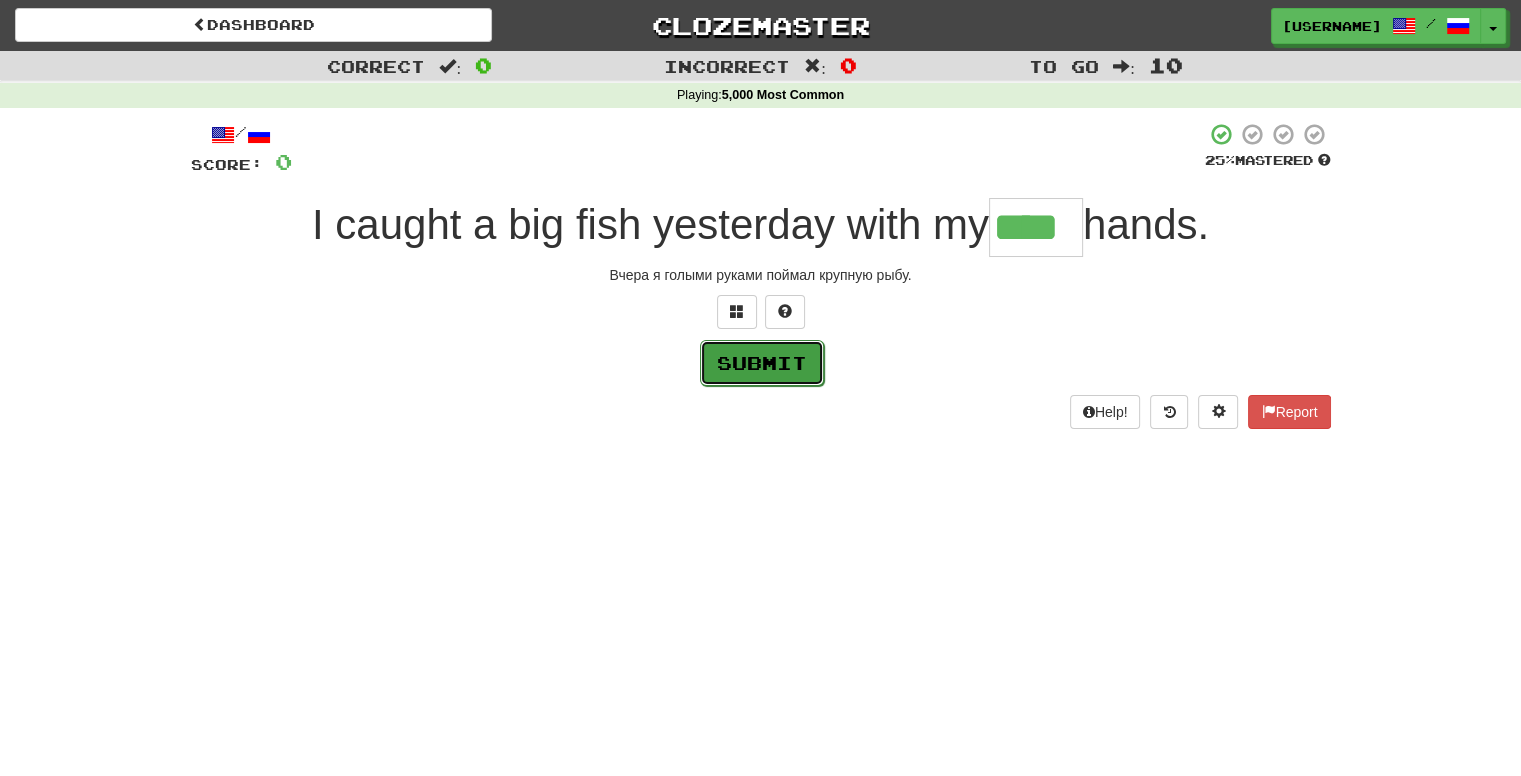 click on "Submit" at bounding box center [762, 363] 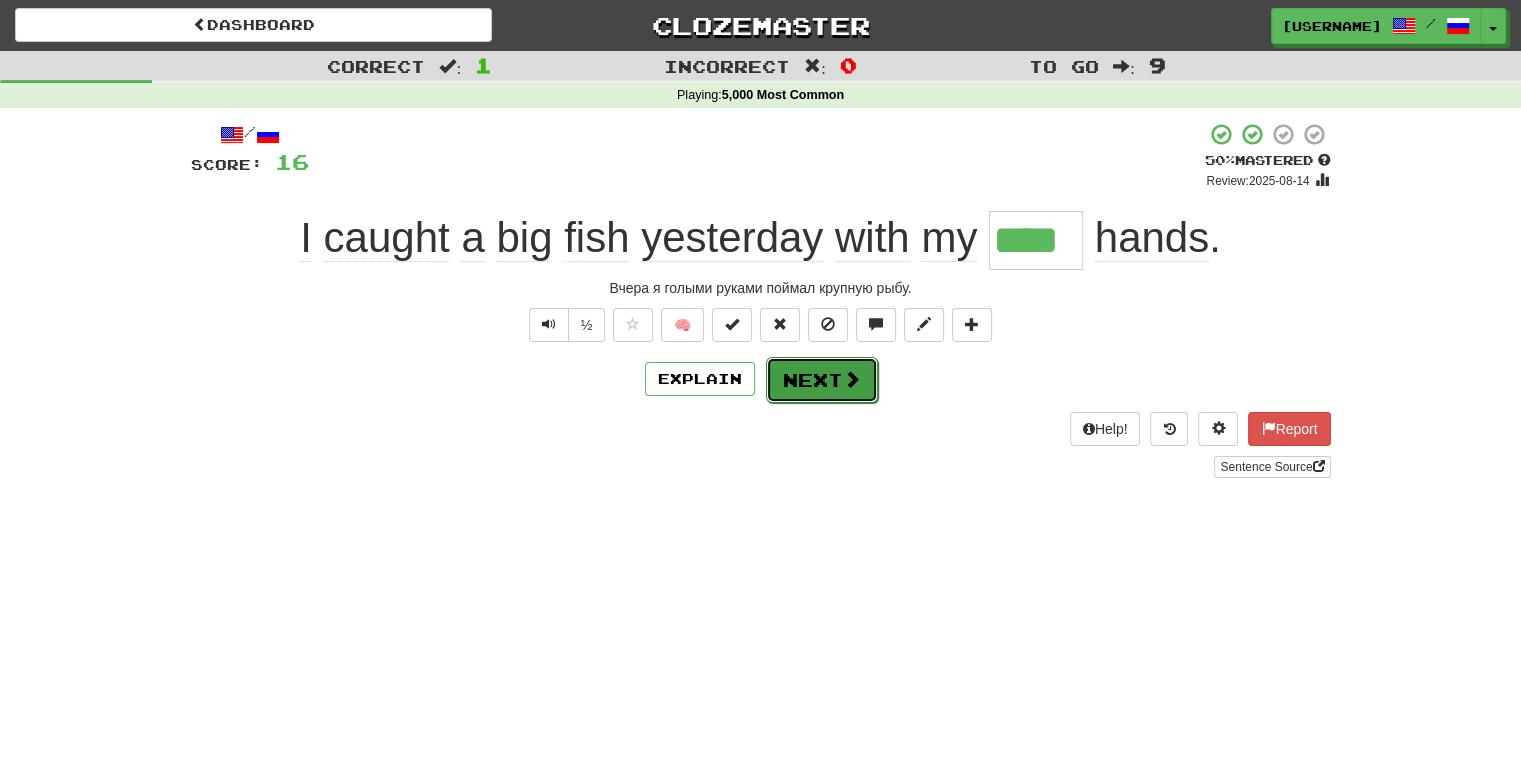 click on "Next" at bounding box center [822, 380] 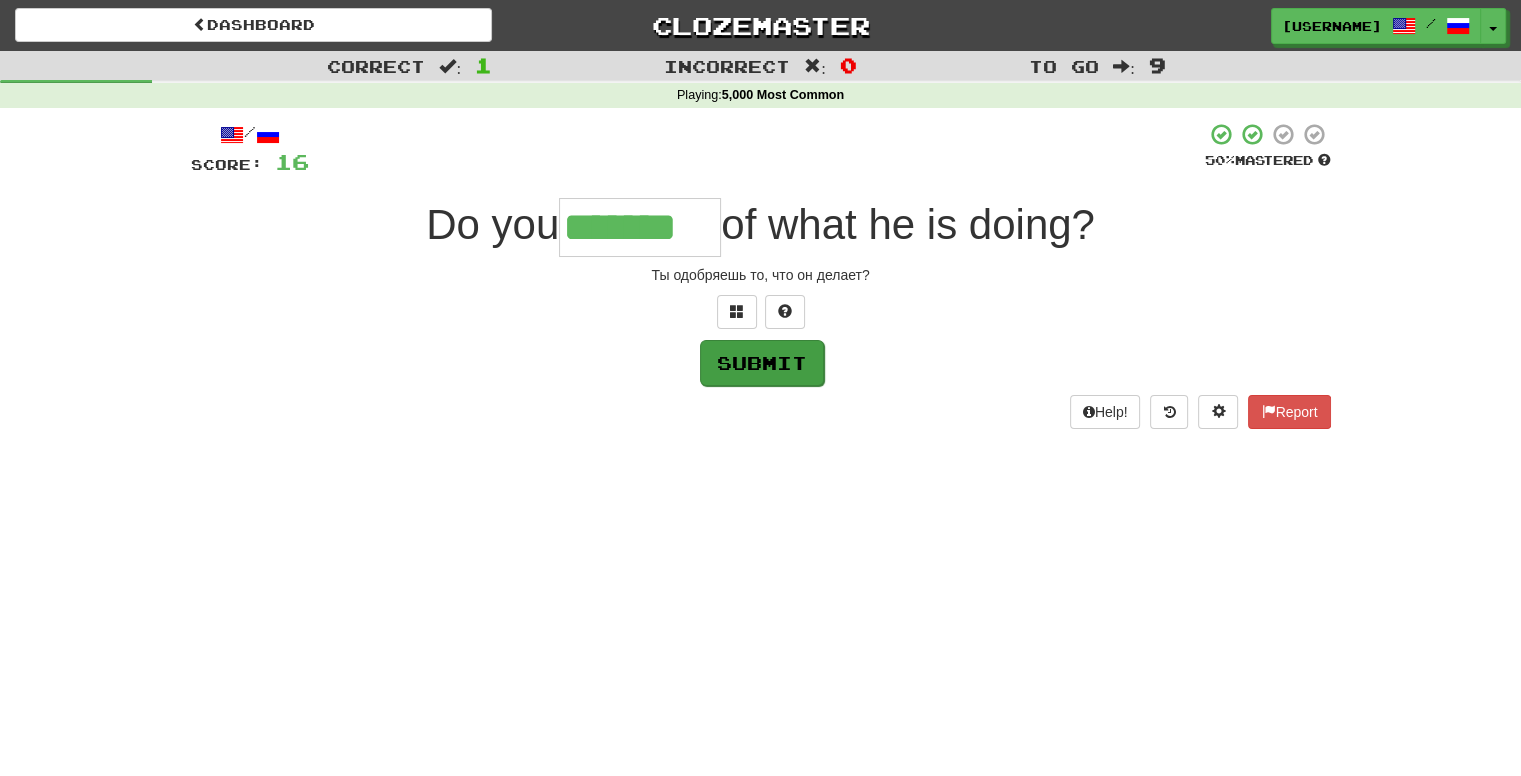 type on "*******" 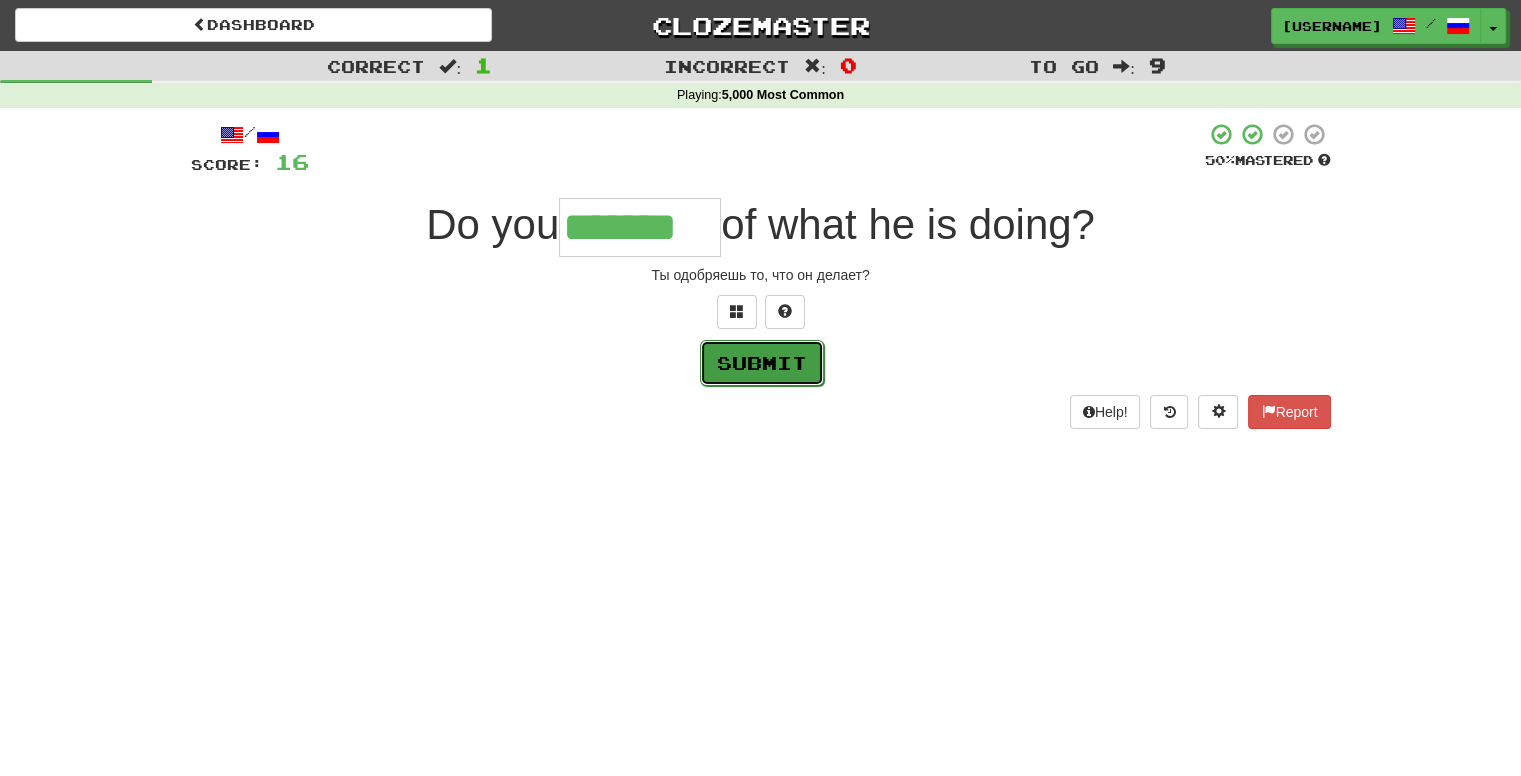 click on "Submit" at bounding box center (762, 363) 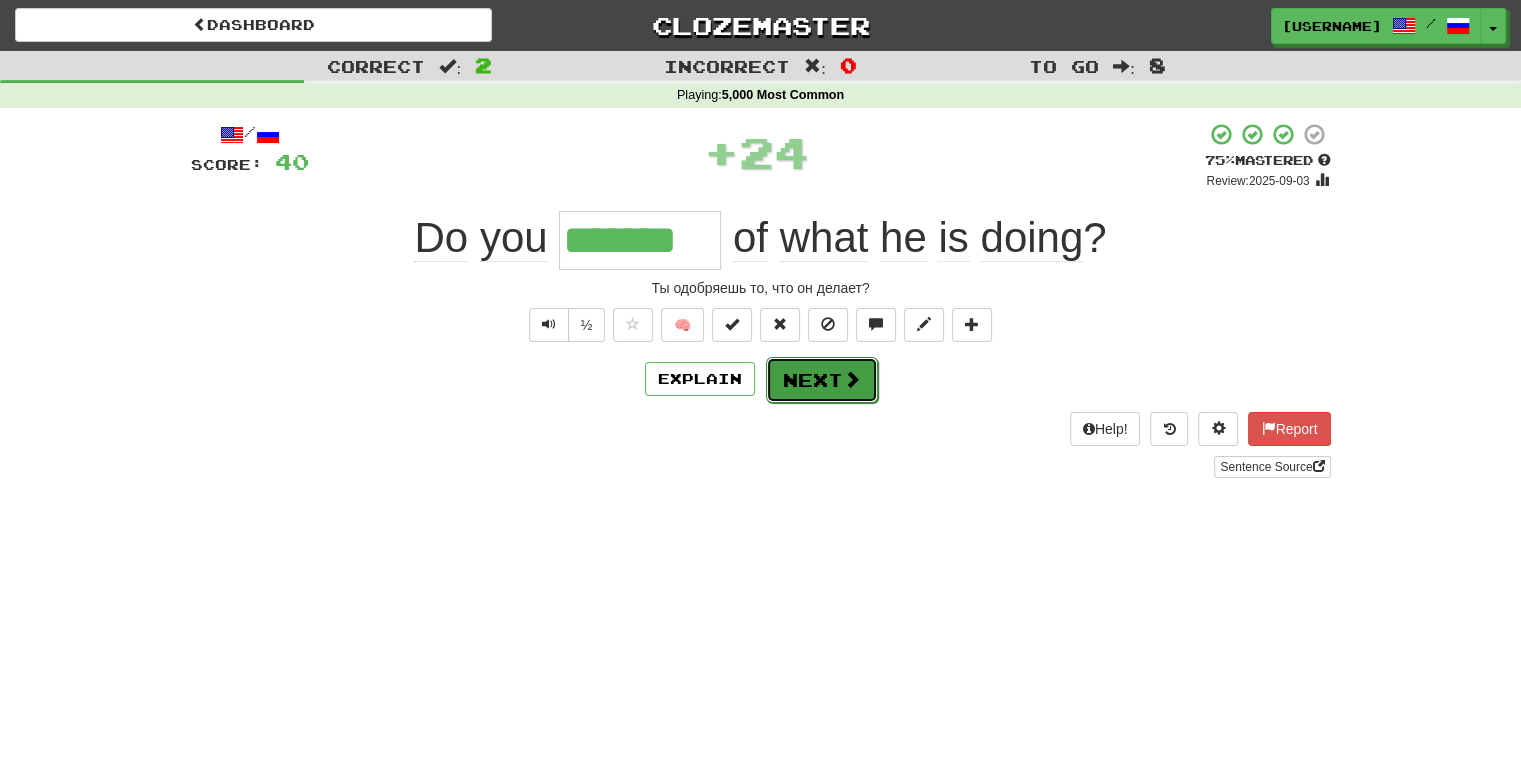 click on "Next" at bounding box center (822, 380) 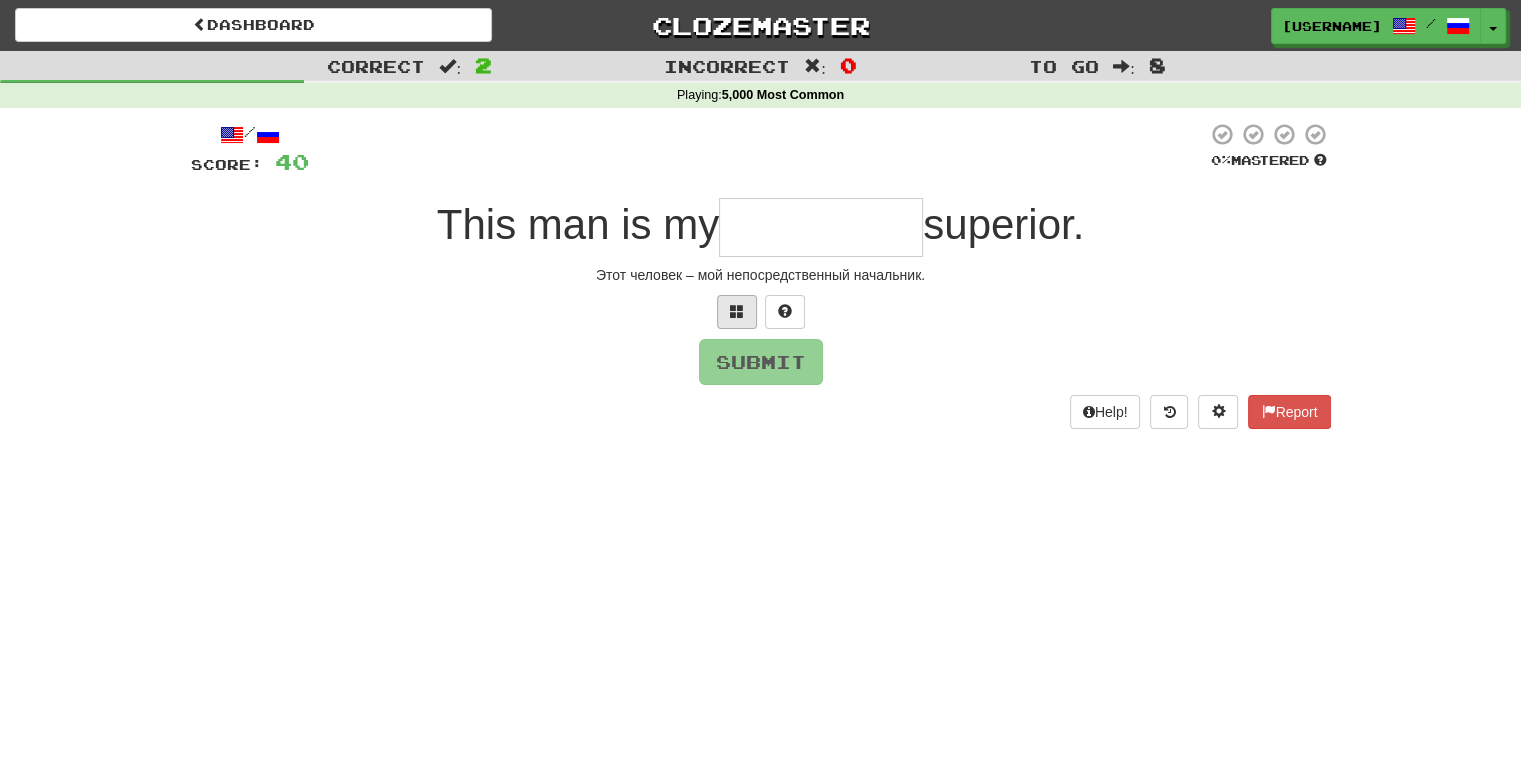 type on "*" 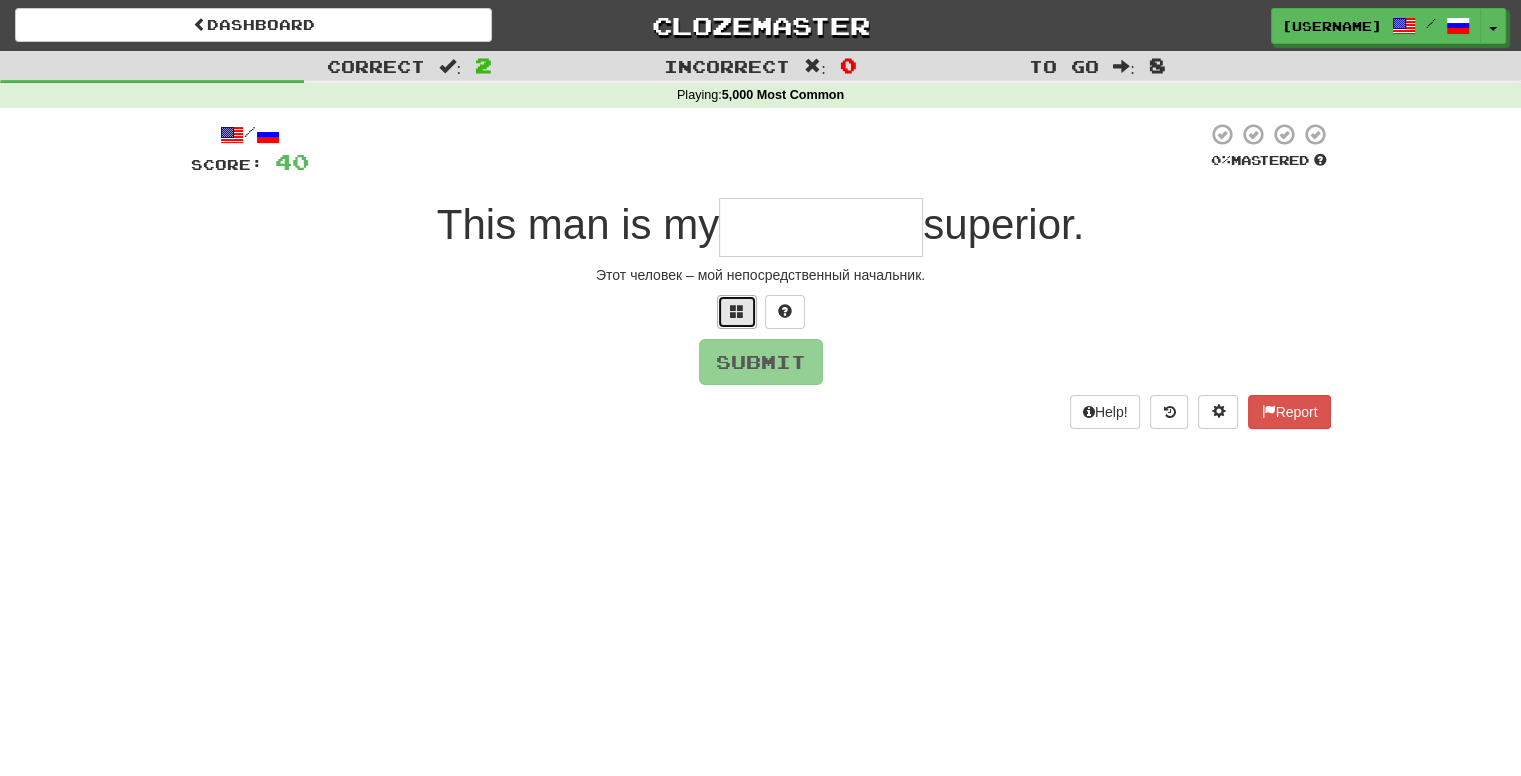 click at bounding box center (737, 311) 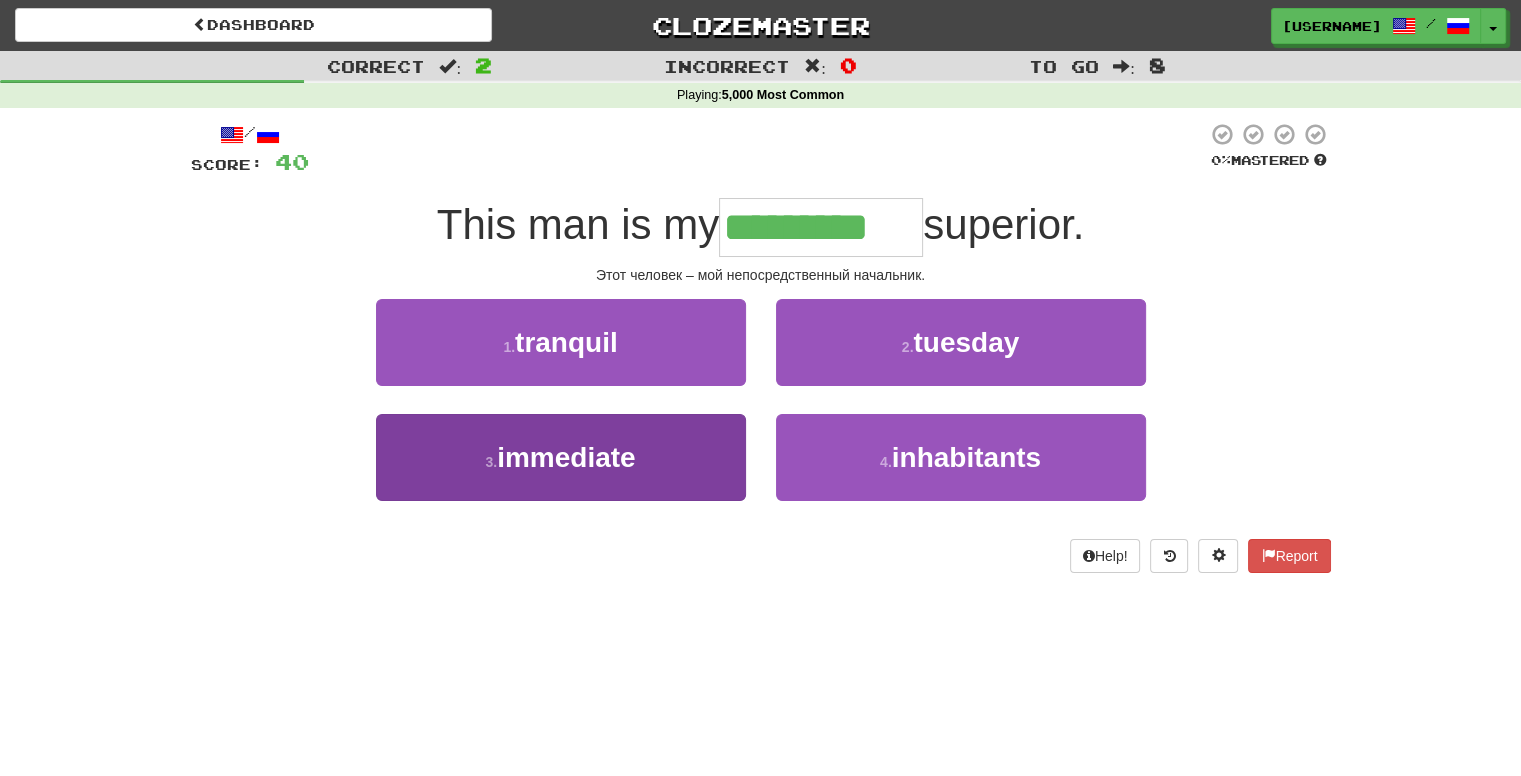 type on "*********" 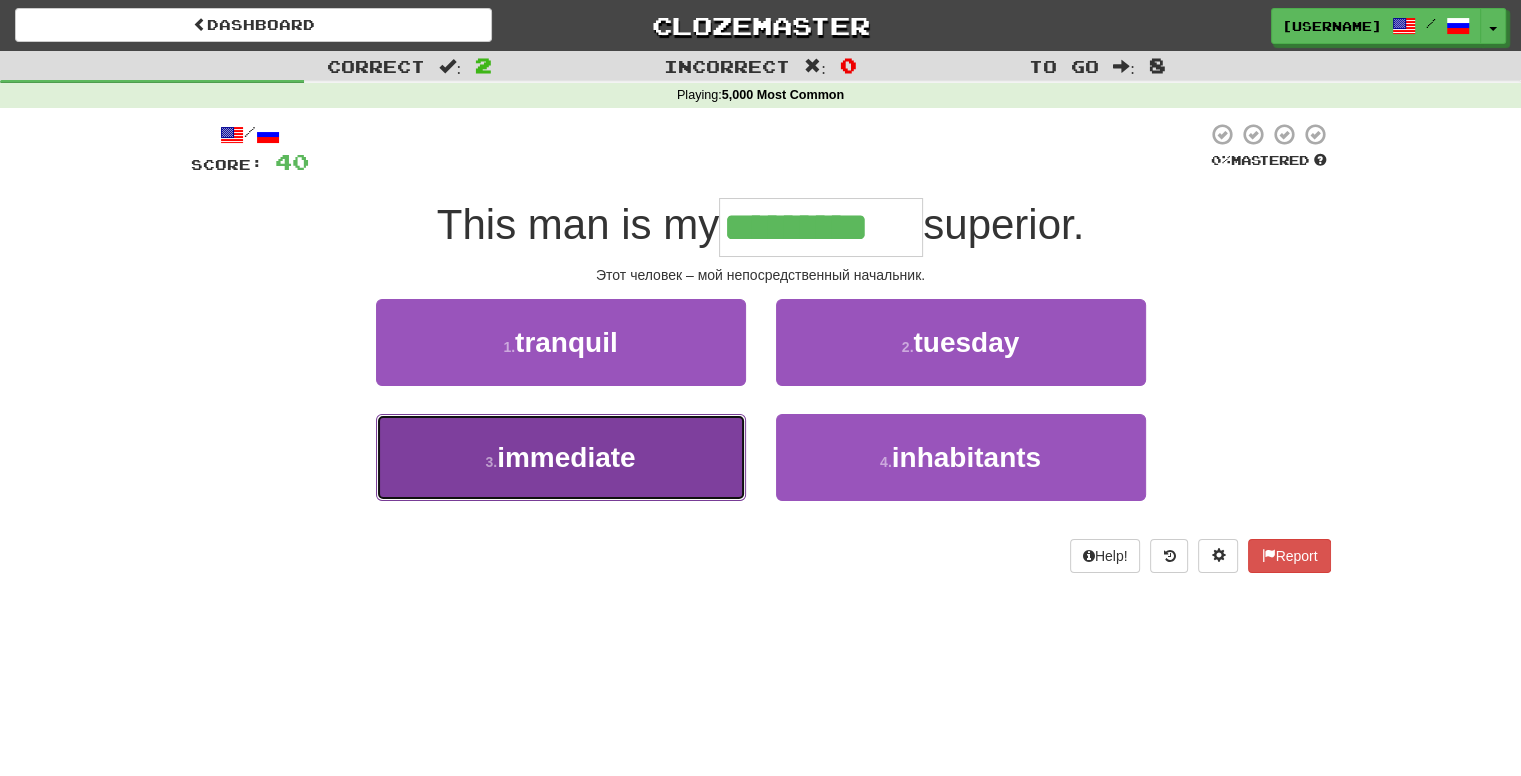click on "3 .  immediate" at bounding box center (561, 457) 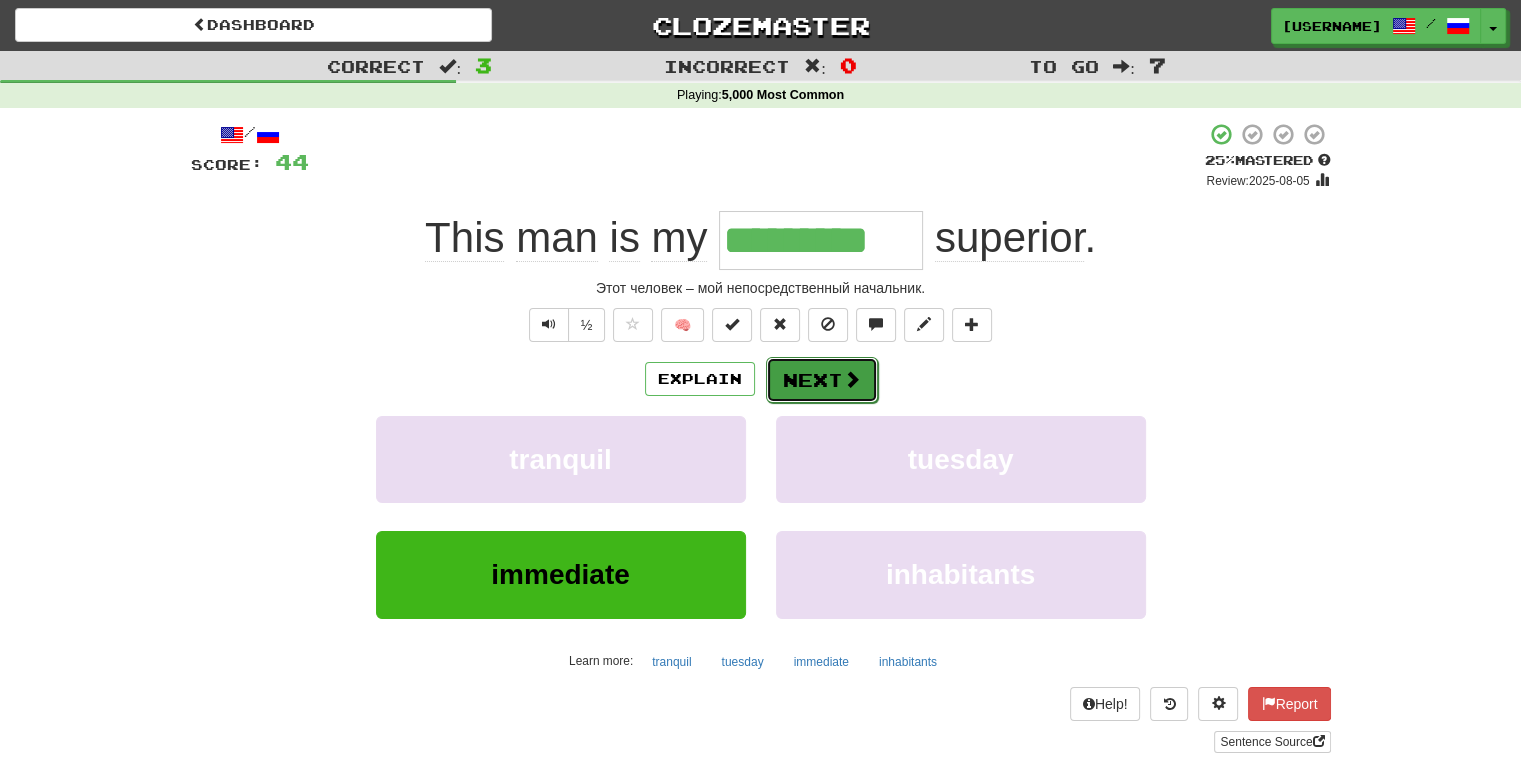 click on "Next" at bounding box center [822, 380] 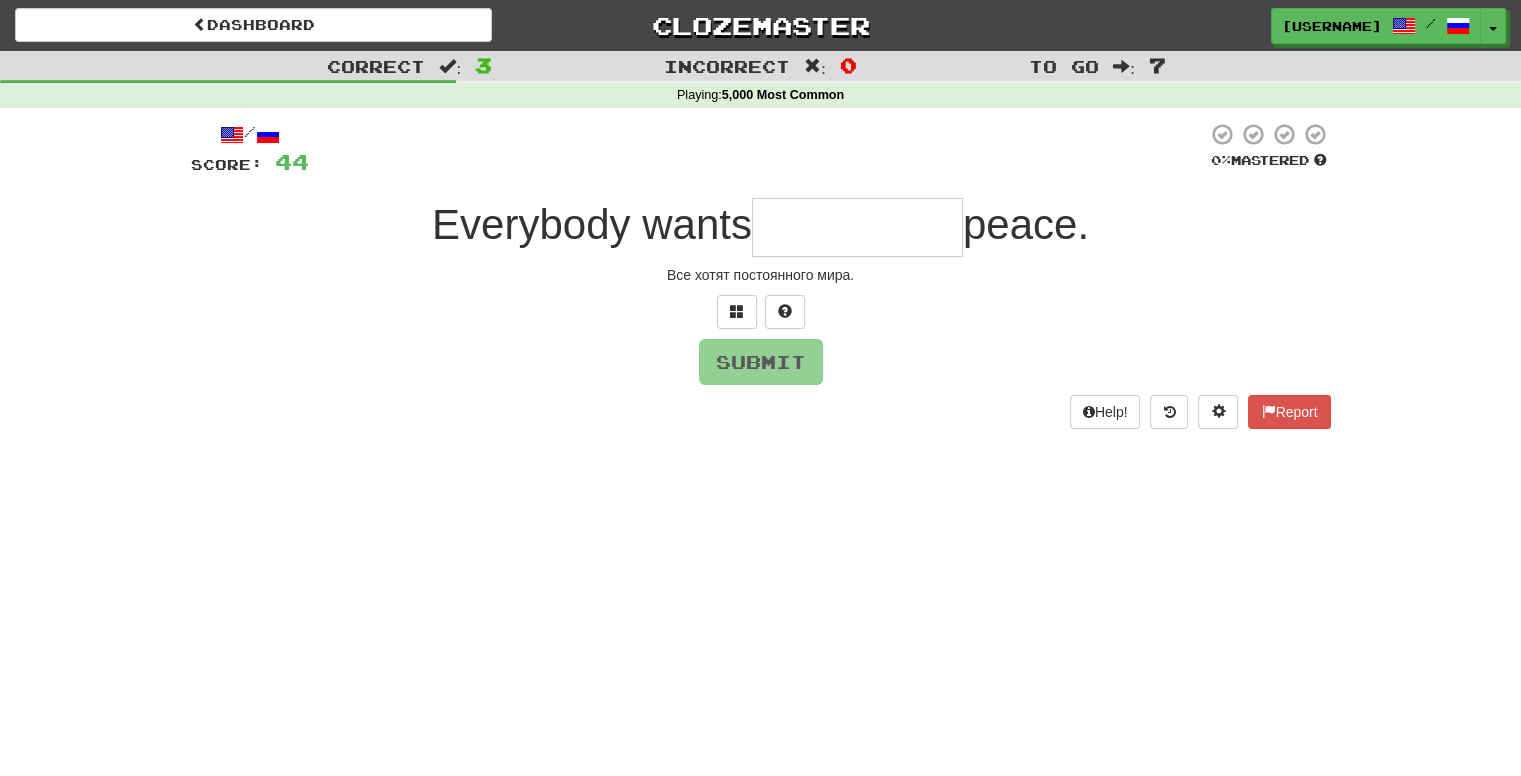type on "*" 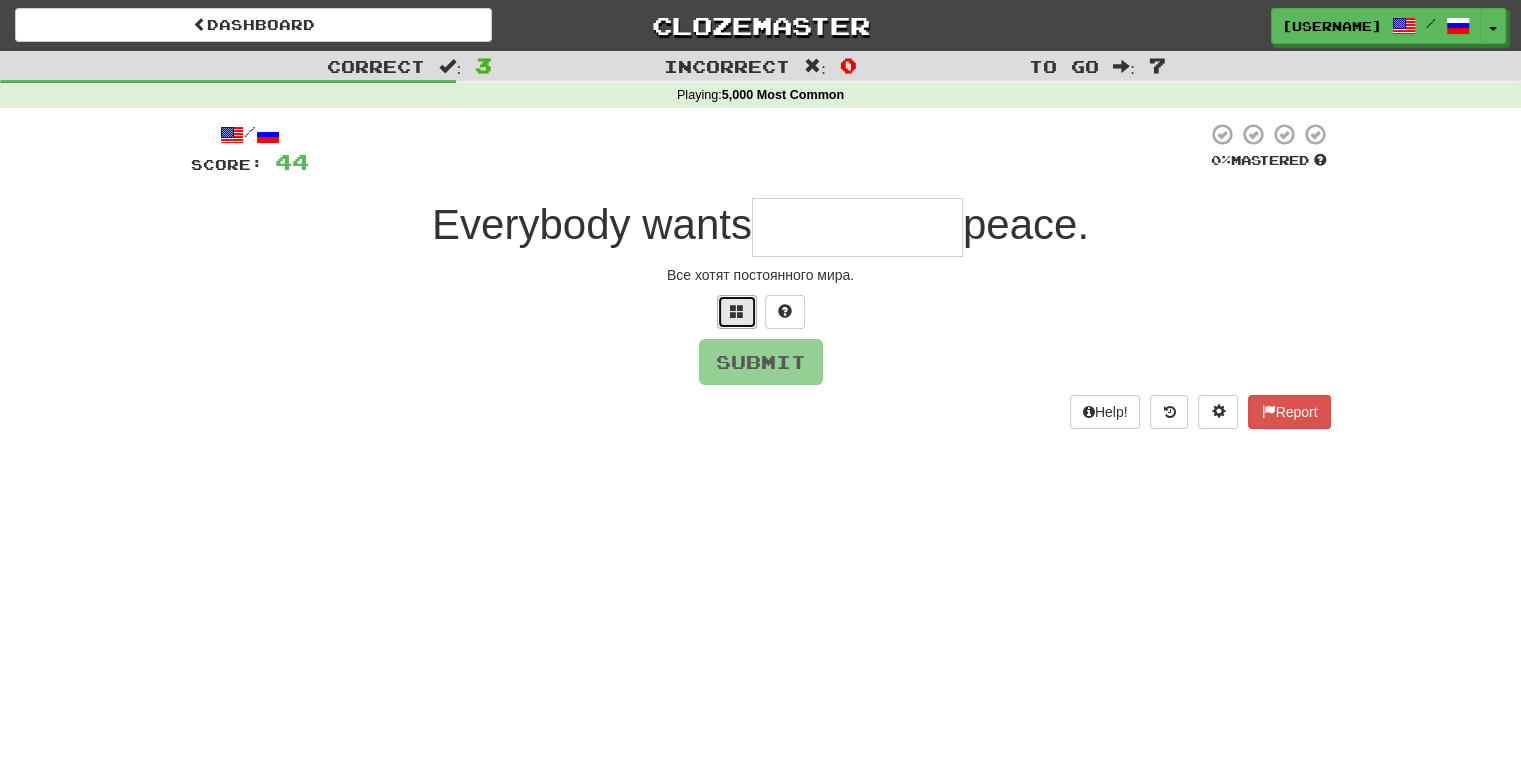 click at bounding box center (737, 311) 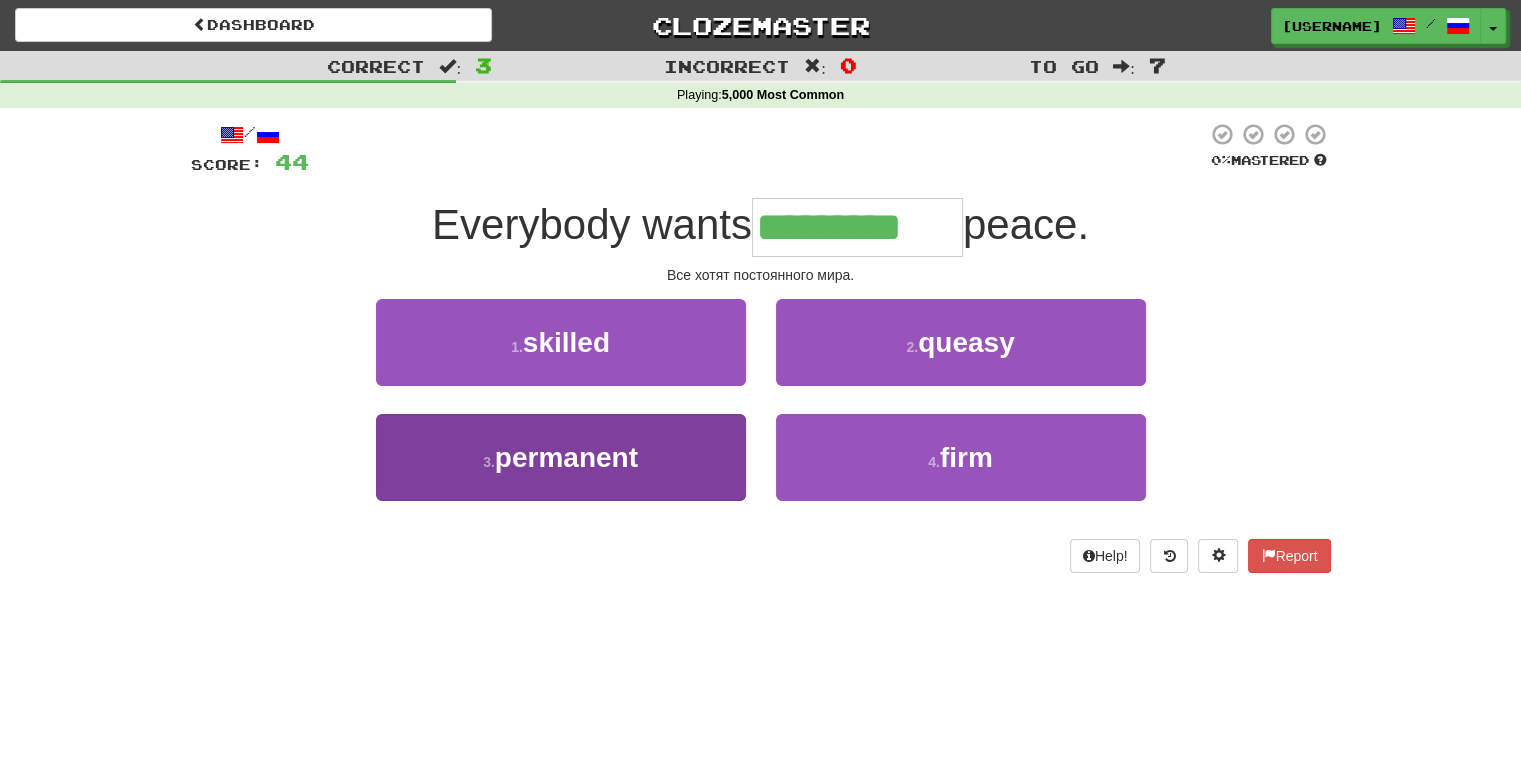 type on "*********" 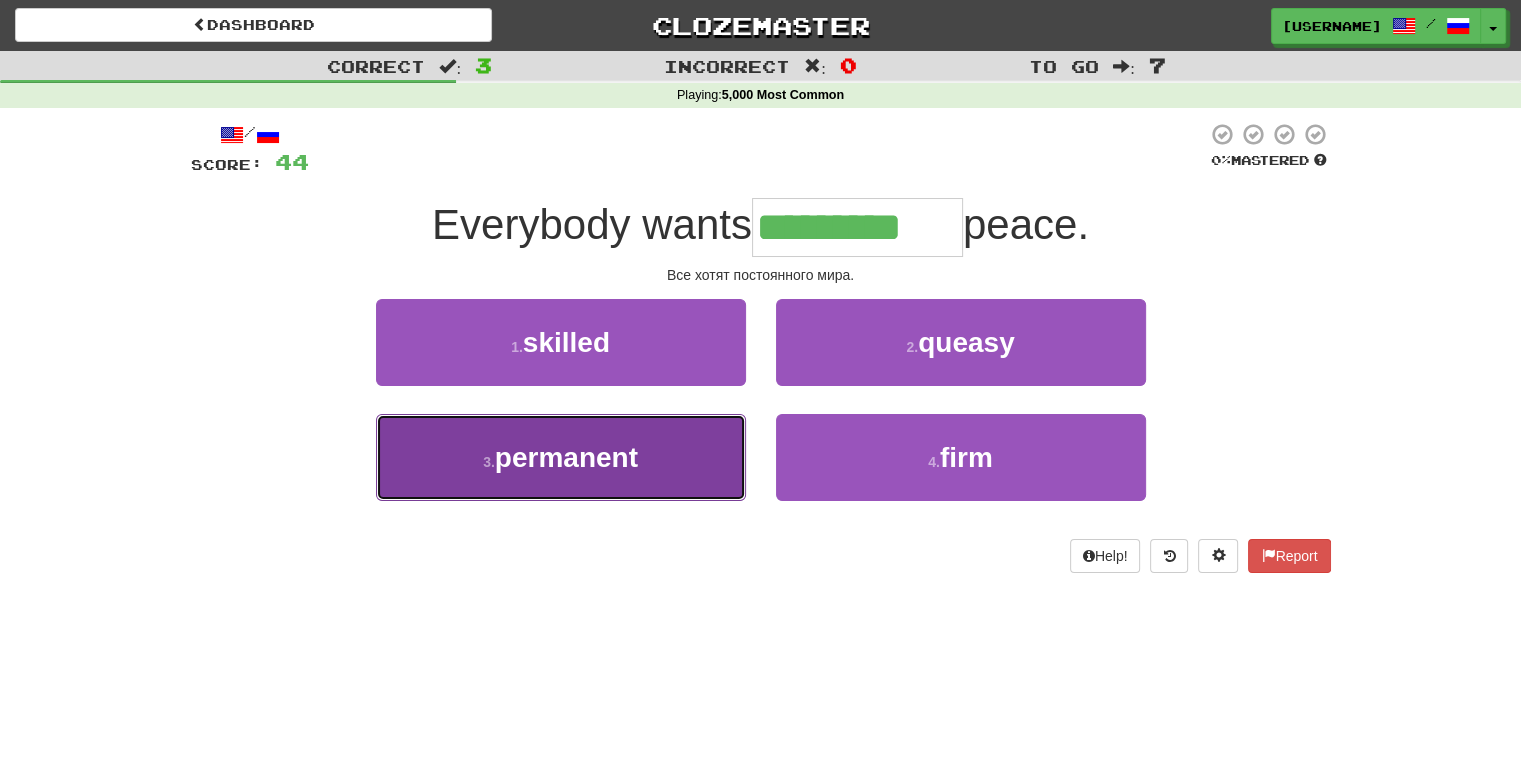 click on "permanent" at bounding box center [566, 457] 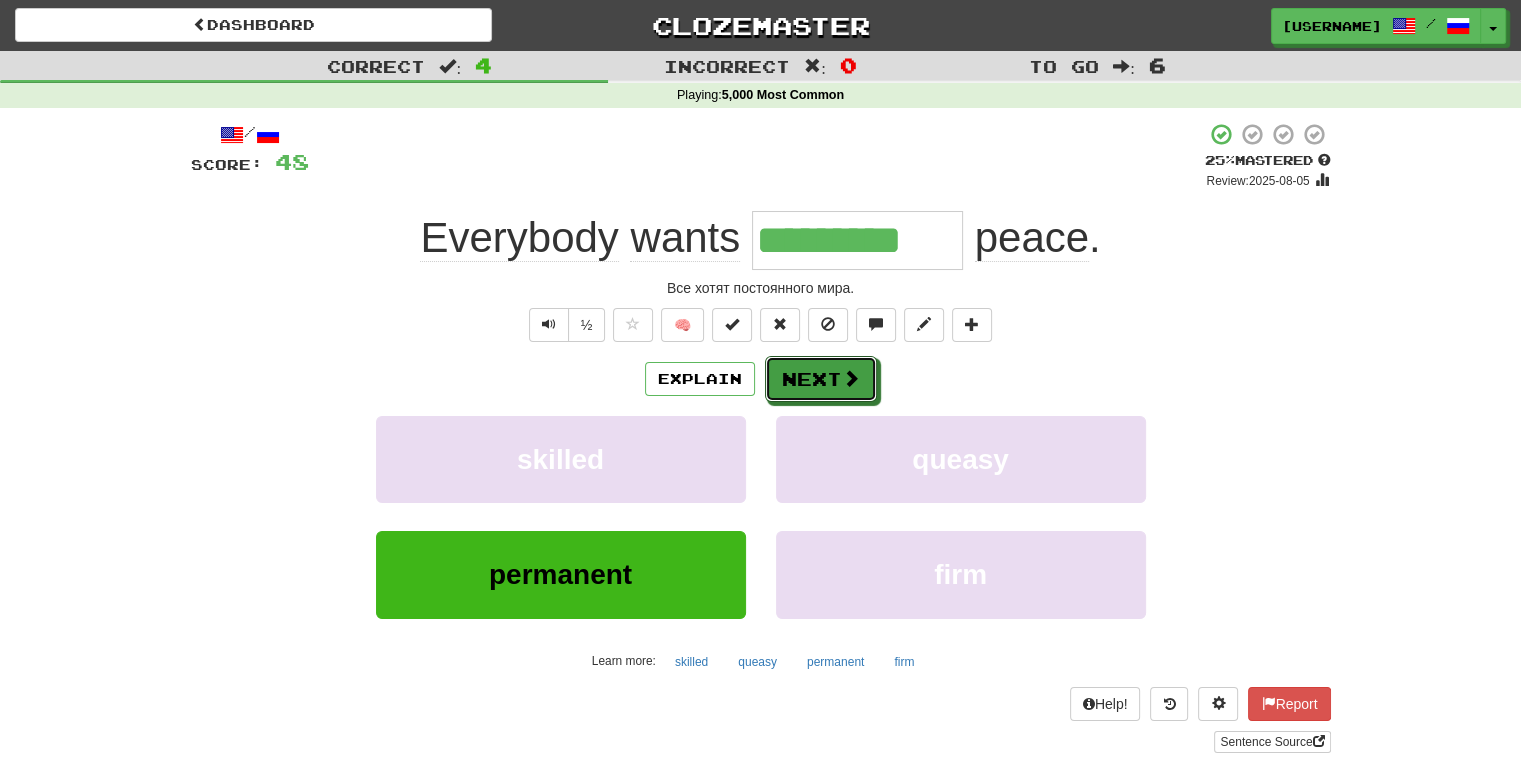 click on "Next" at bounding box center (821, 379) 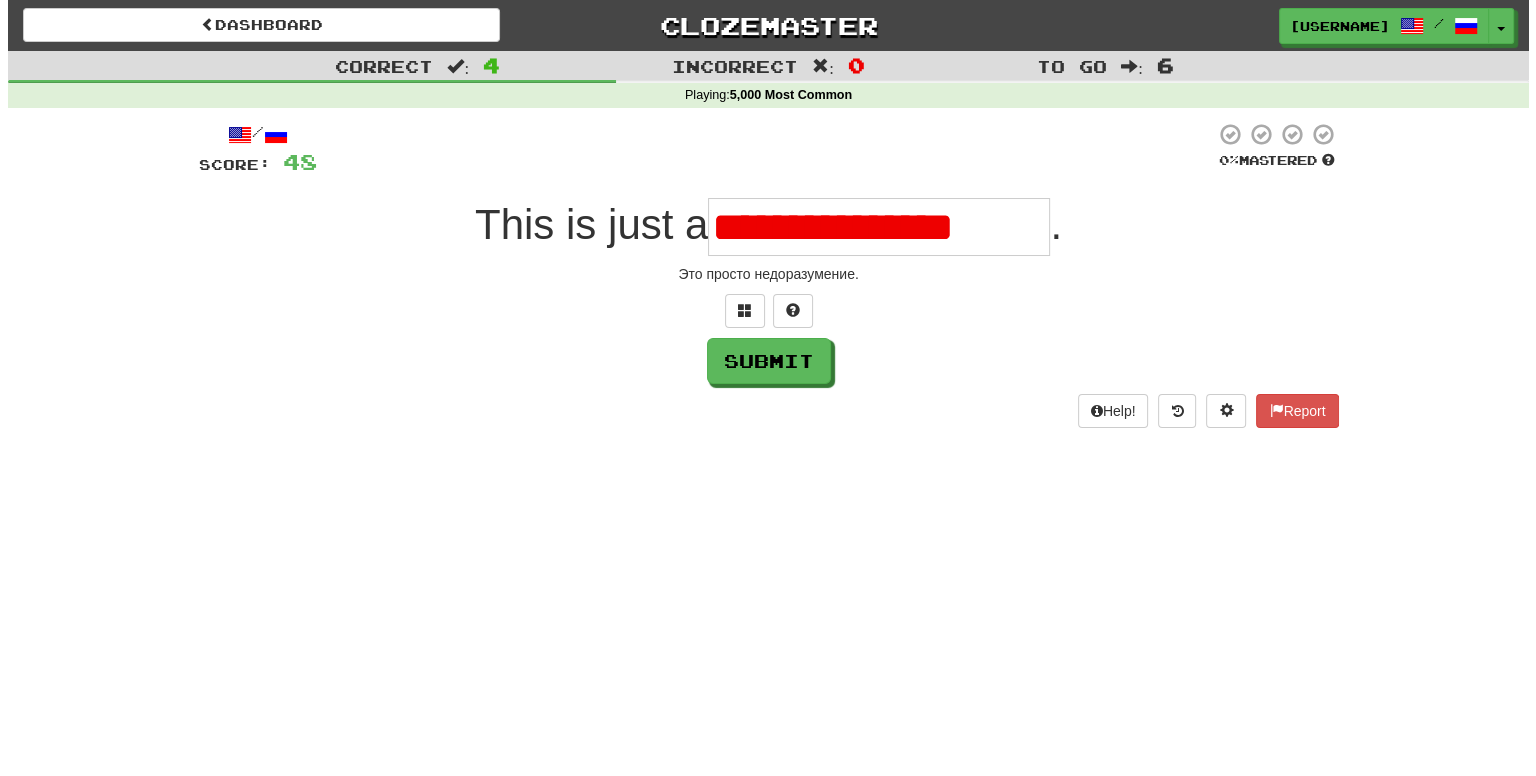 scroll, scrollTop: 0, scrollLeft: 0, axis: both 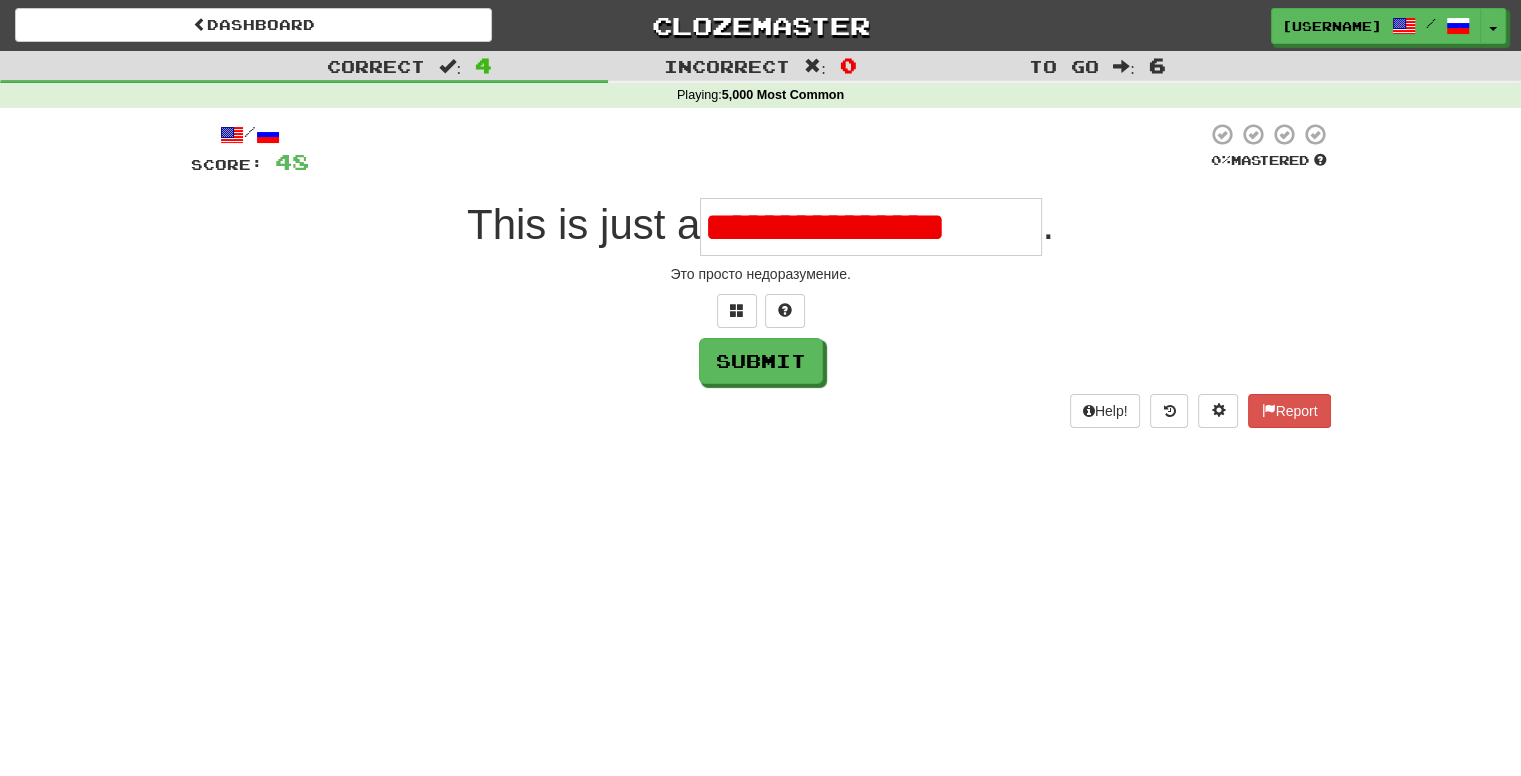 drag, startPoint x: 827, startPoint y: 231, endPoint x: 809, endPoint y: 229, distance: 18.110771 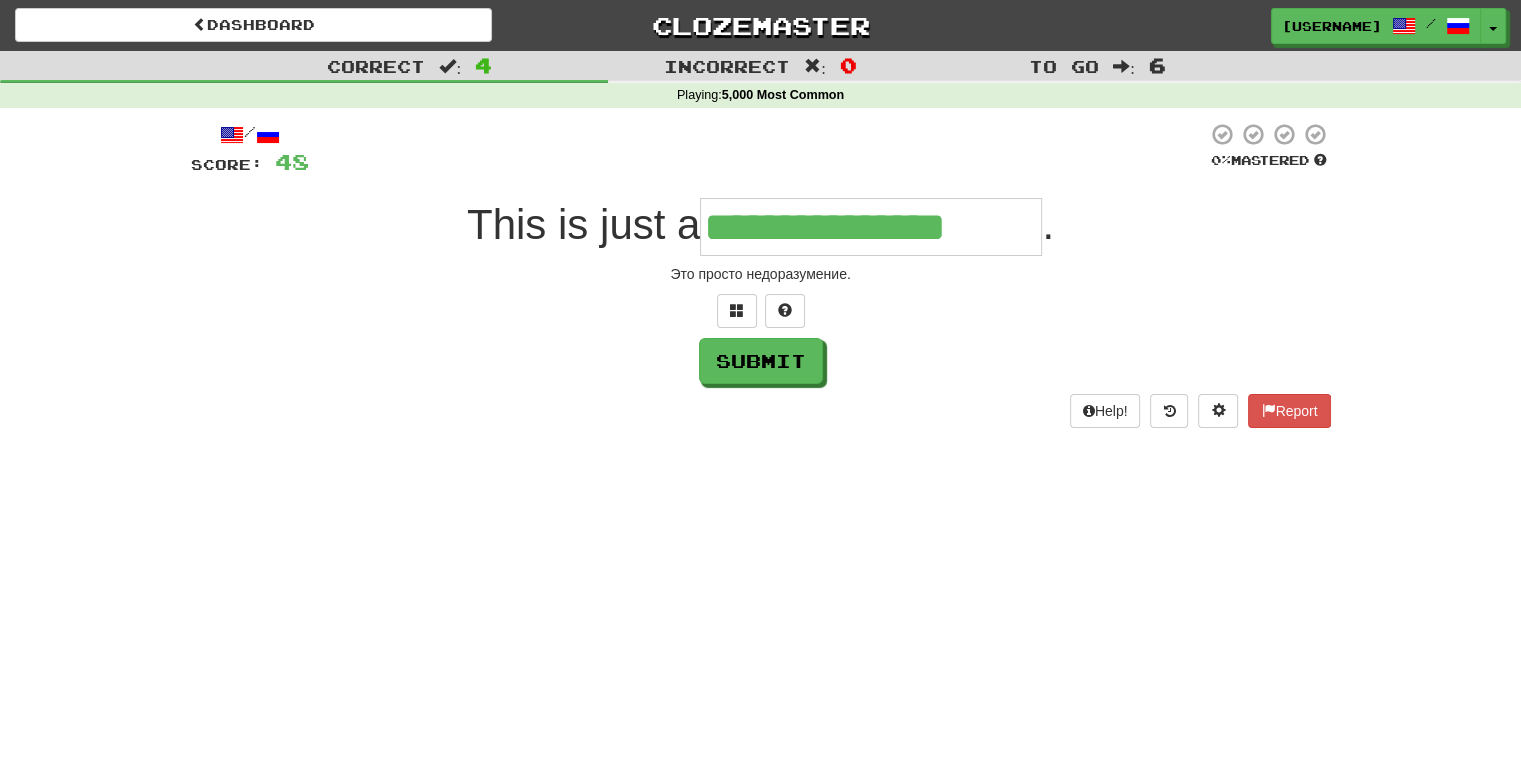 click on "**********" at bounding box center (871, 227) 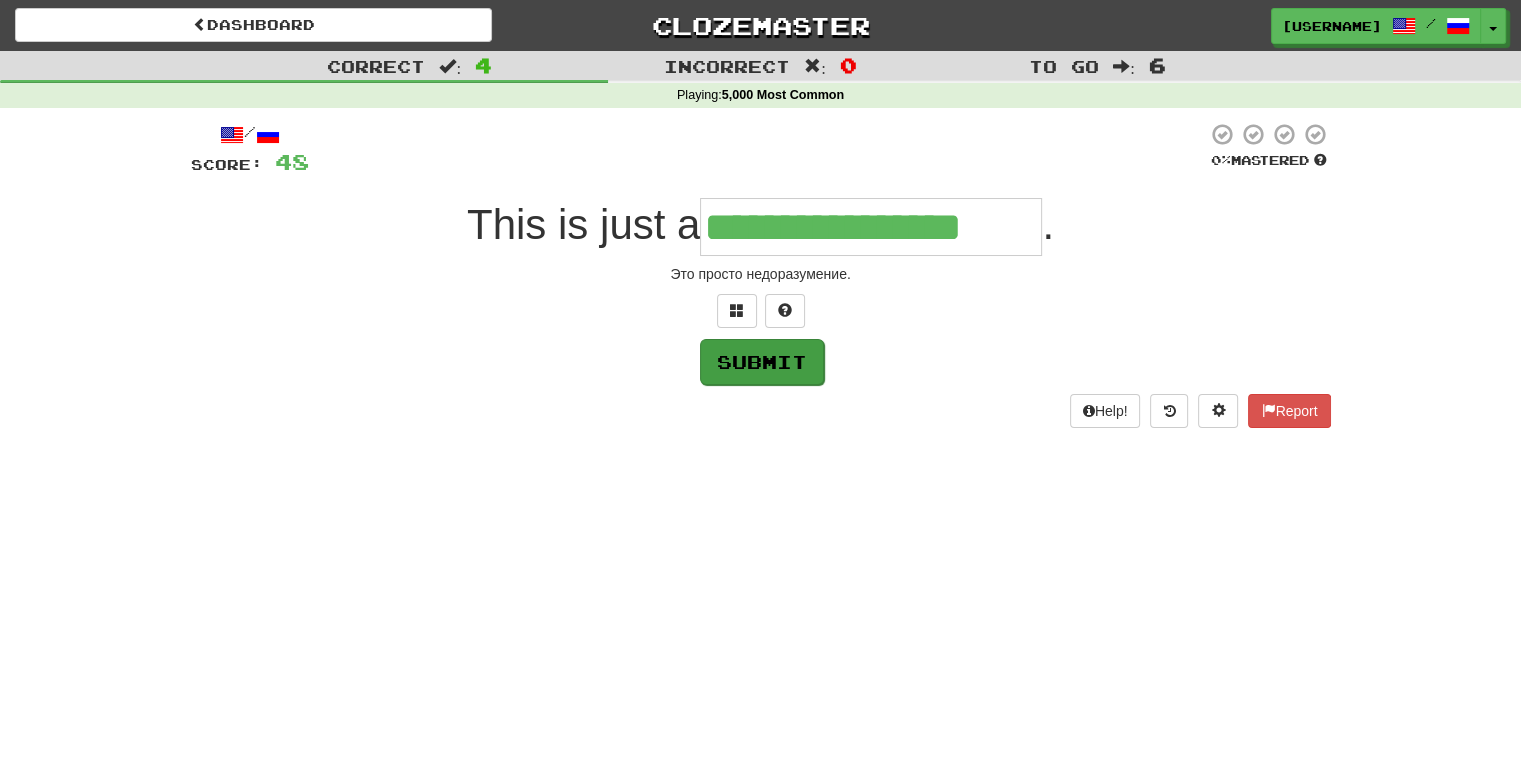 type on "**********" 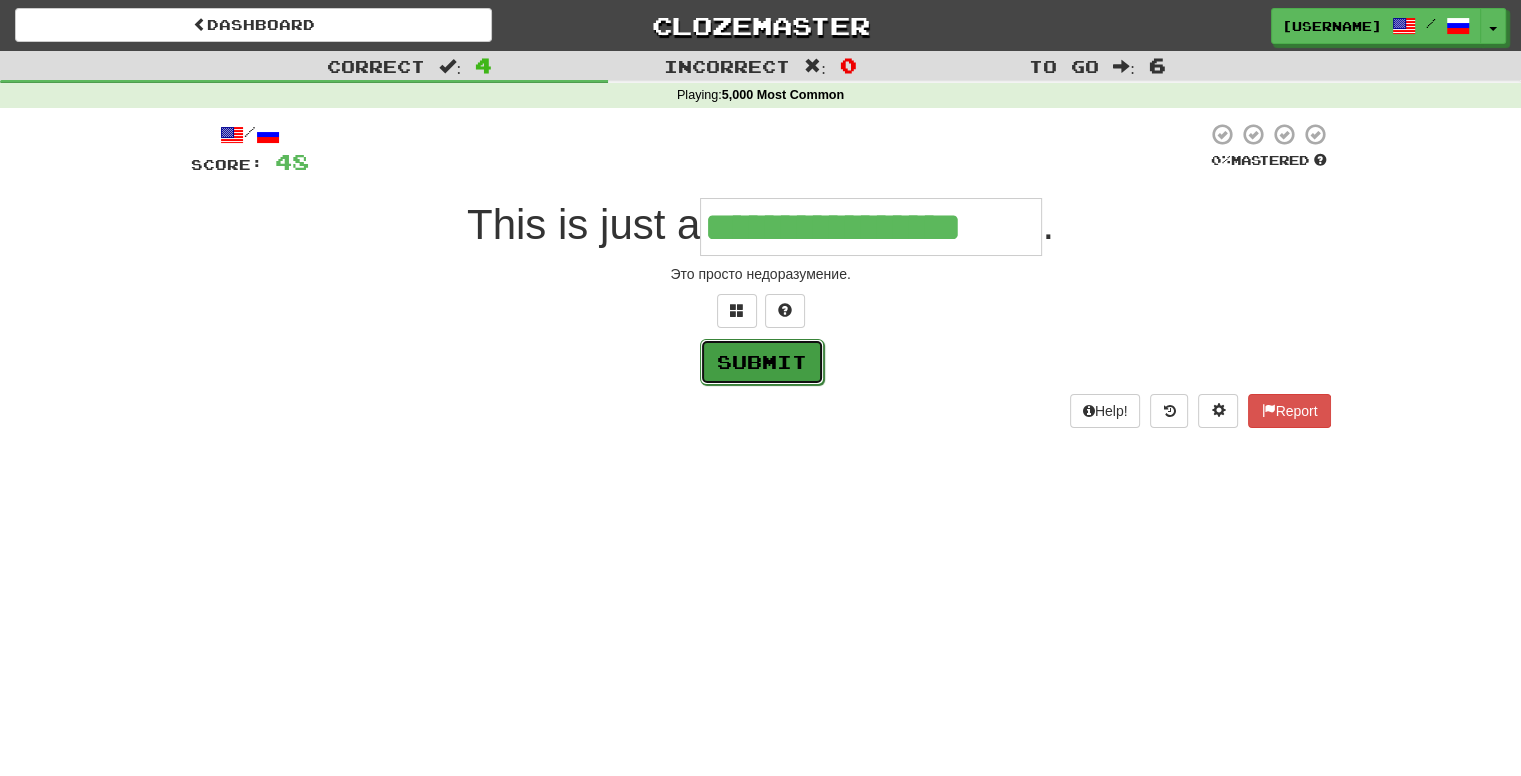 click on "Submit" at bounding box center [762, 362] 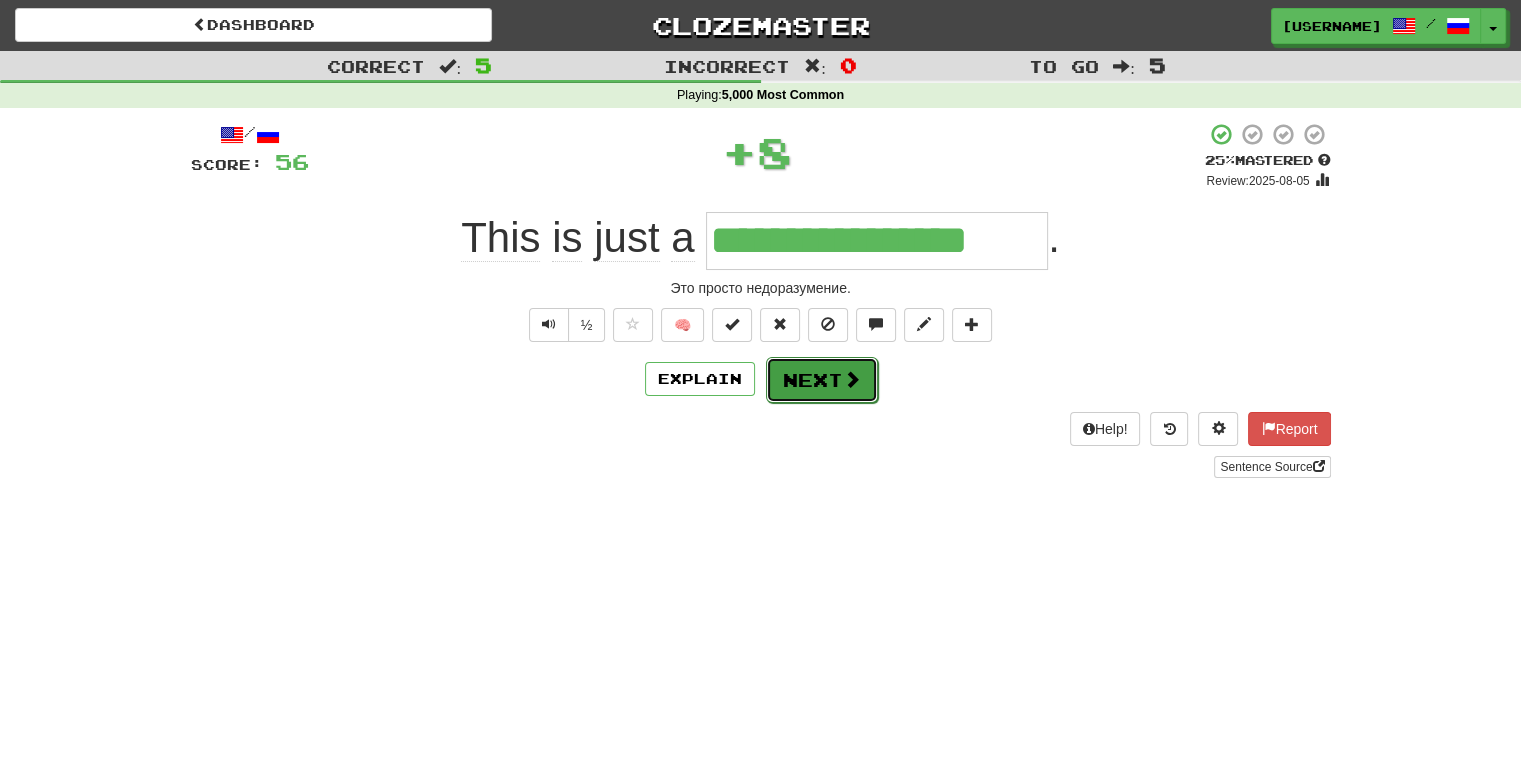 click on "Next" at bounding box center [822, 380] 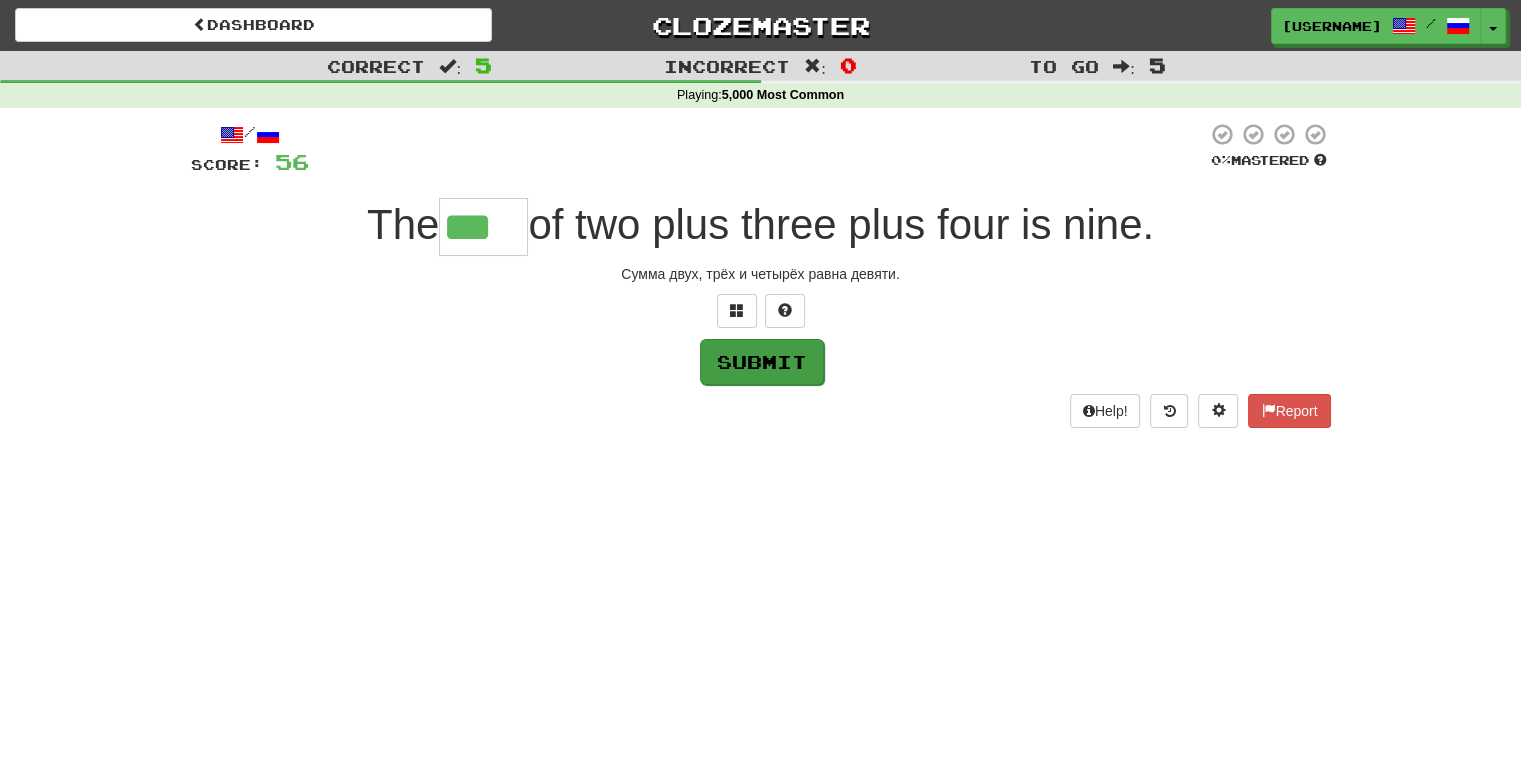 type on "***" 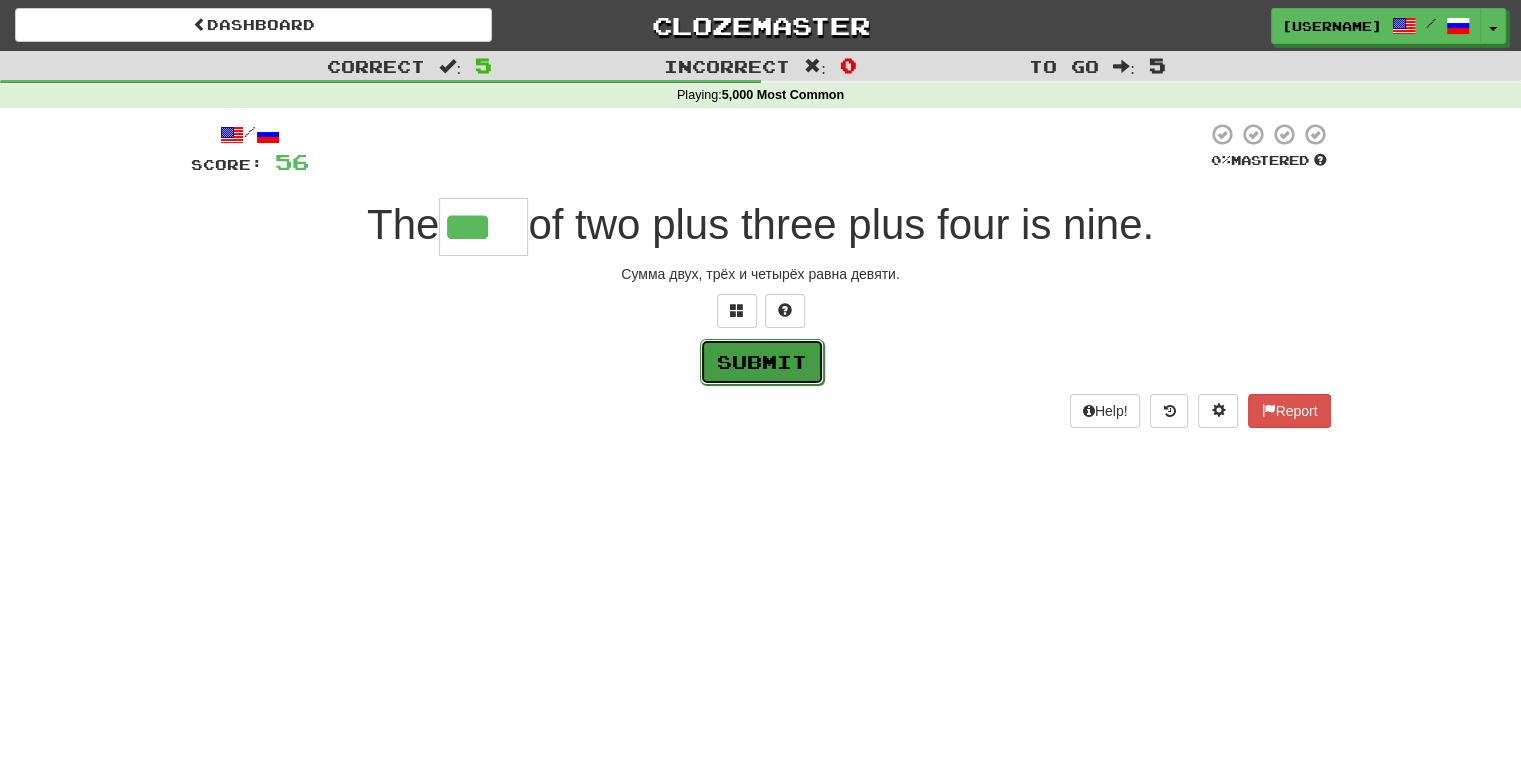 click on "Submit" at bounding box center (762, 362) 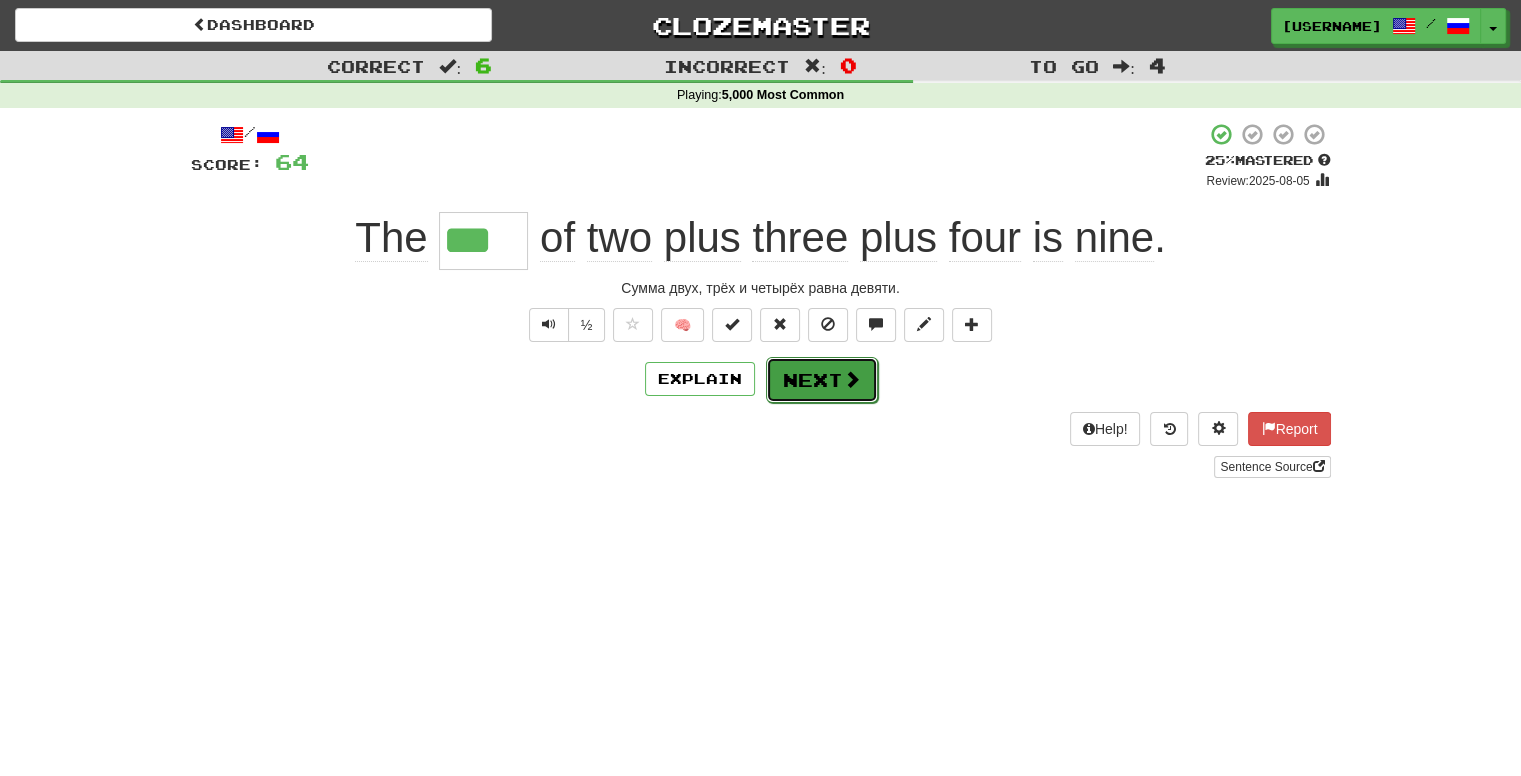 click on "Next" at bounding box center (822, 380) 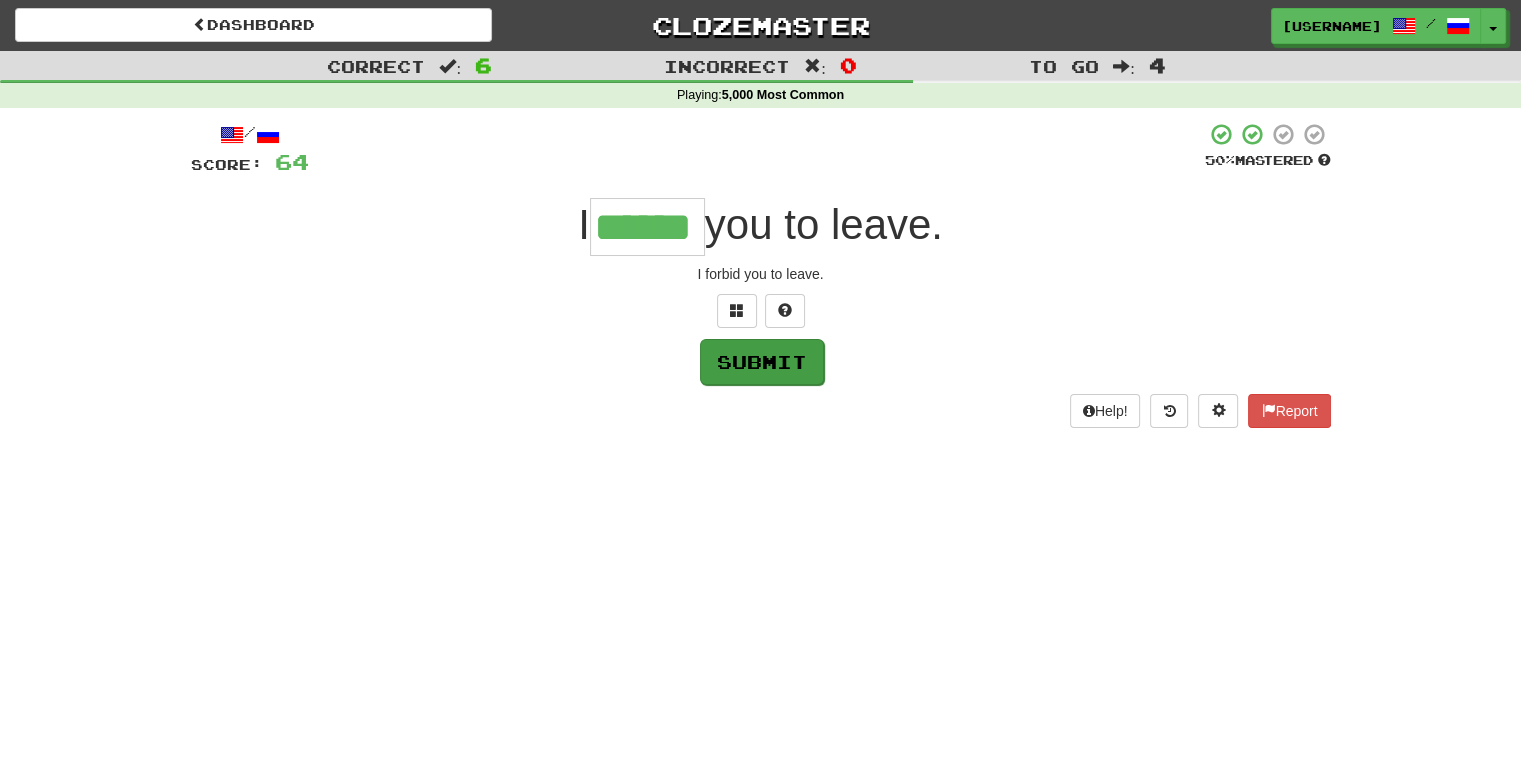 type on "******" 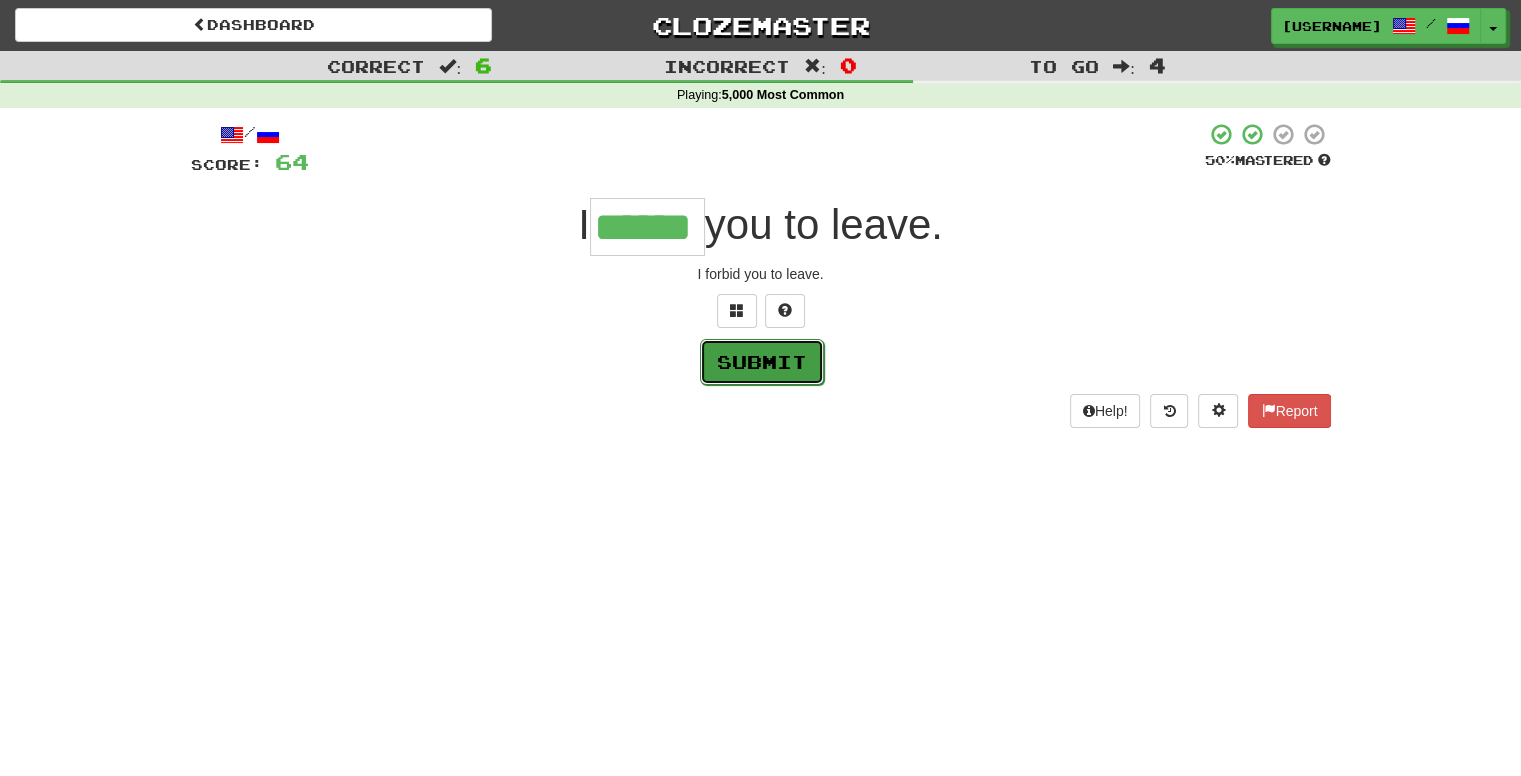 click on "Submit" at bounding box center [762, 362] 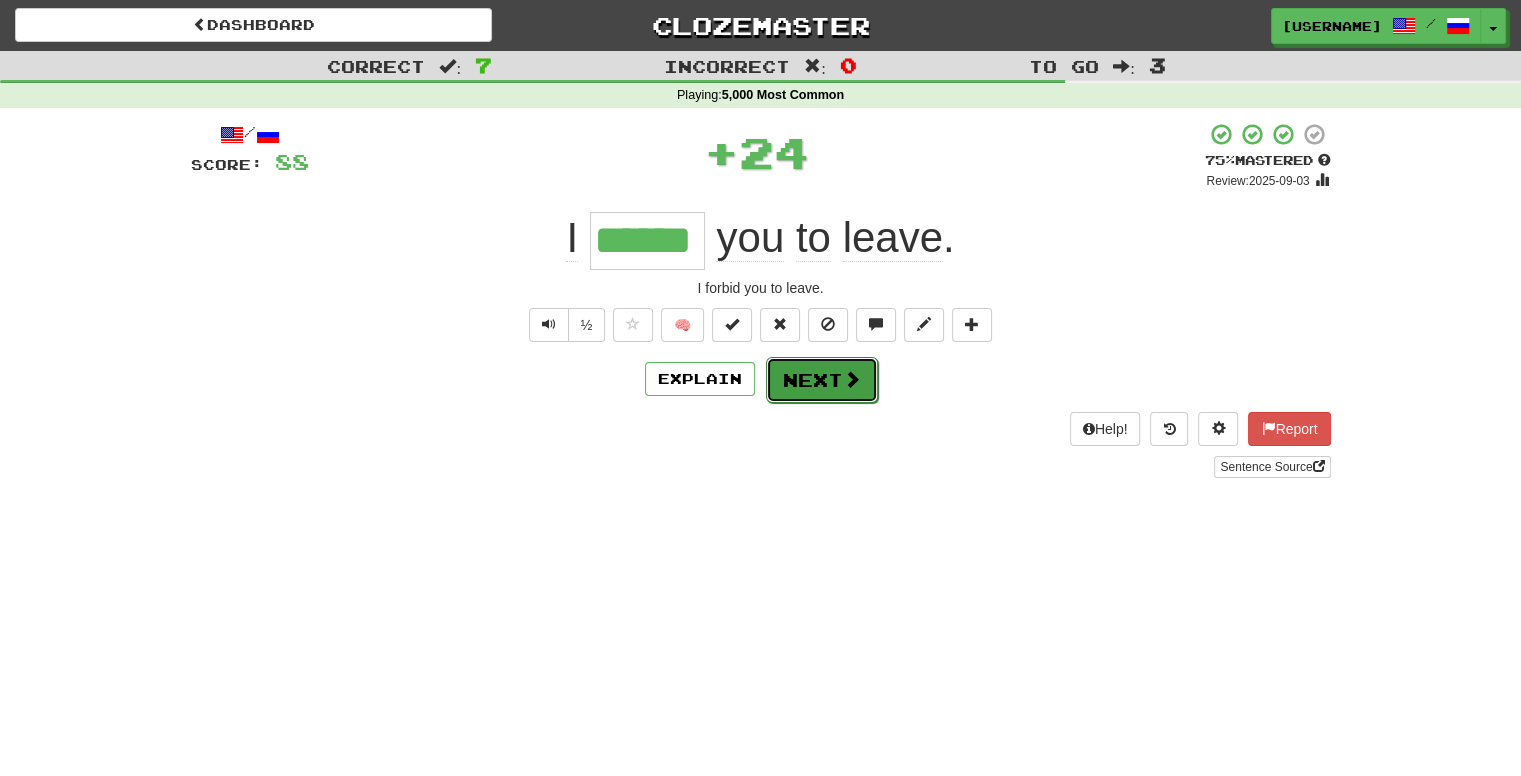 click on "Next" at bounding box center (822, 380) 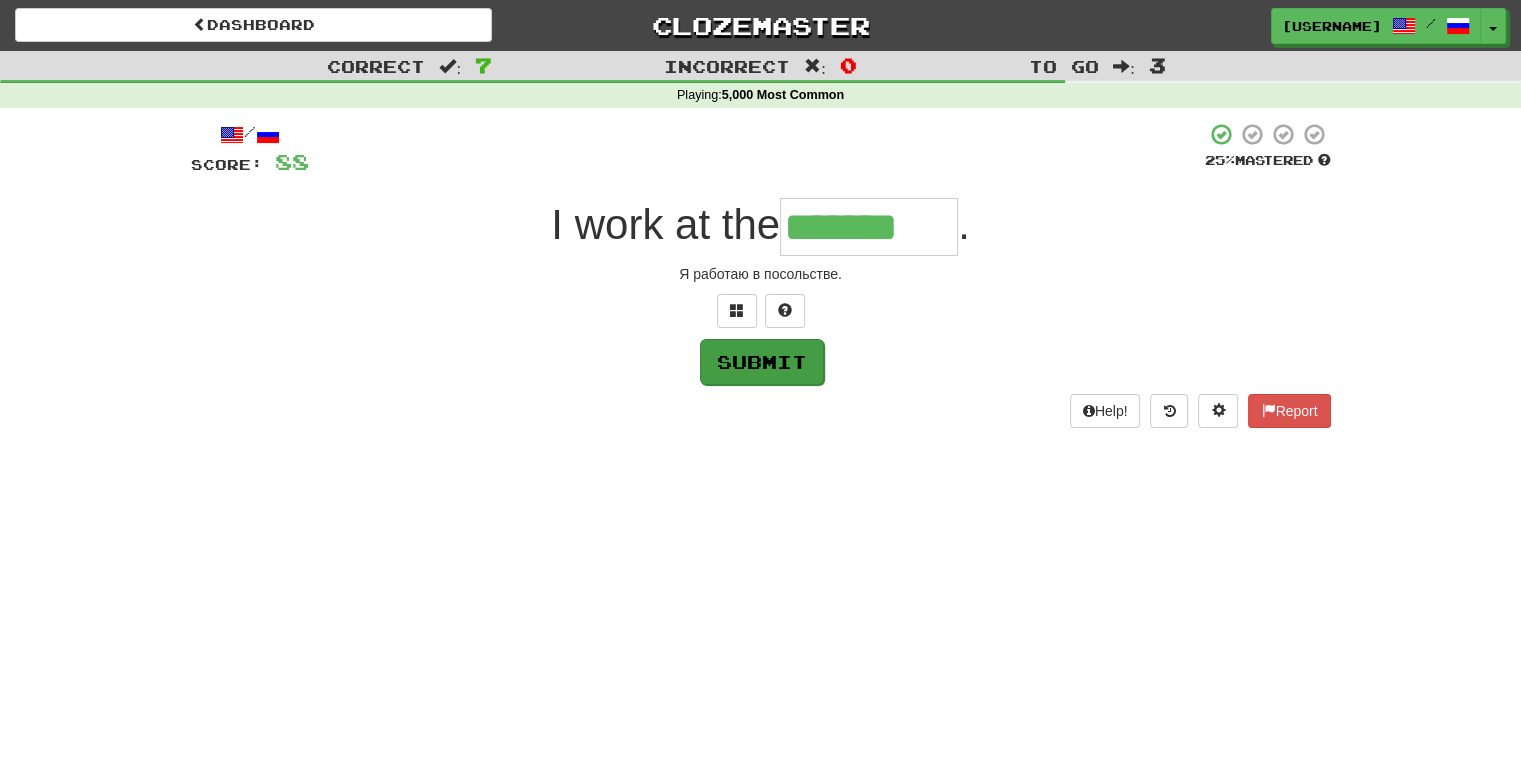 type on "*******" 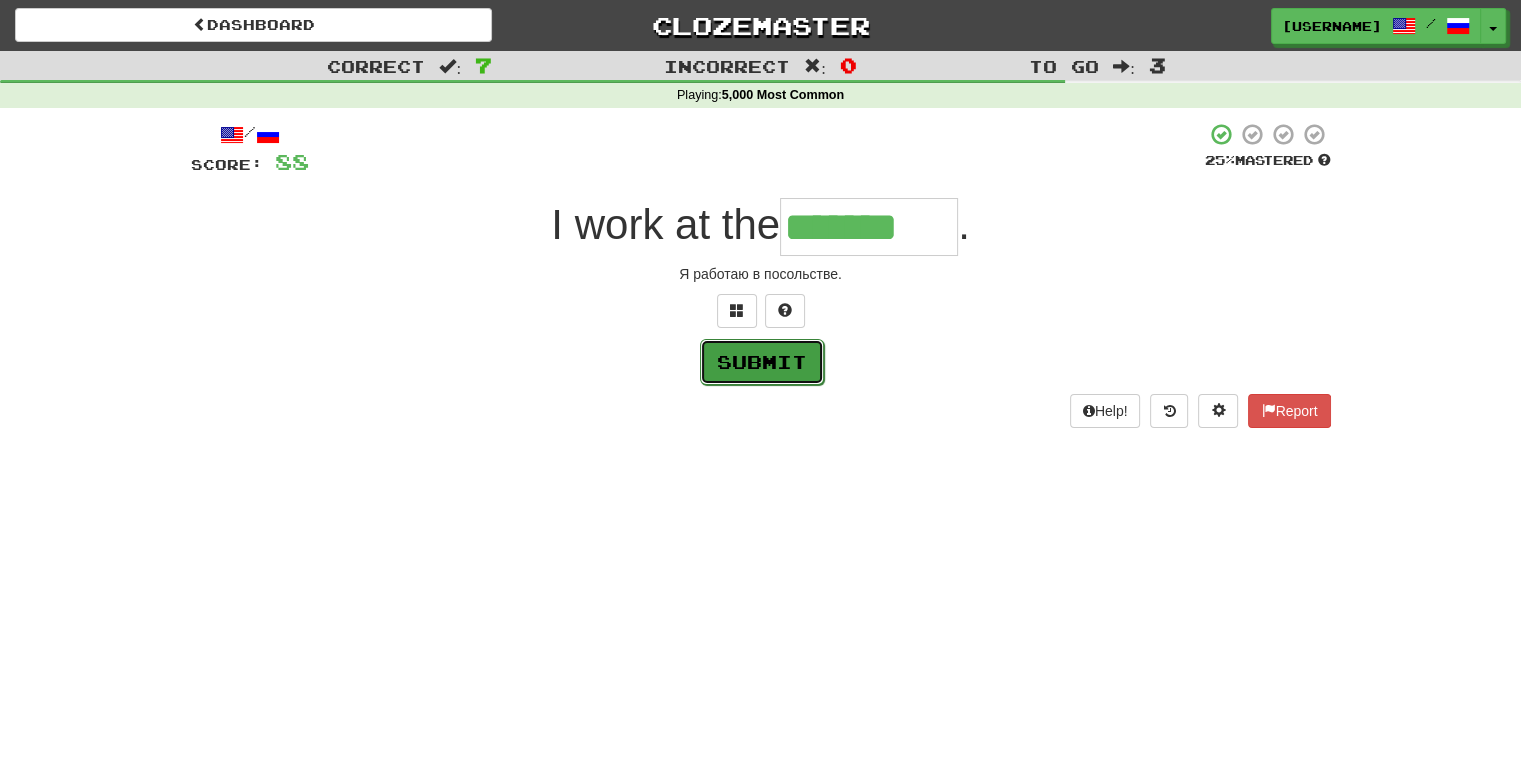 click on "Submit" at bounding box center [762, 362] 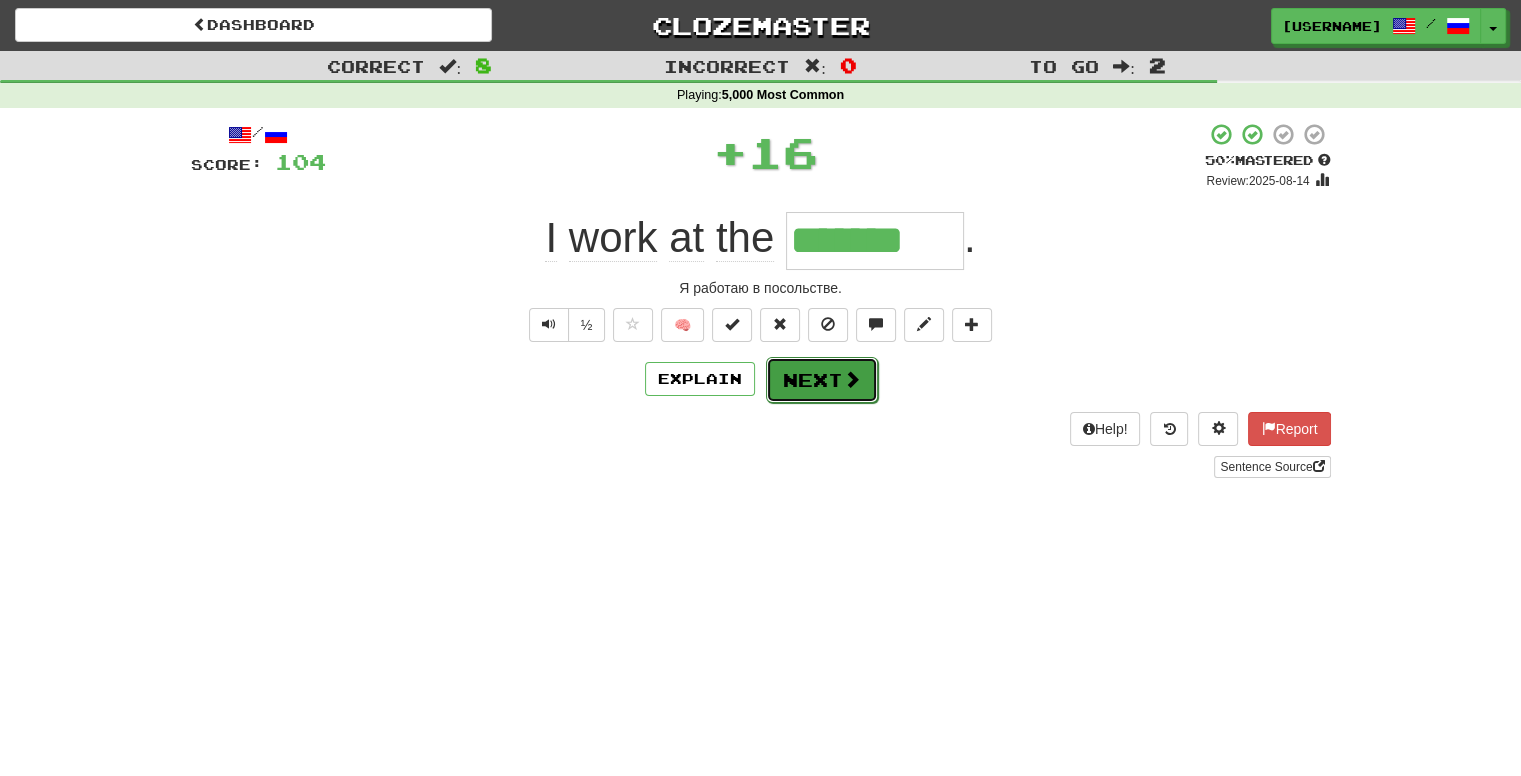 click on "Next" at bounding box center (822, 380) 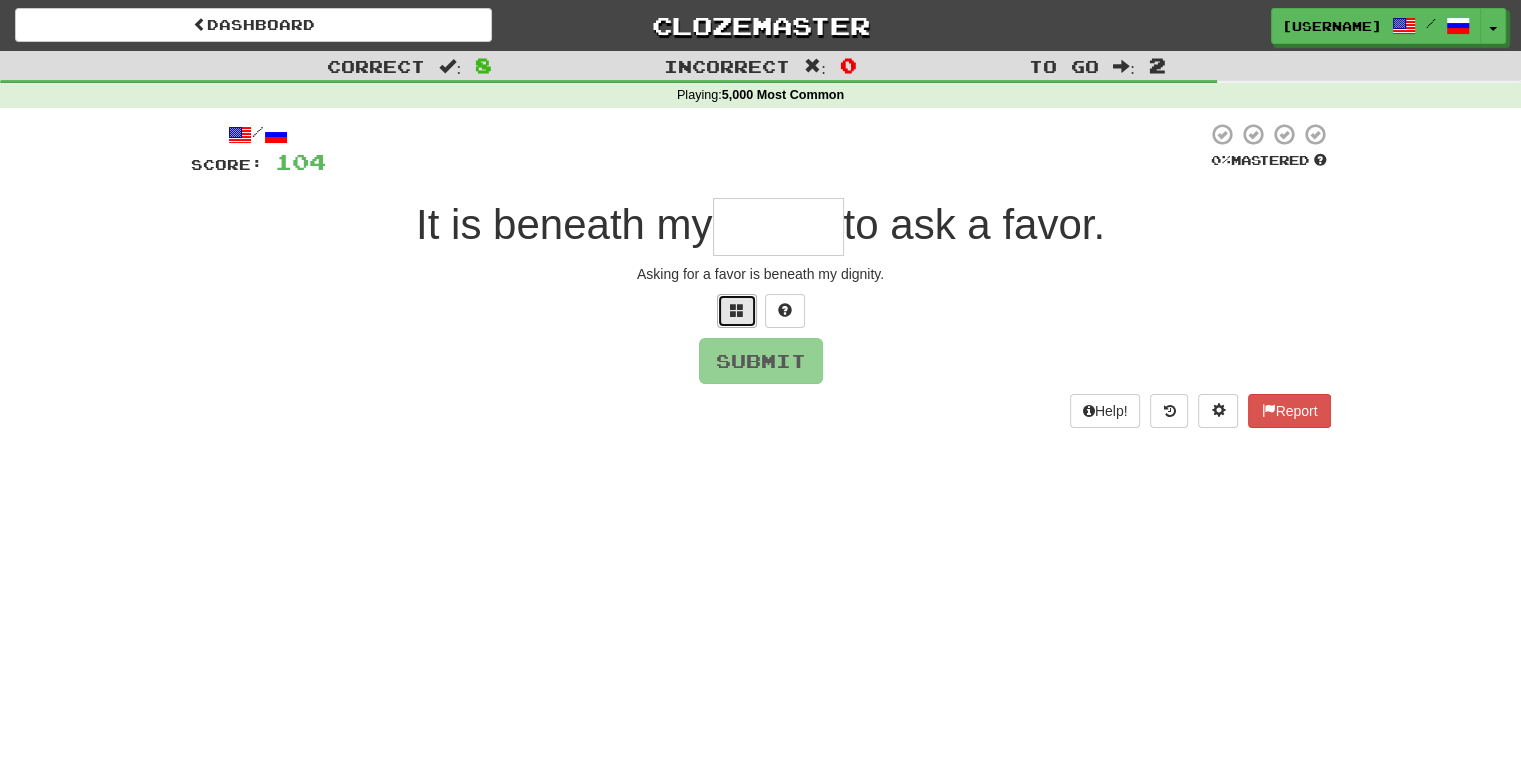 click at bounding box center (737, 310) 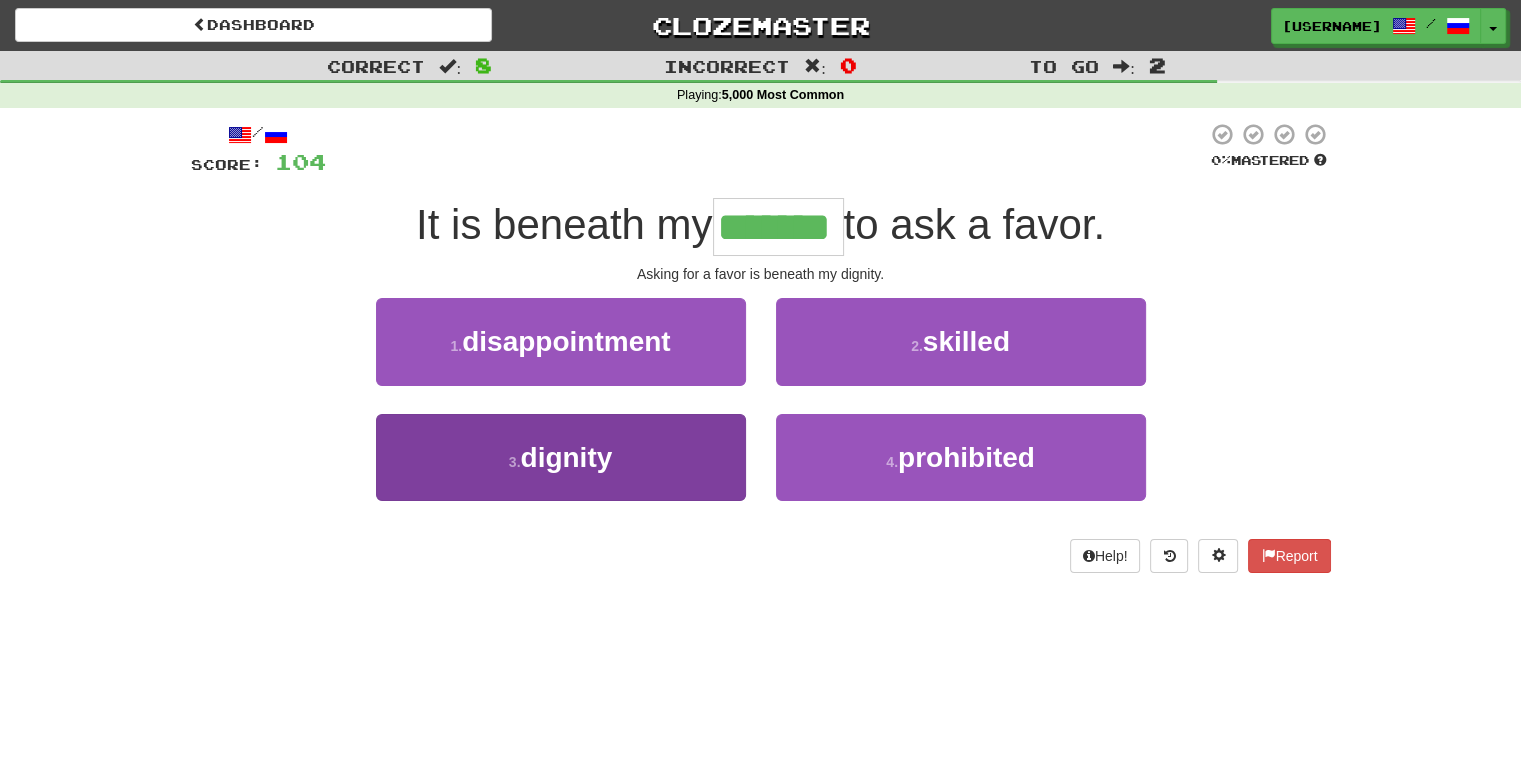 type on "*******" 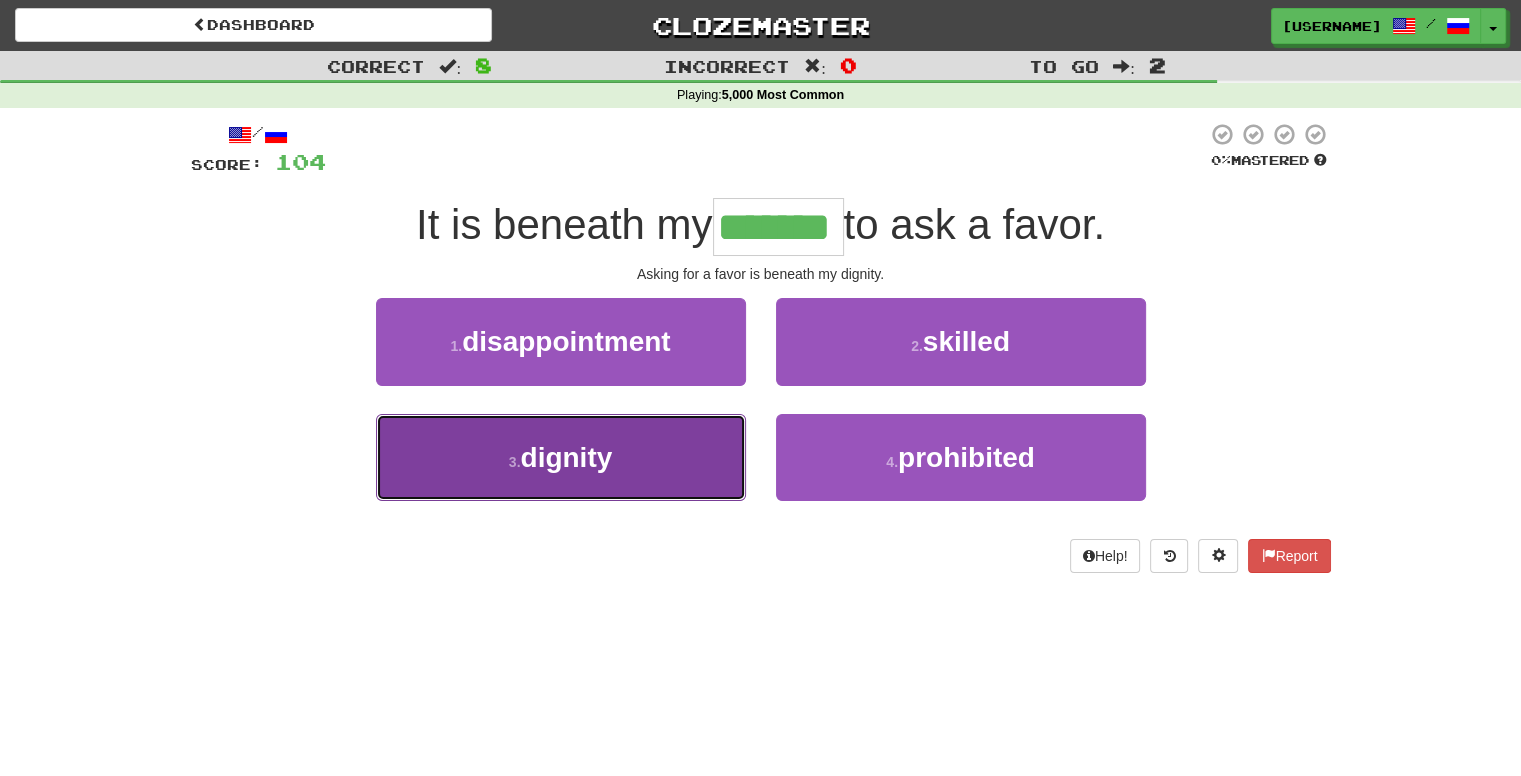 click on "3 .  dignity" at bounding box center [561, 457] 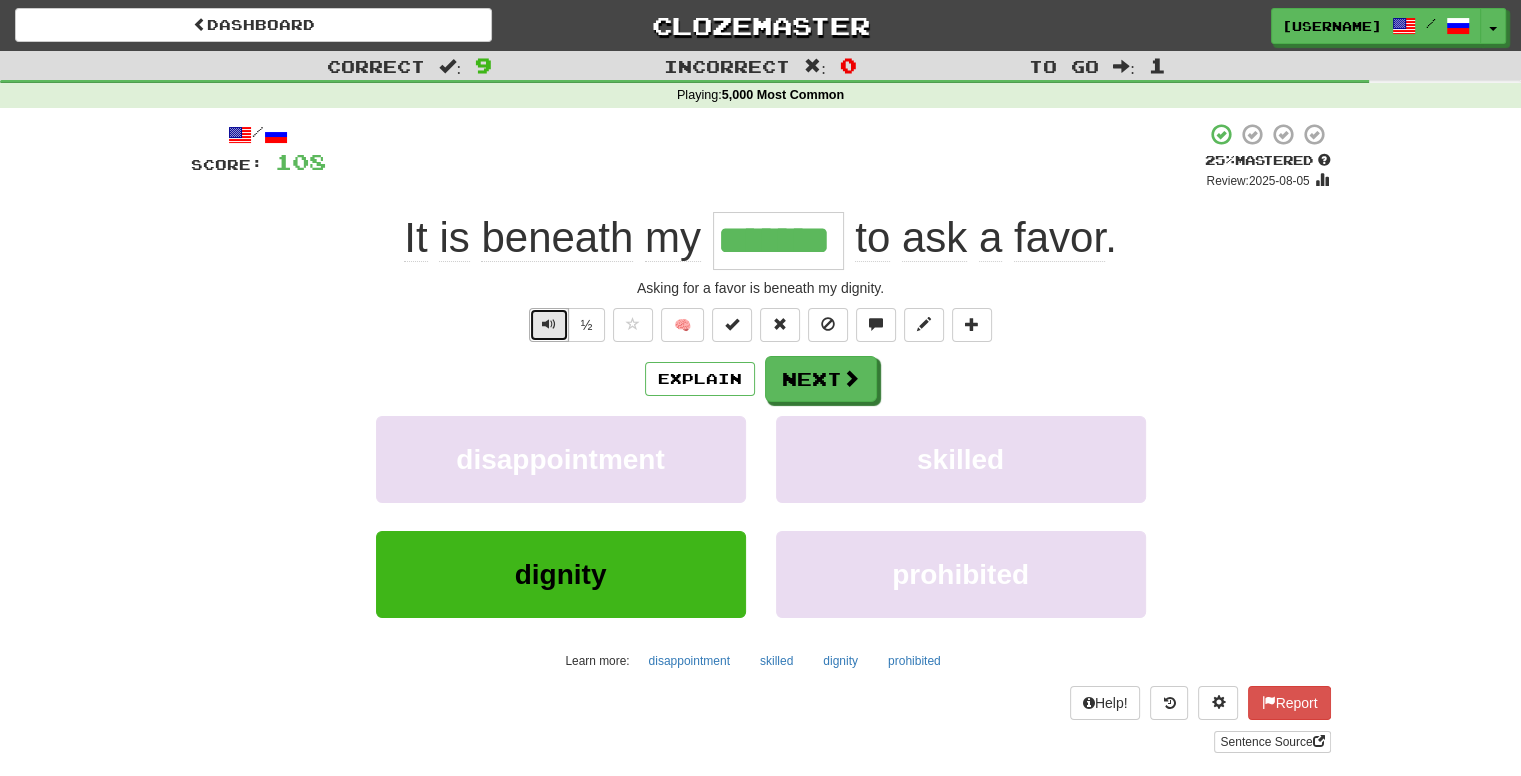 click at bounding box center (549, 324) 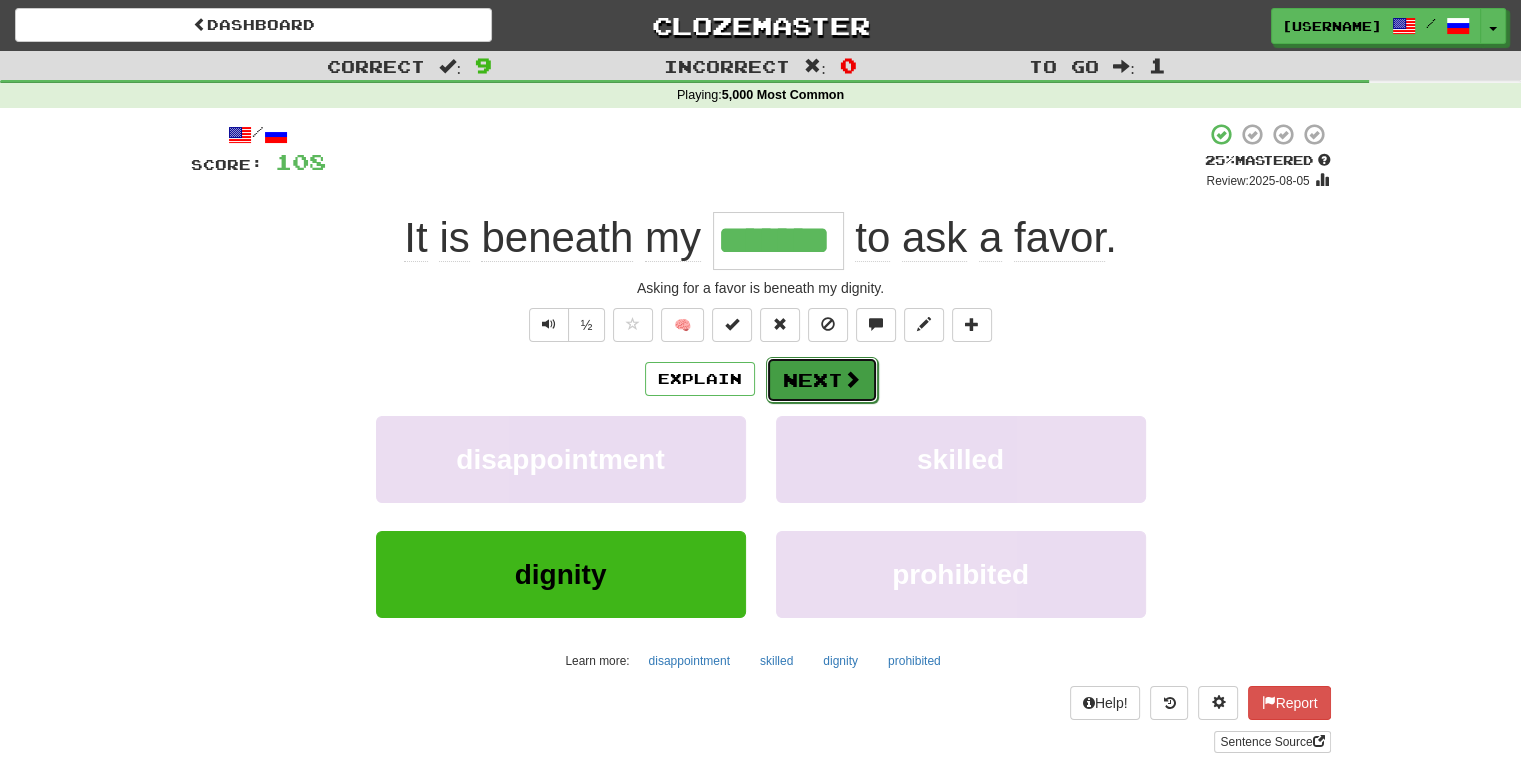 click on "Next" at bounding box center (822, 380) 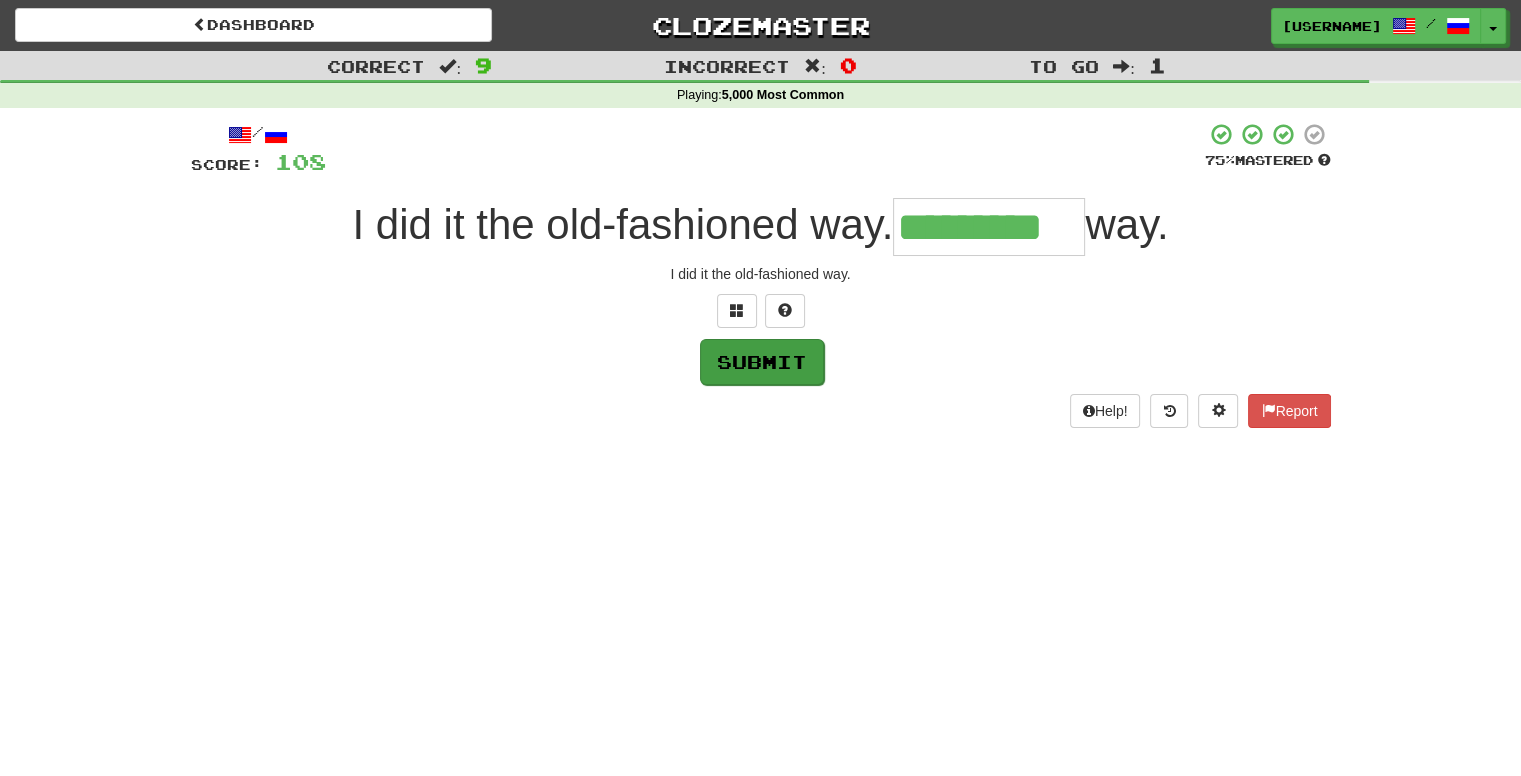 type on "*********" 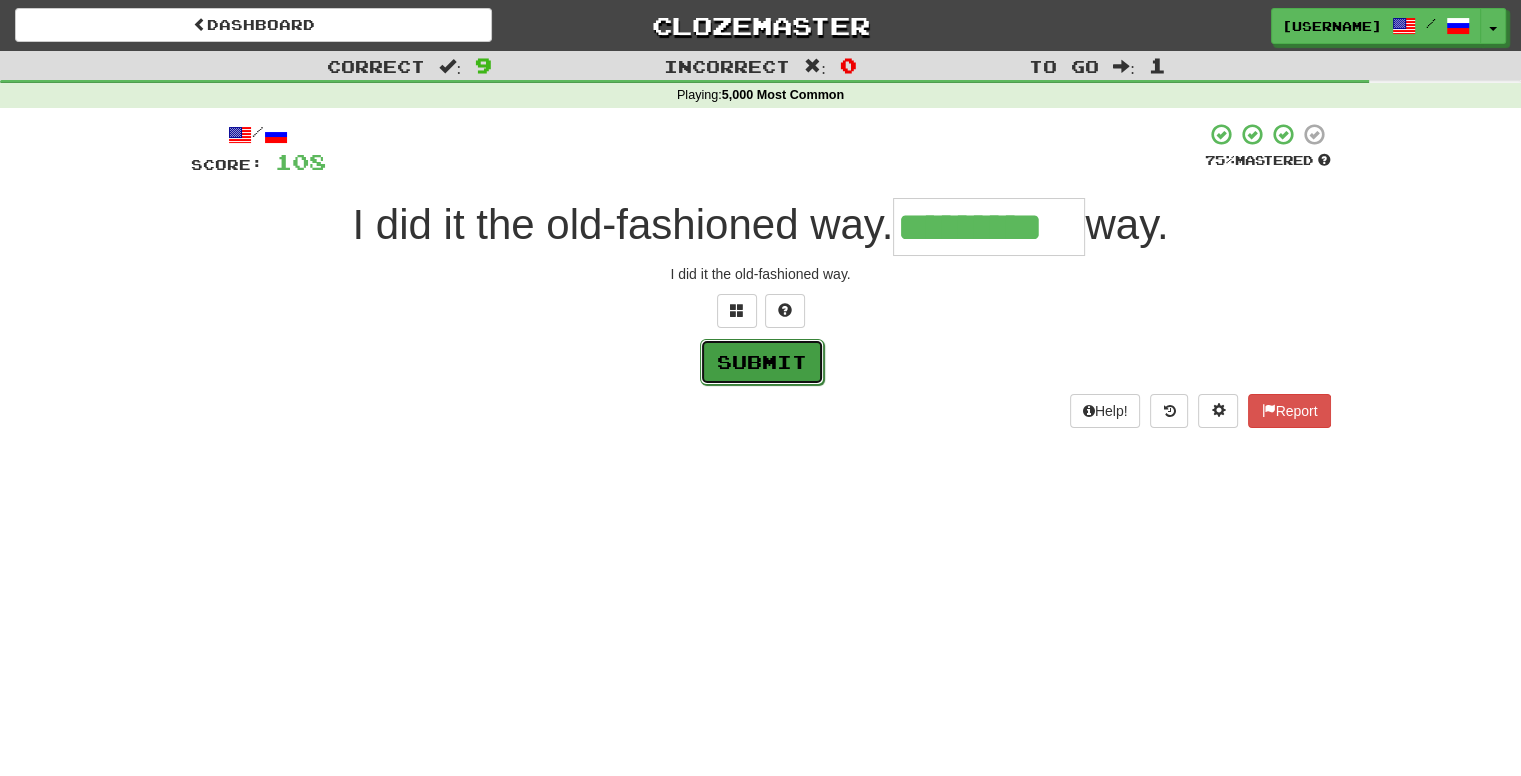 click on "Submit" at bounding box center (762, 362) 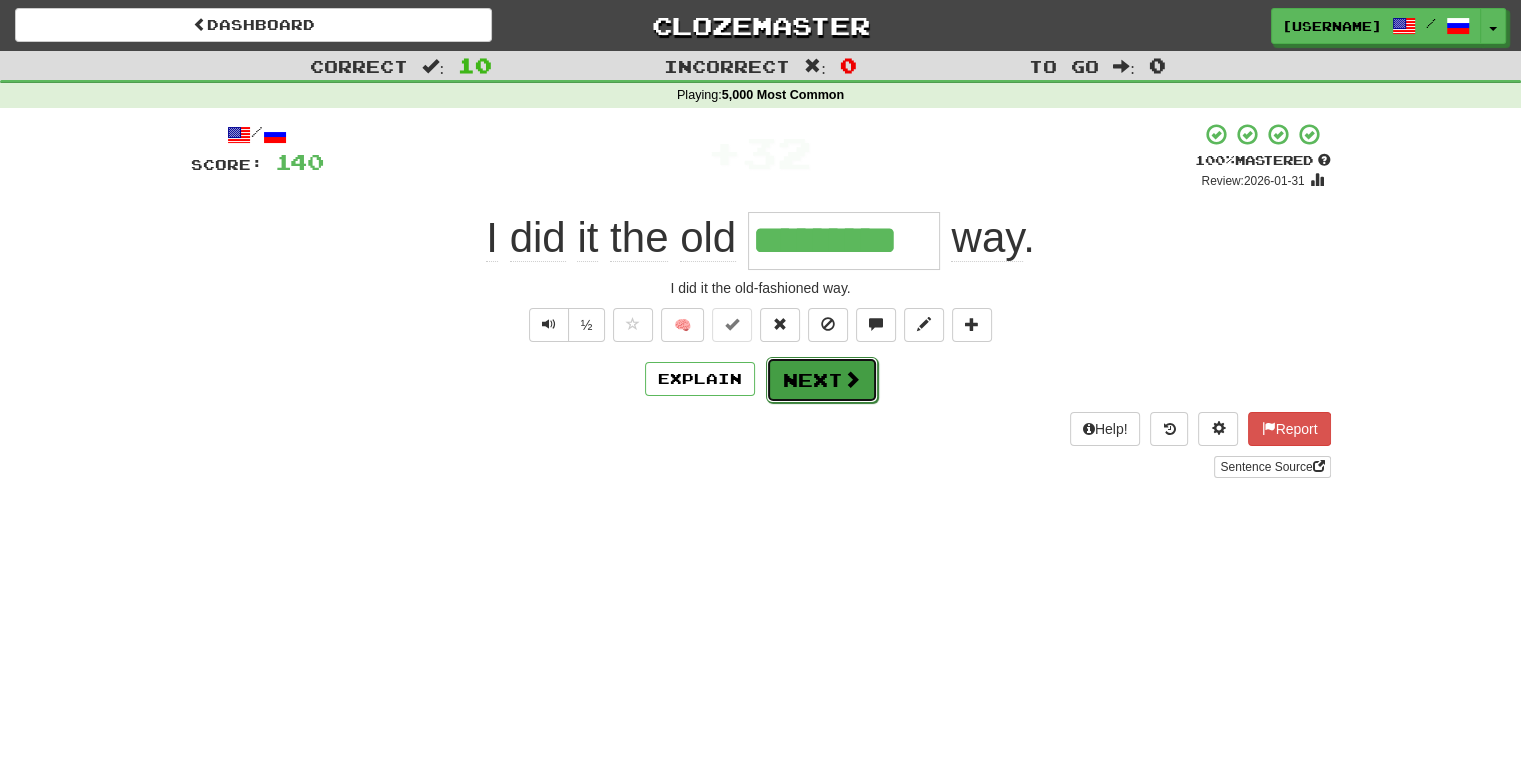 click on "Next" at bounding box center [822, 380] 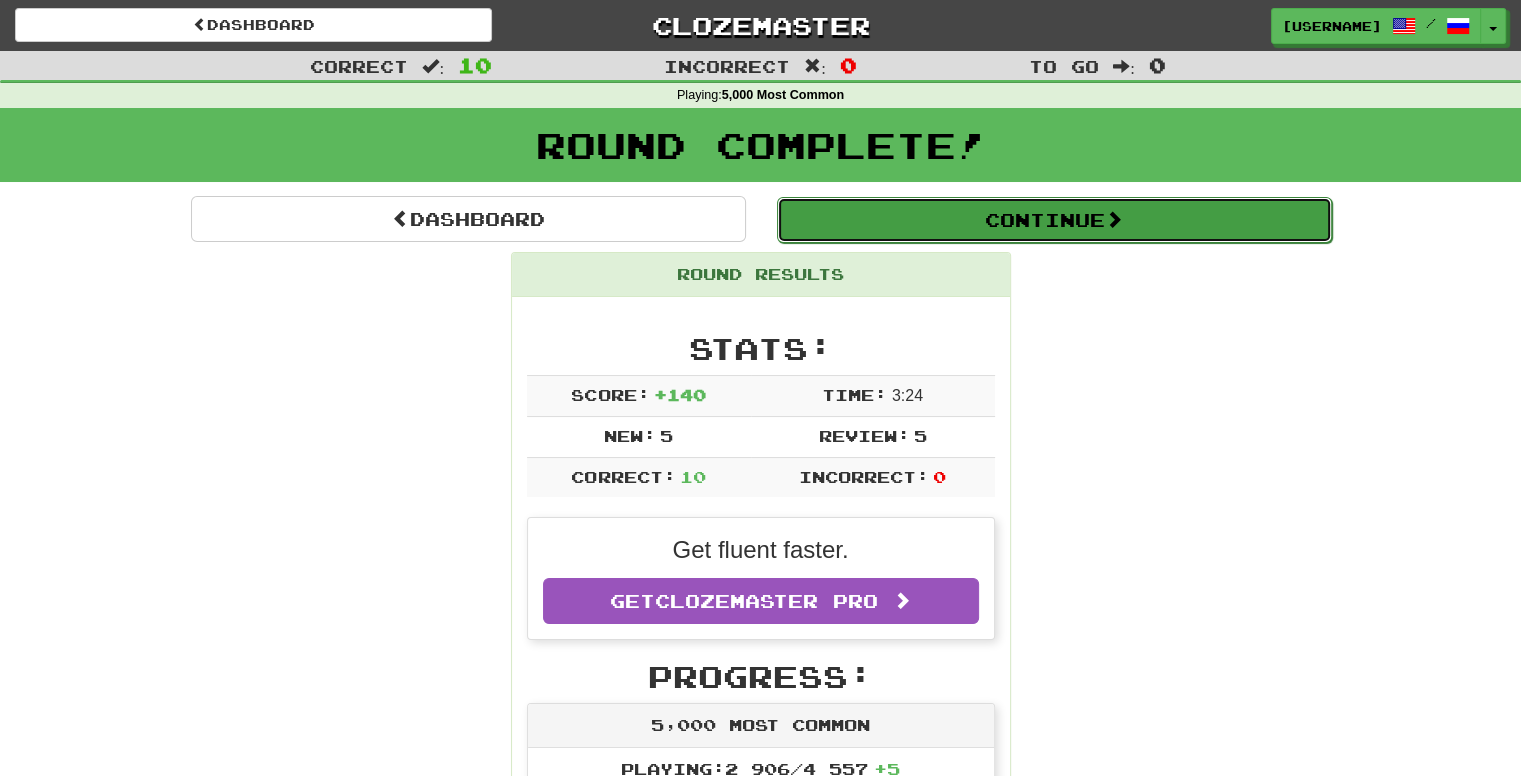 click on "Continue" at bounding box center [1054, 220] 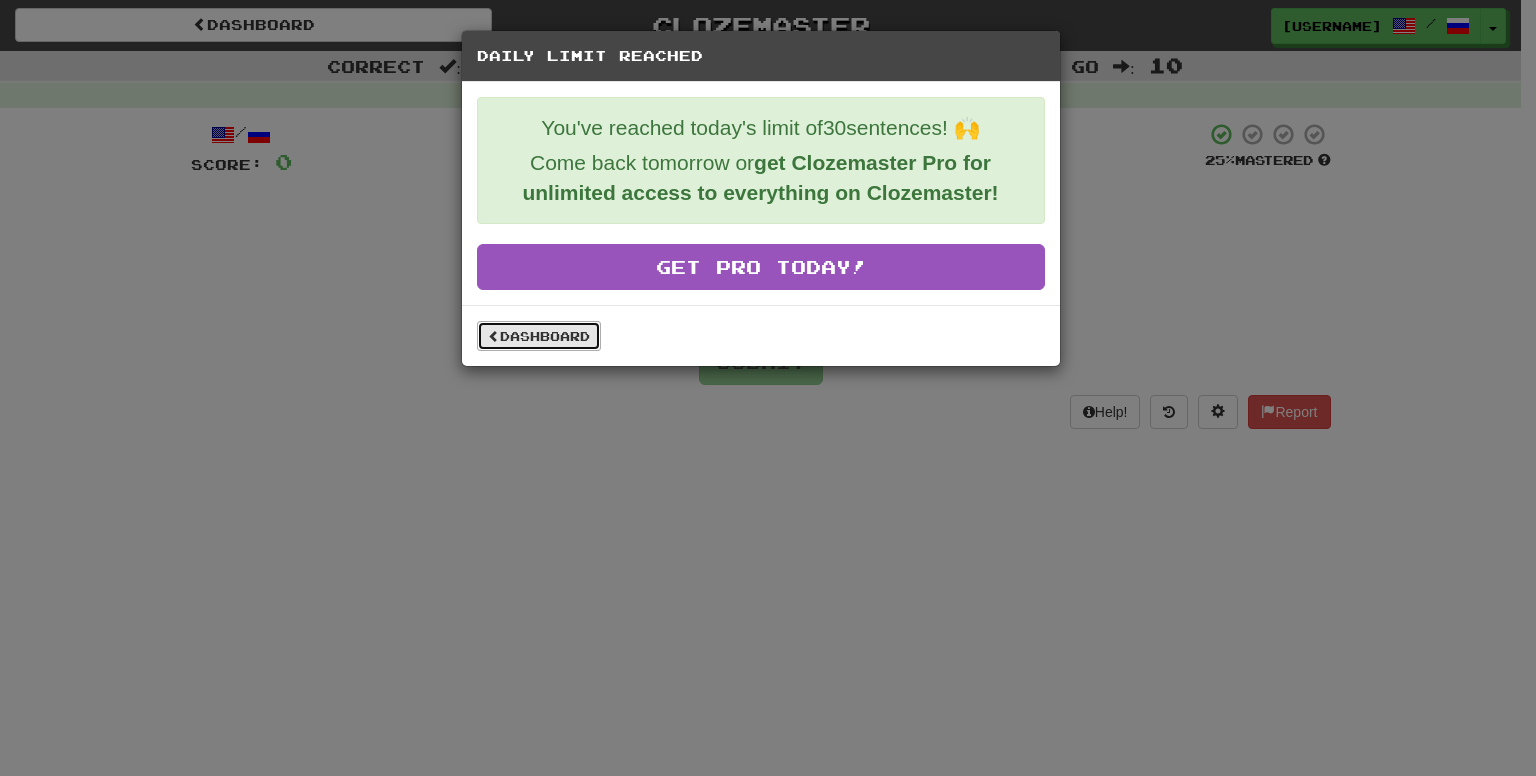 click on "Dashboard" at bounding box center (539, 336) 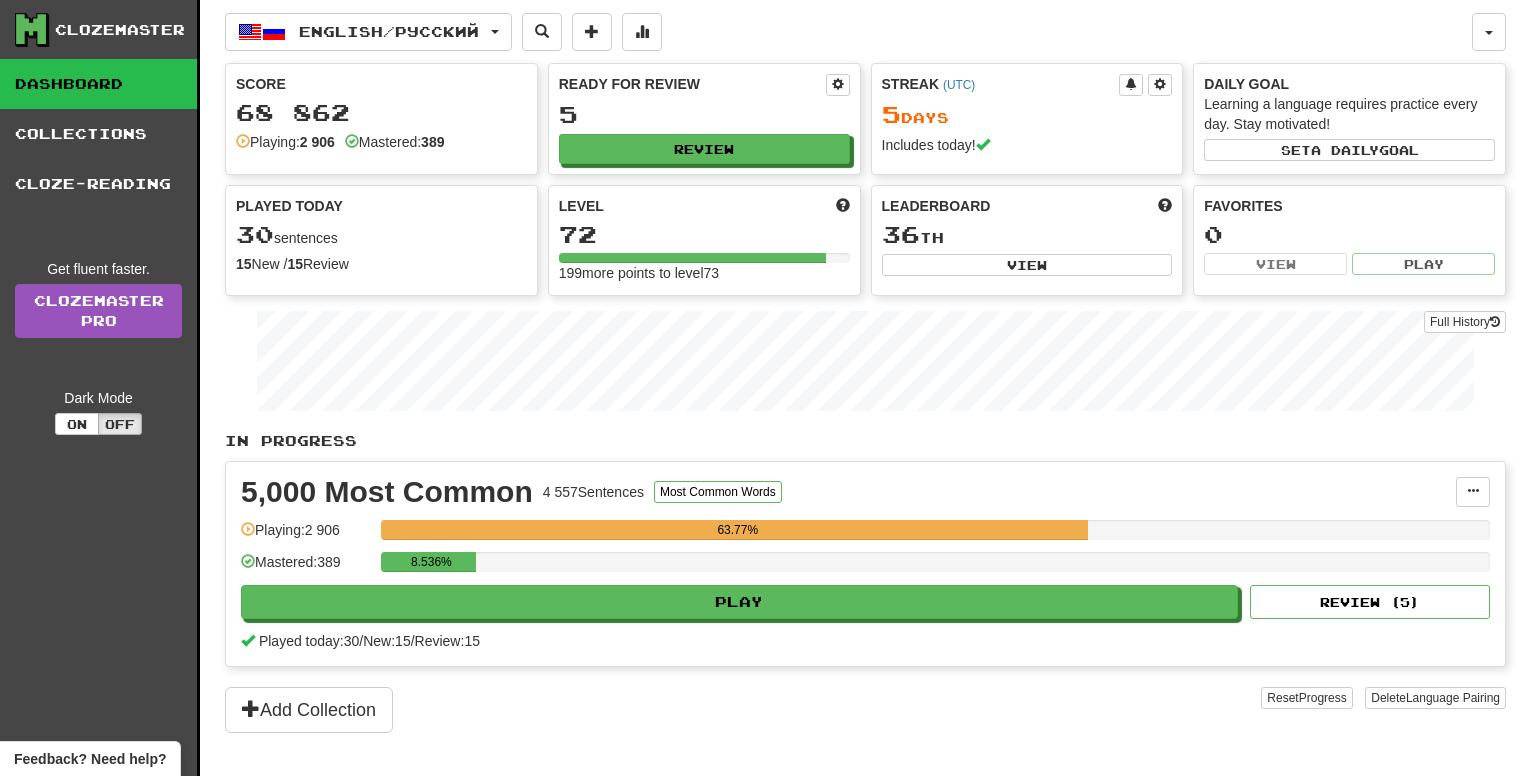 scroll, scrollTop: 0, scrollLeft: 0, axis: both 